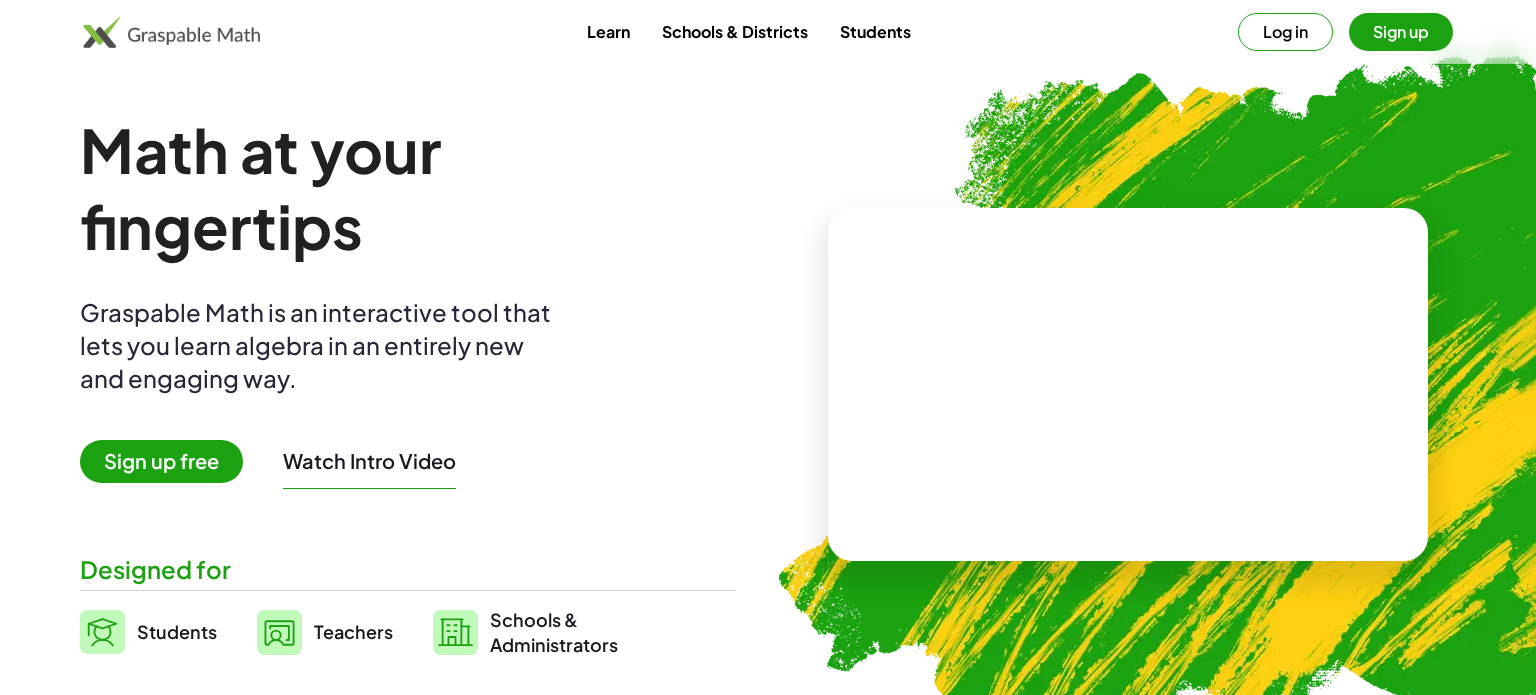 scroll, scrollTop: 0, scrollLeft: 0, axis: both 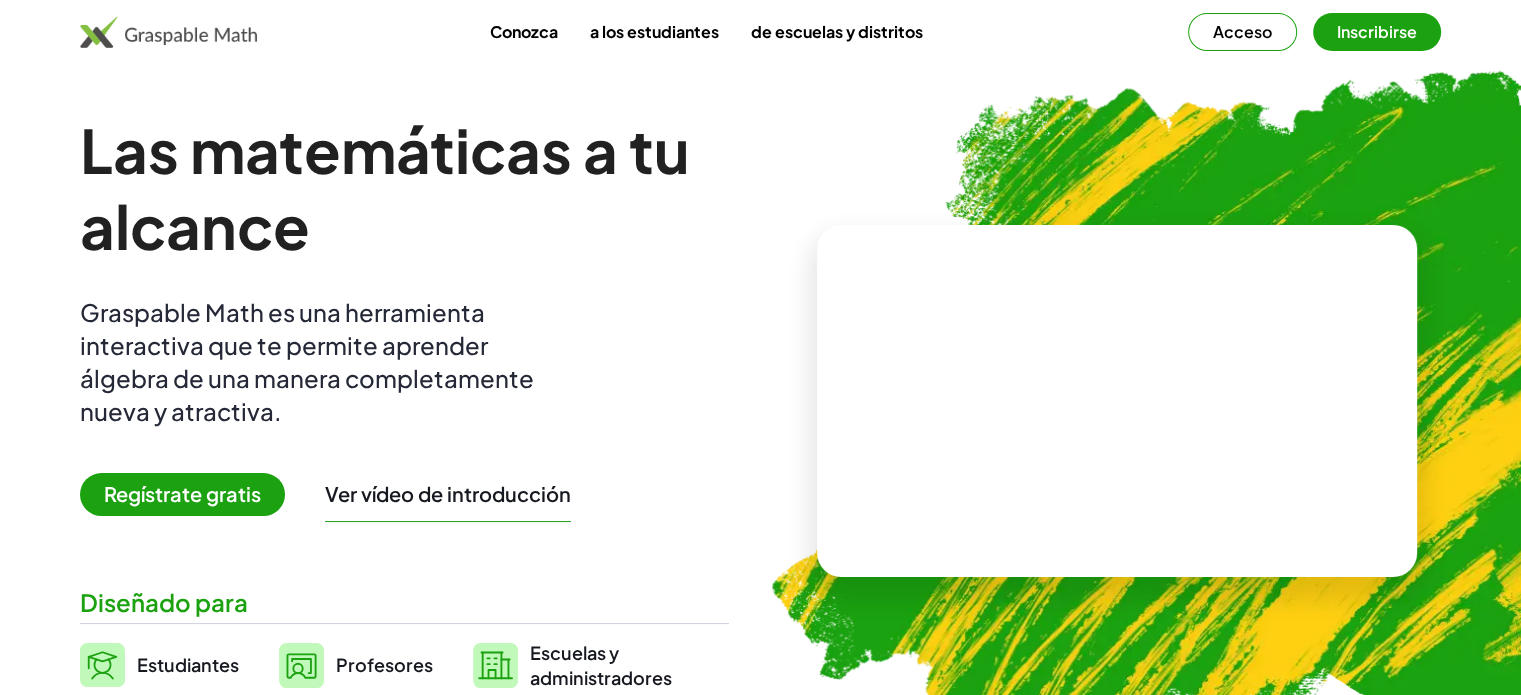 click at bounding box center [1234, 404] 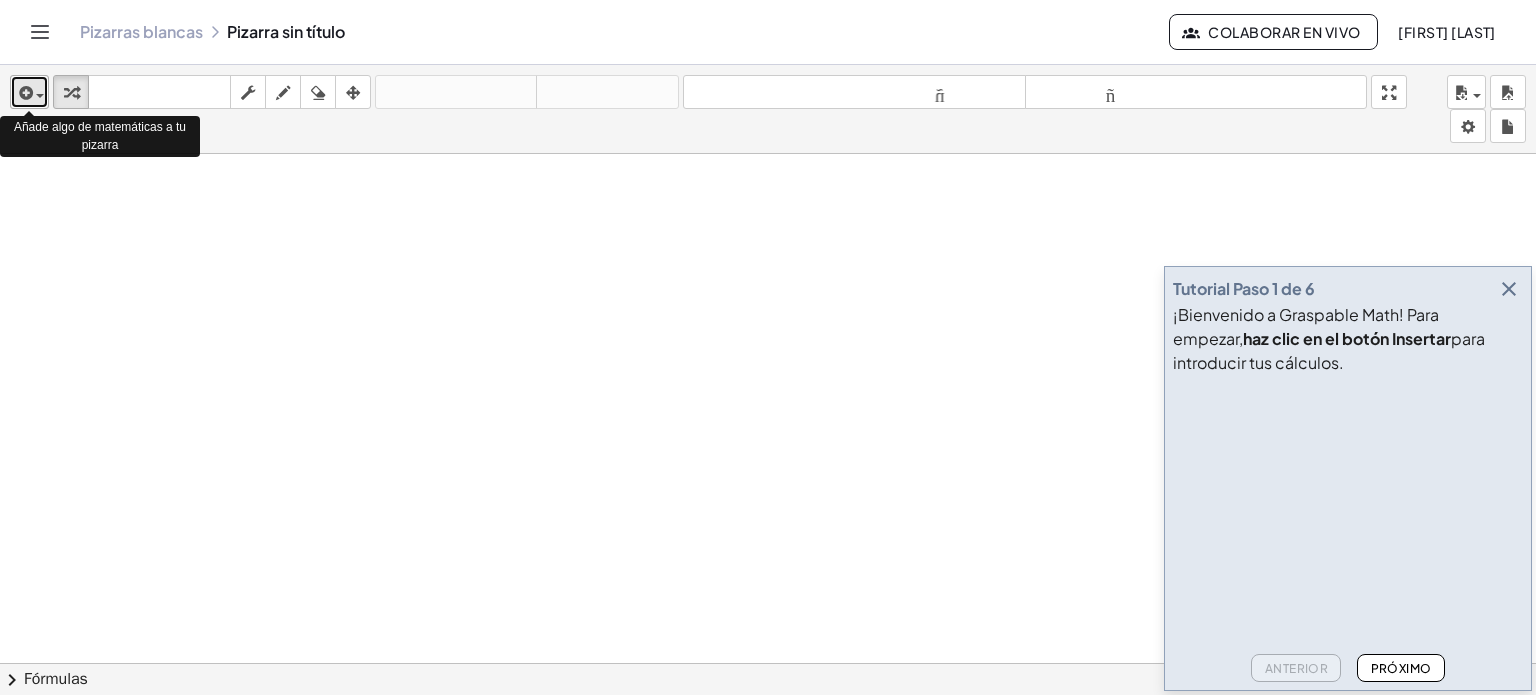 click at bounding box center [24, 93] 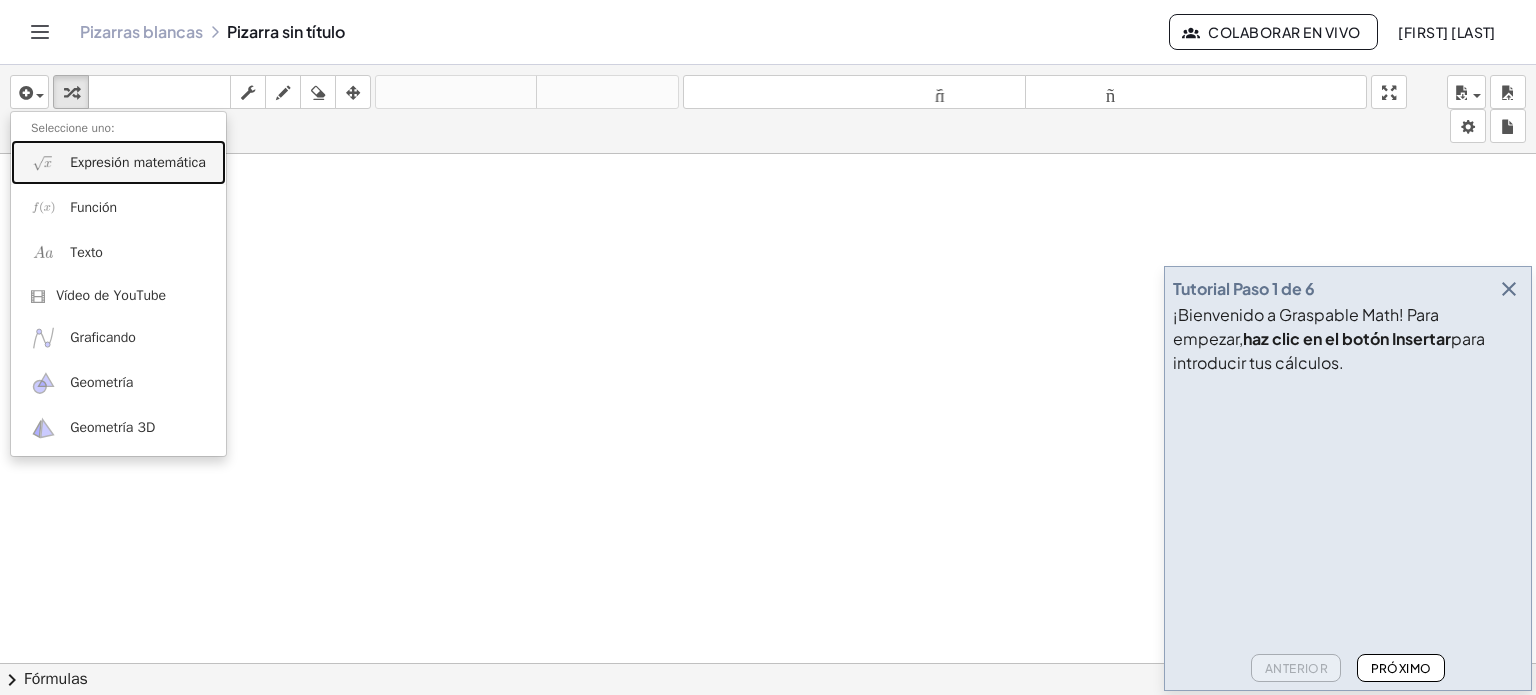click on "Expresión matemática" at bounding box center (138, 162) 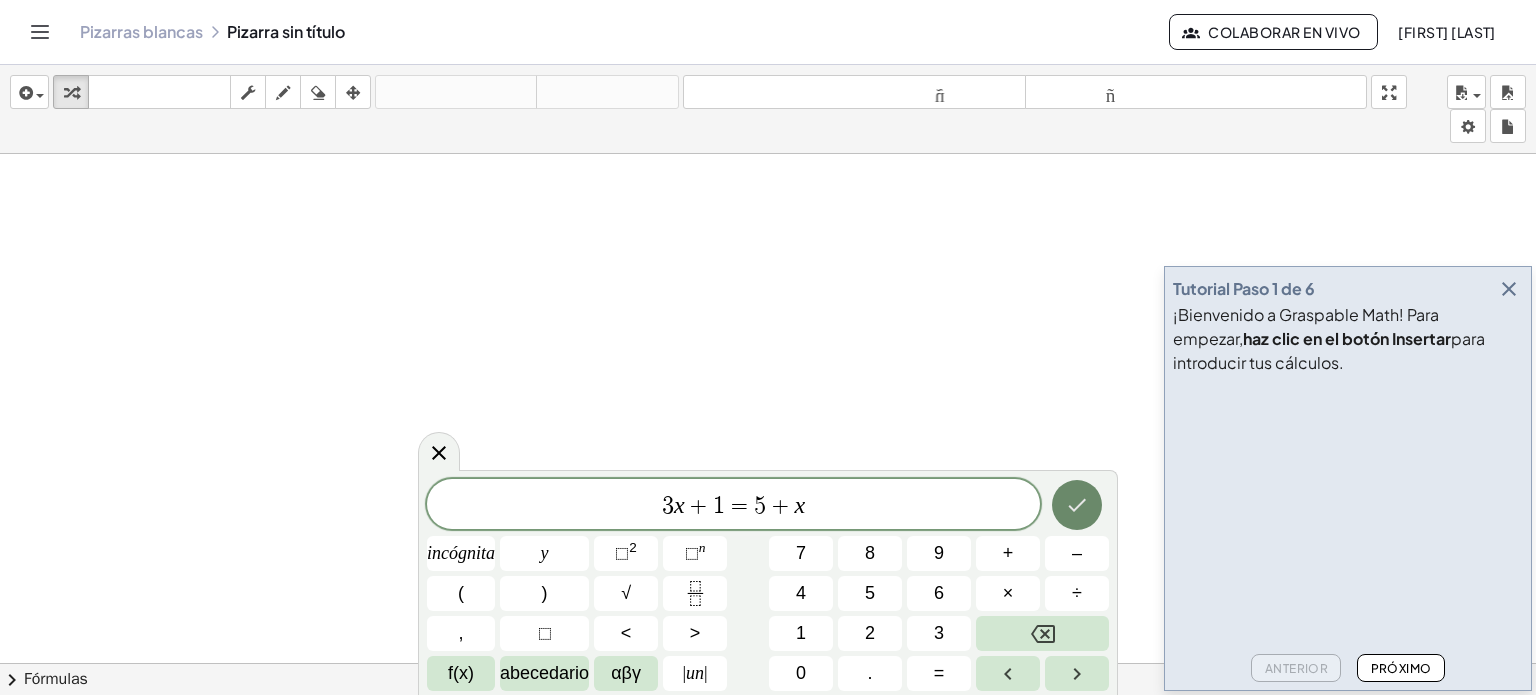 click at bounding box center [1077, 505] 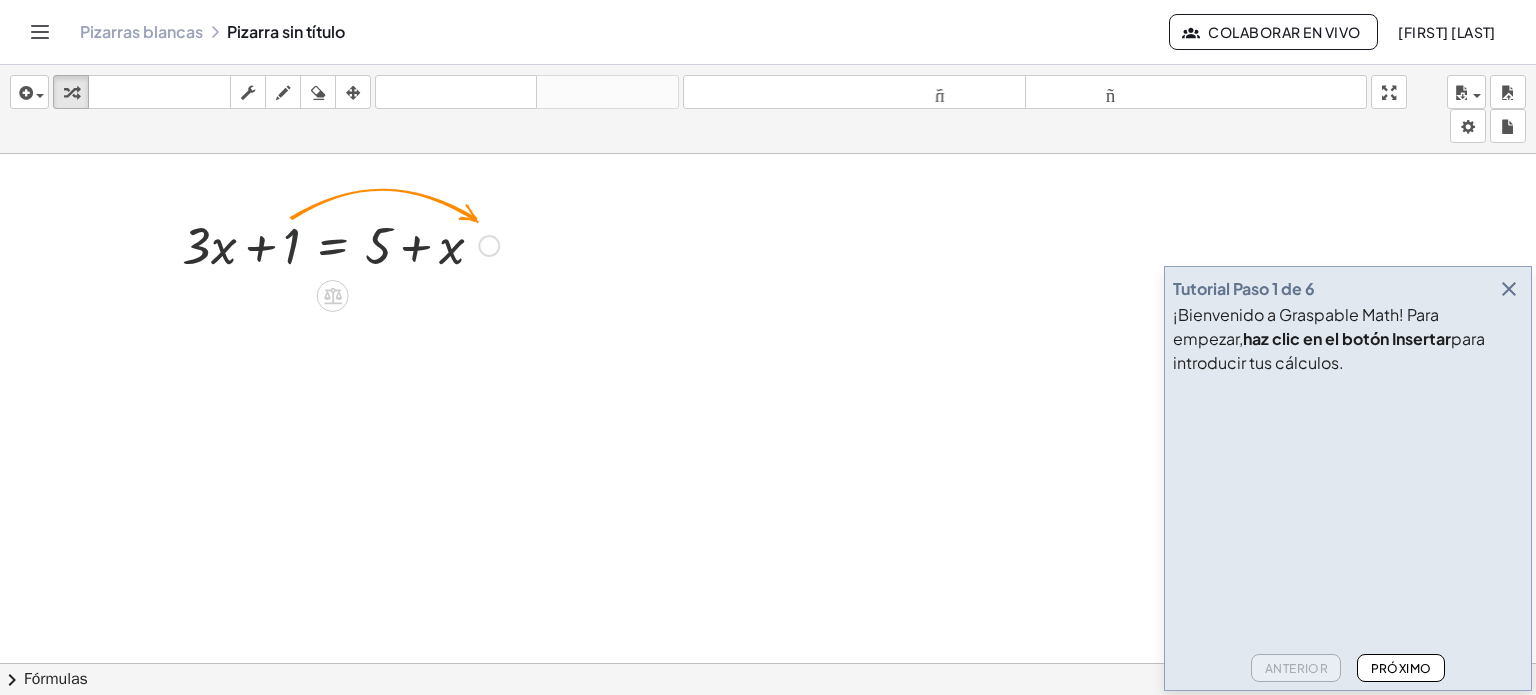click at bounding box center (340, 244) 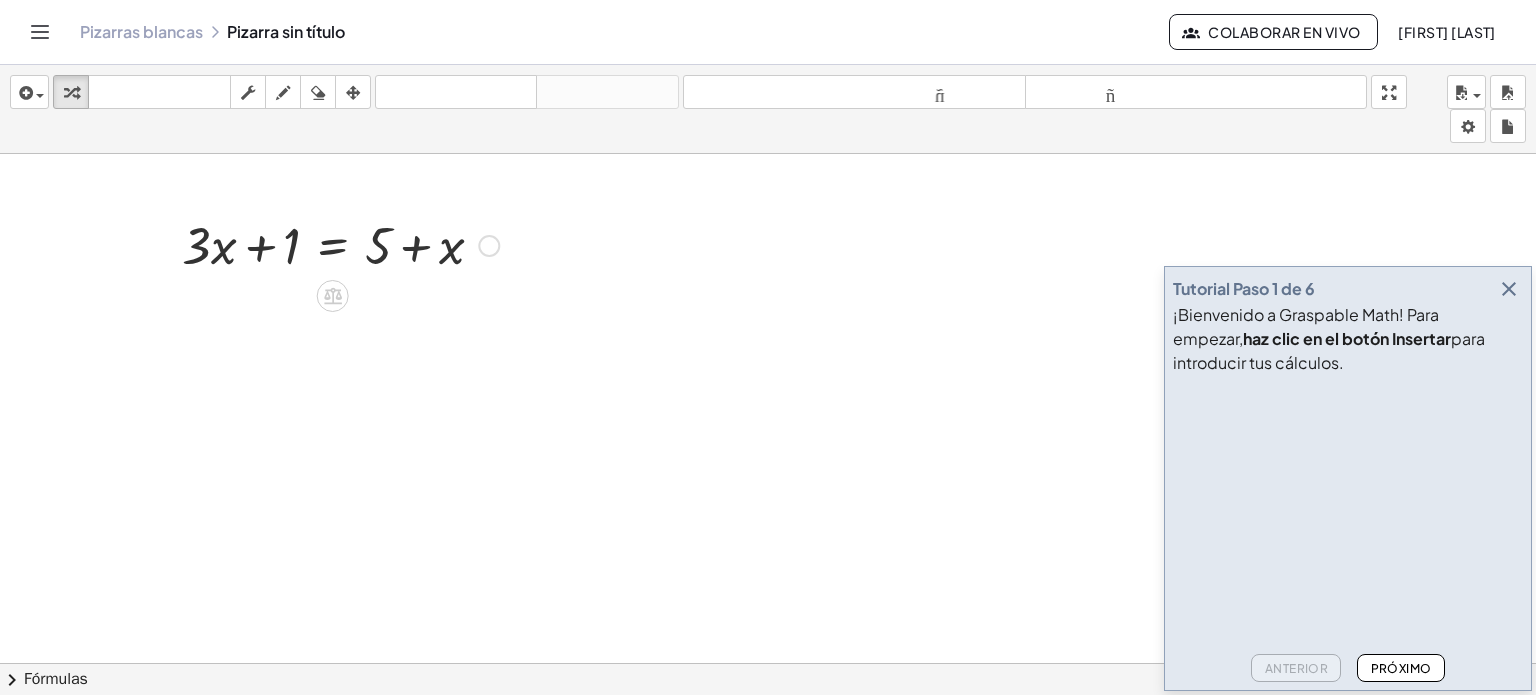 click at bounding box center (489, 246) 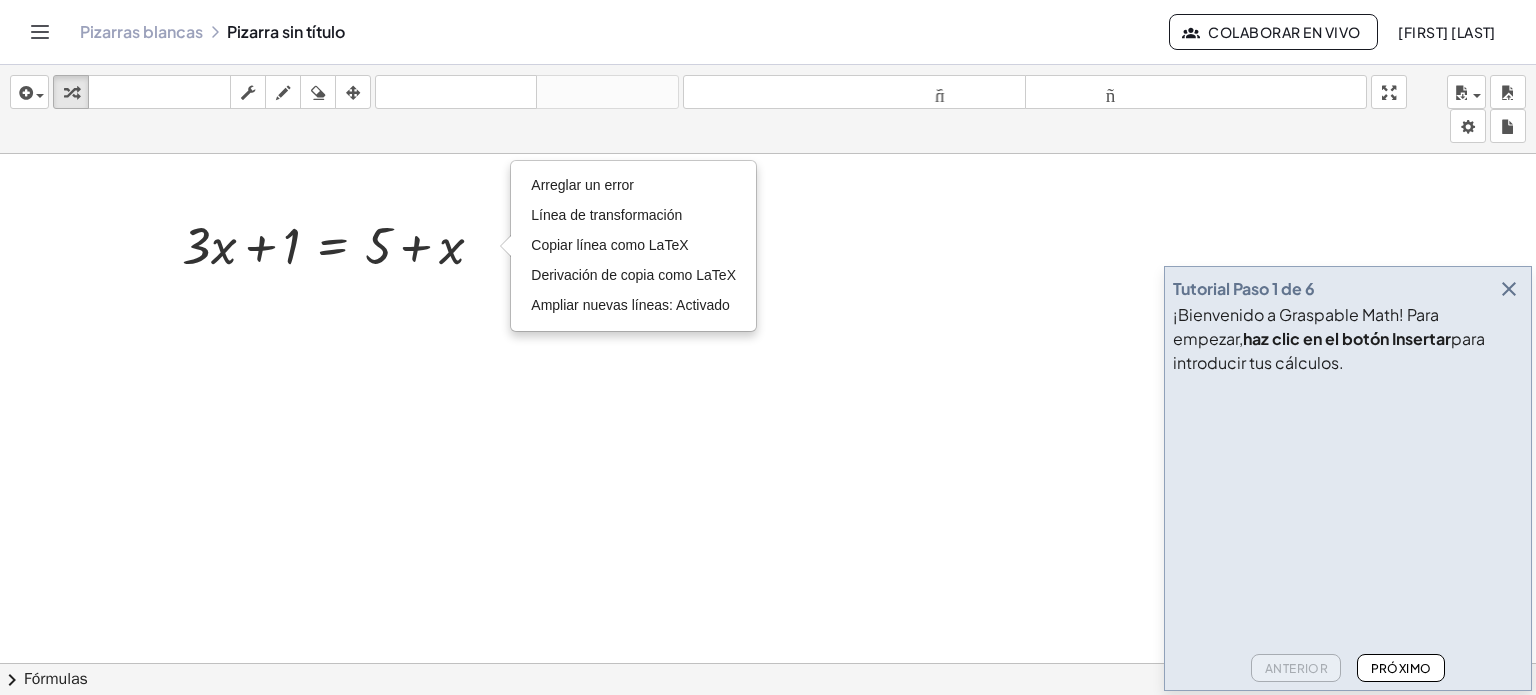 click at bounding box center (768, 743) 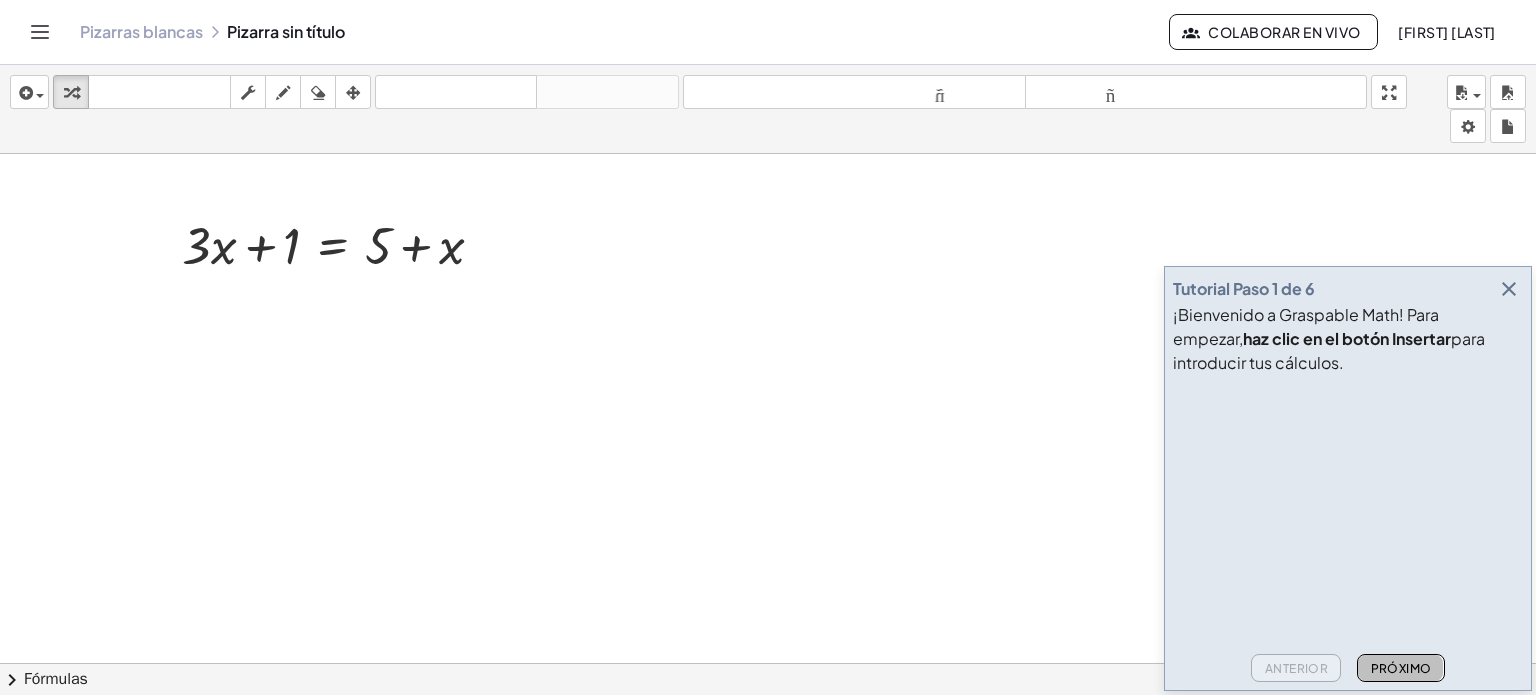 click on "Próximo" at bounding box center (1400, 668) 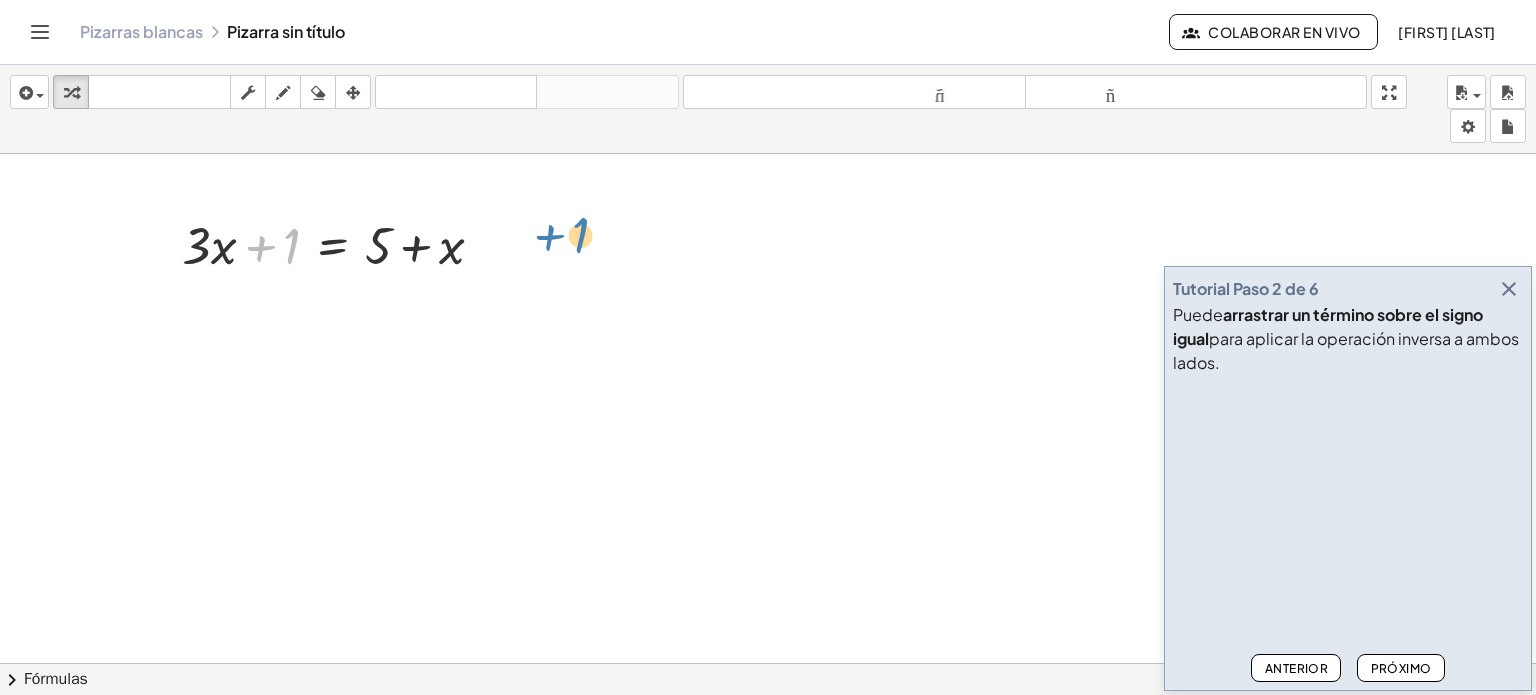drag, startPoint x: 291, startPoint y: 247, endPoint x: 583, endPoint y: 251, distance: 292.0274 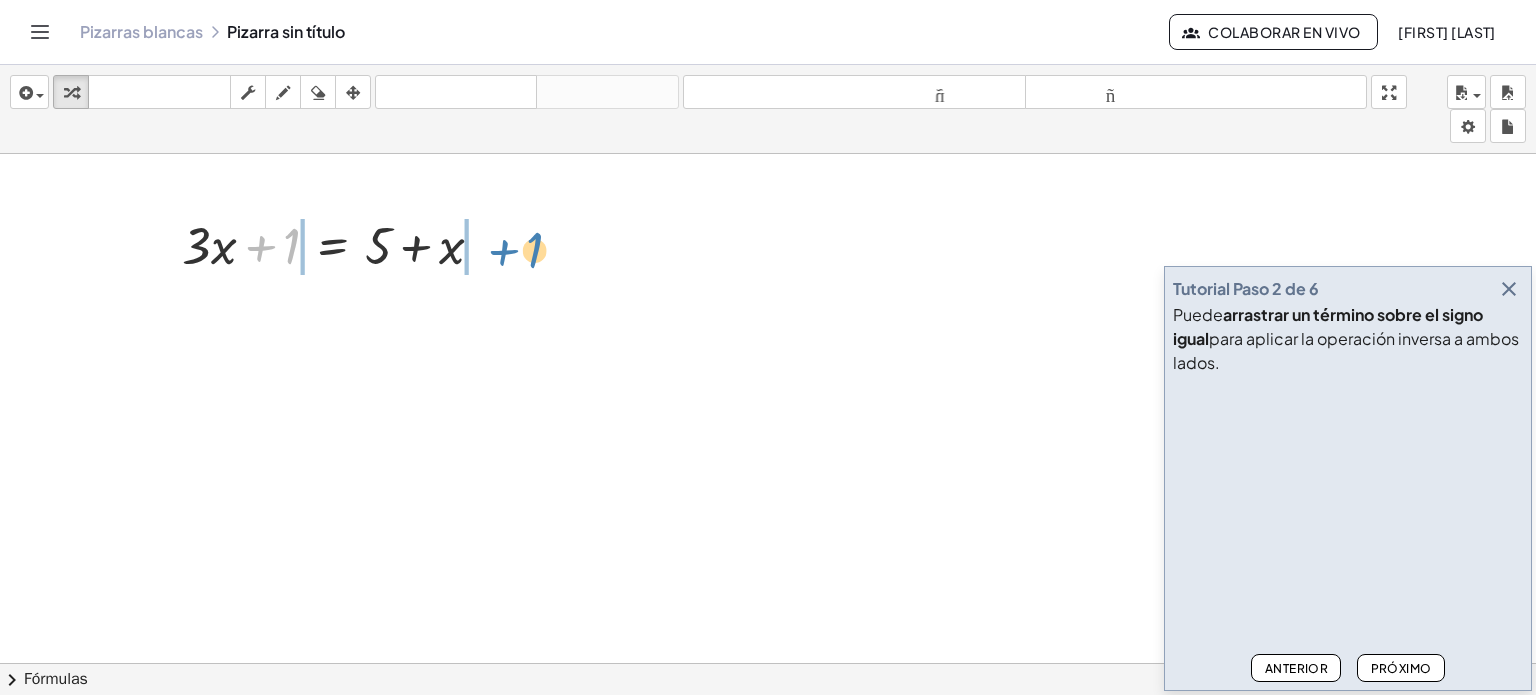 drag, startPoint x: 282, startPoint y: 246, endPoint x: 516, endPoint y: 250, distance: 234.03418 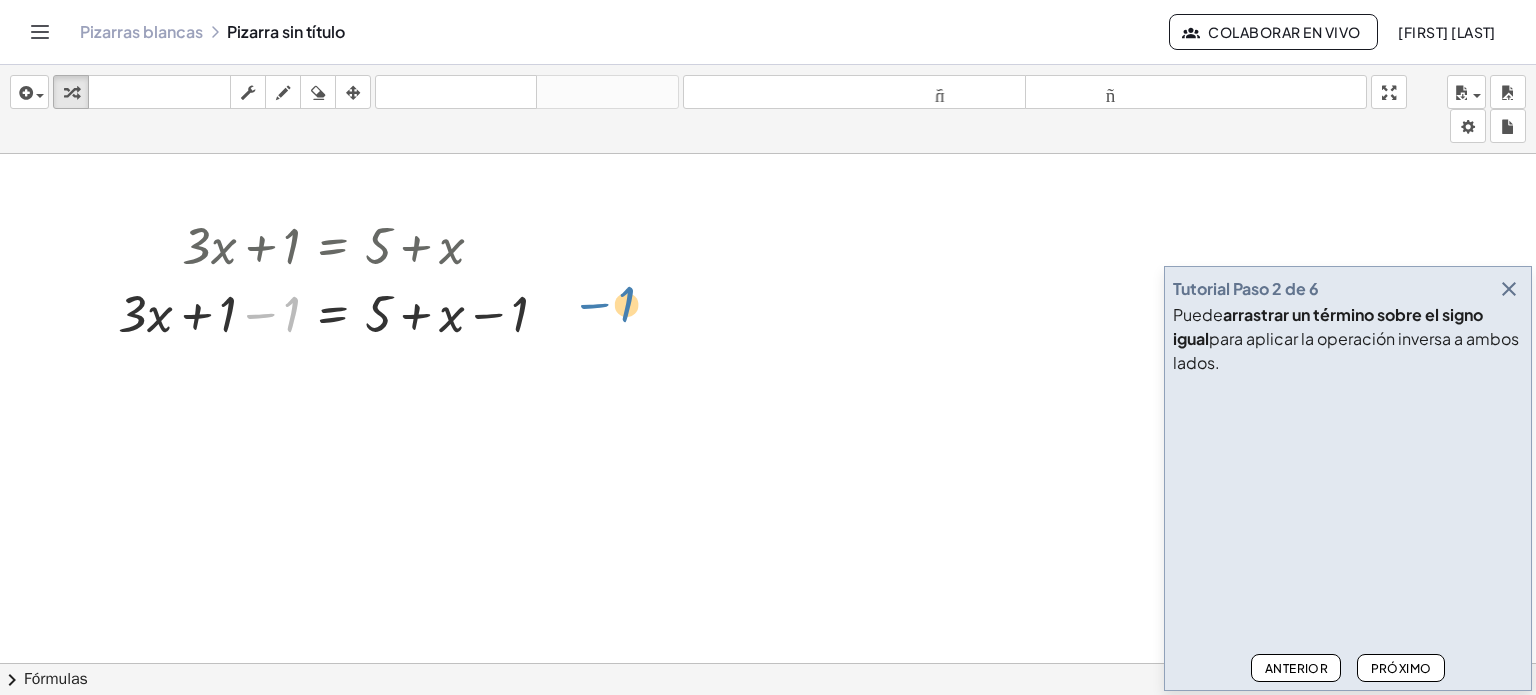 drag, startPoint x: 288, startPoint y: 324, endPoint x: 626, endPoint y: 316, distance: 338.09467 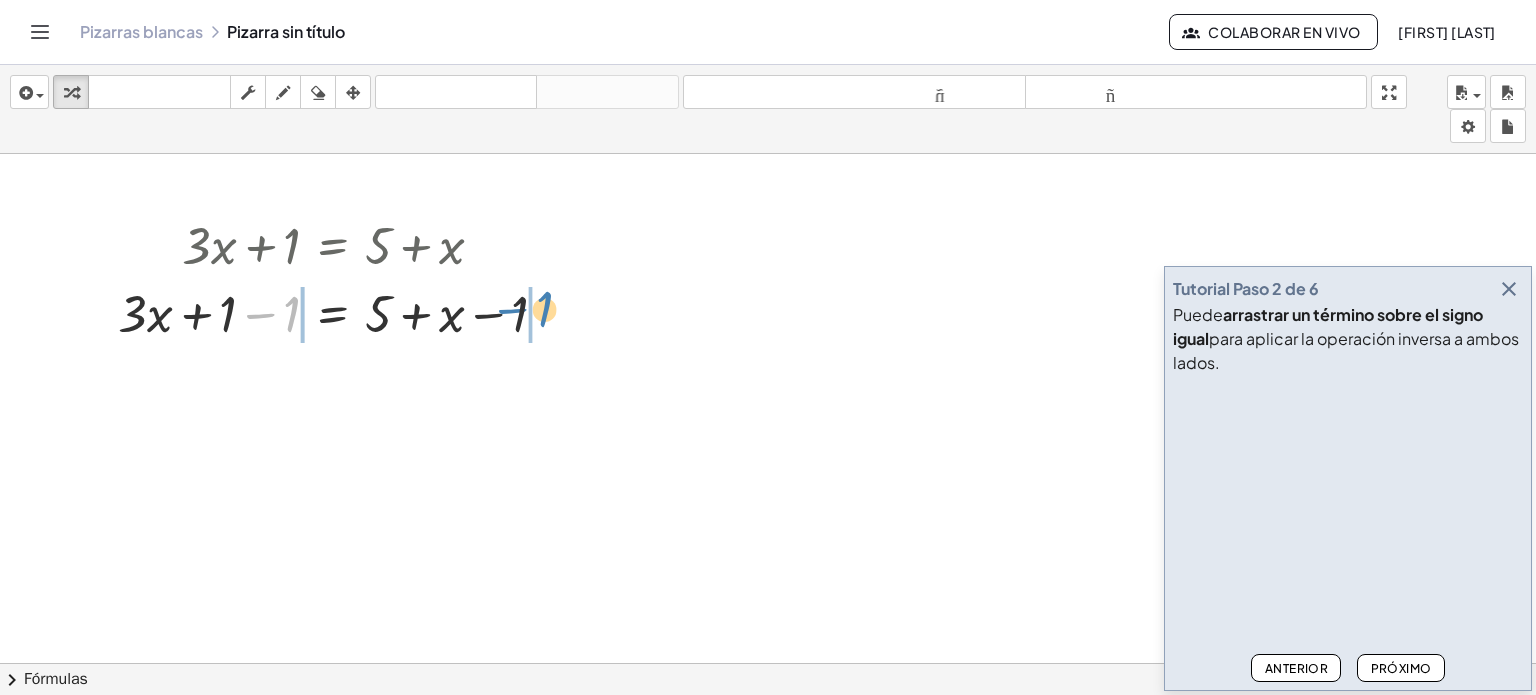drag, startPoint x: 291, startPoint y: 323, endPoint x: 545, endPoint y: 318, distance: 254.04921 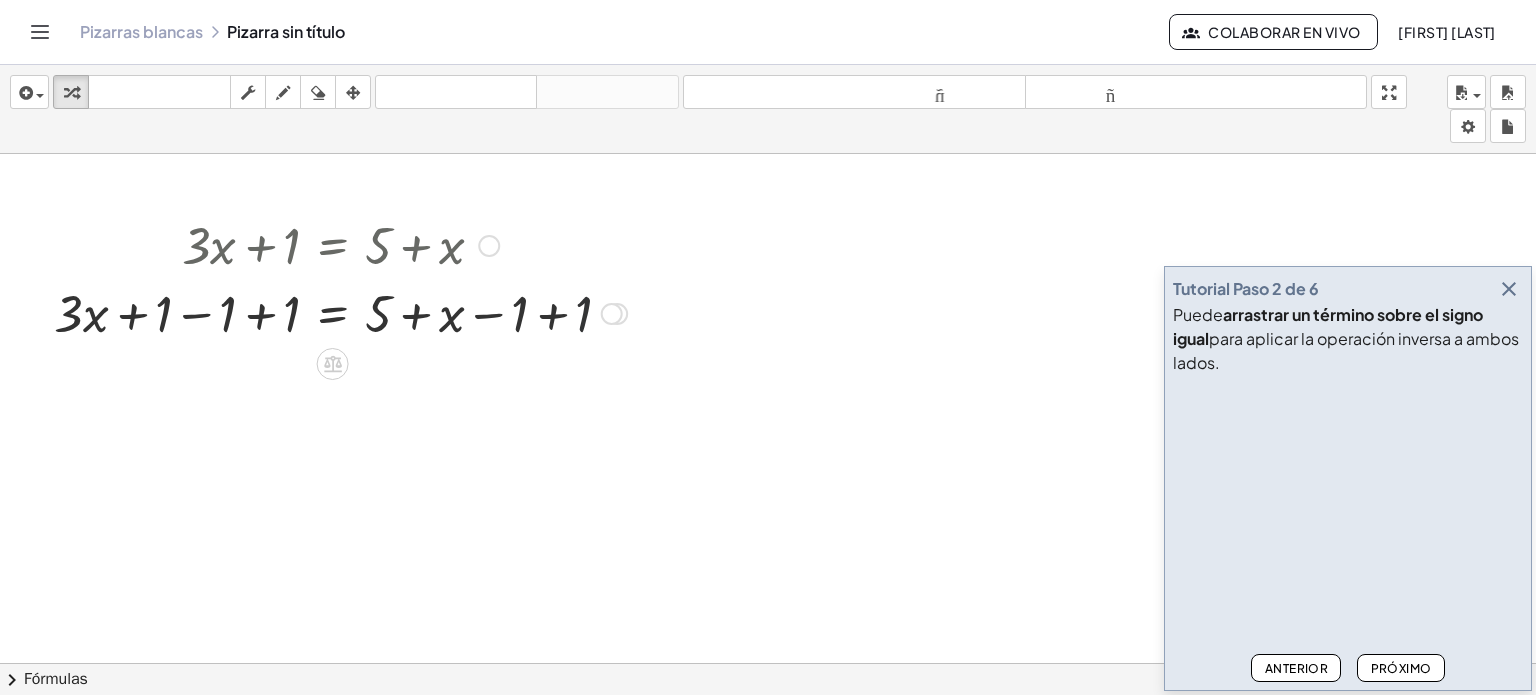 click at bounding box center [340, 312] 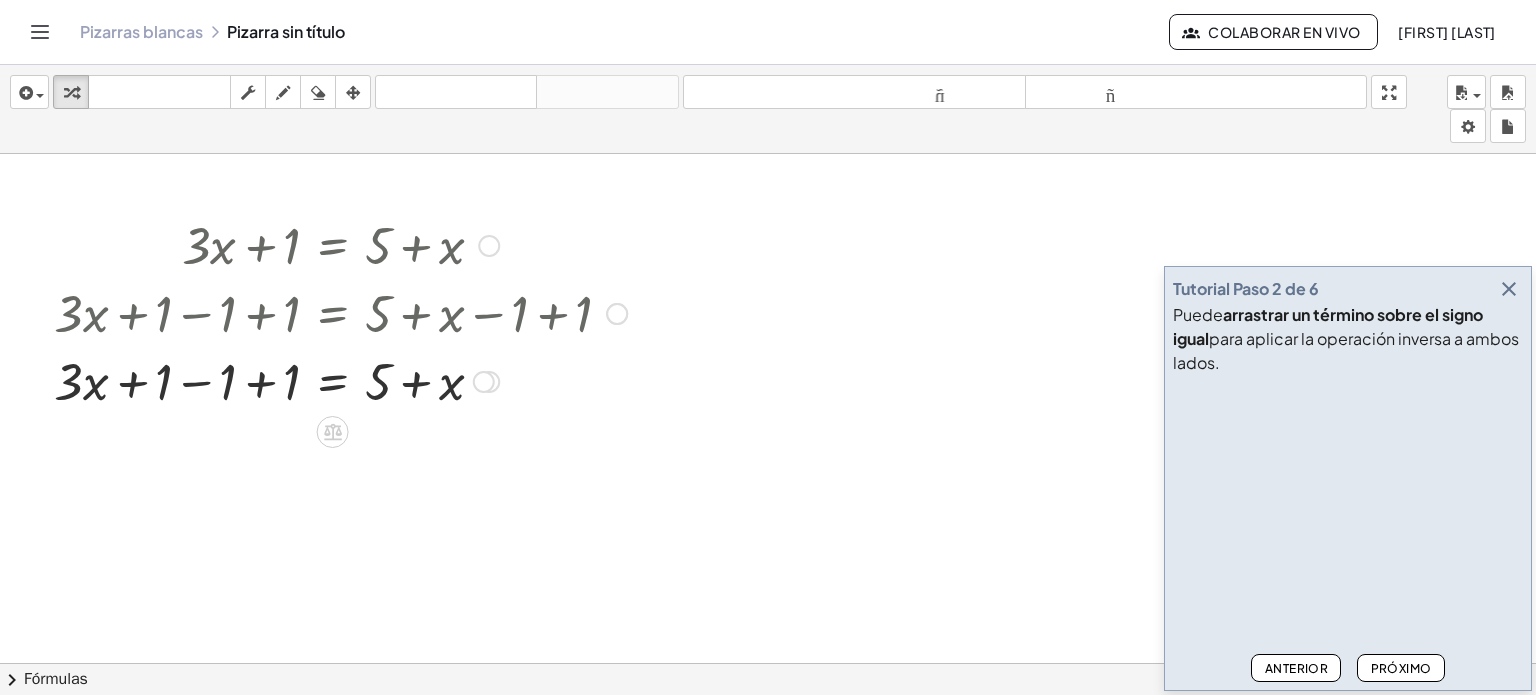 click at bounding box center [340, 312] 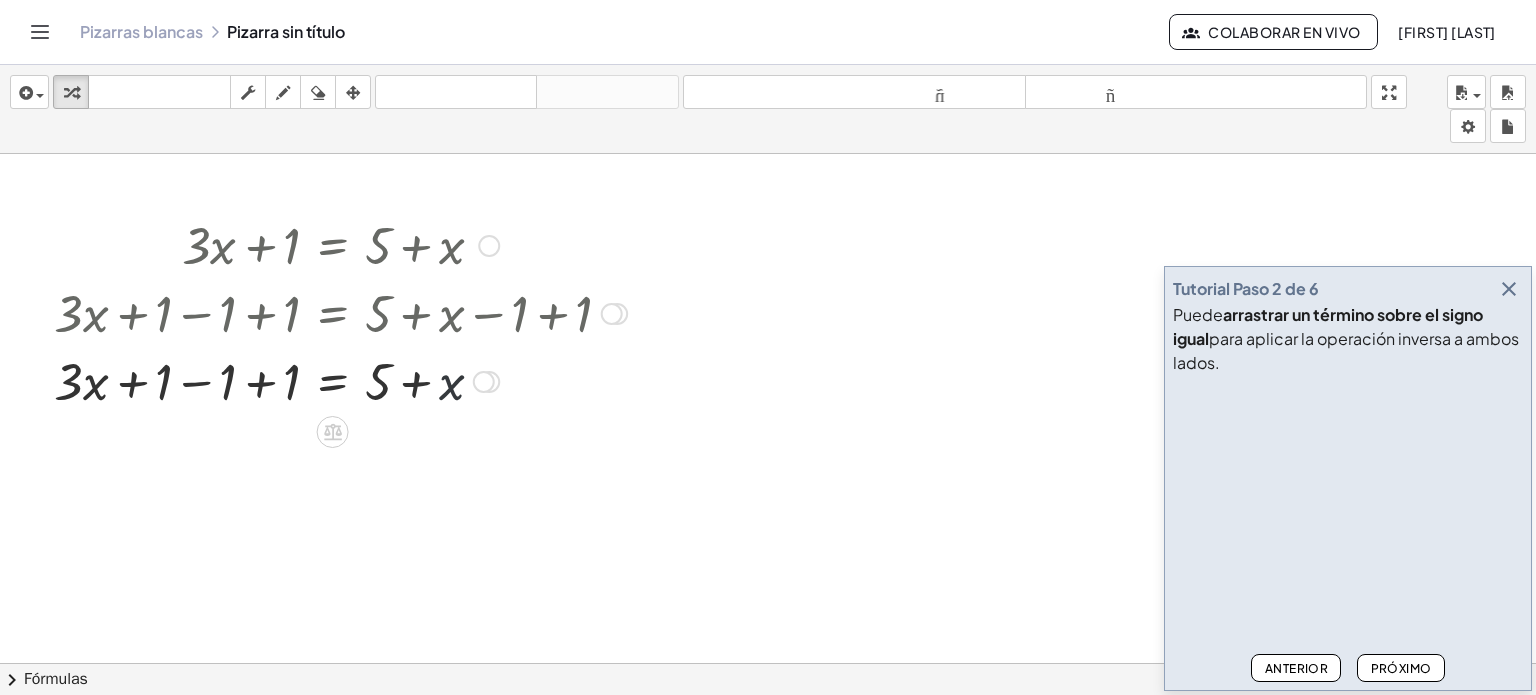click at bounding box center [340, 380] 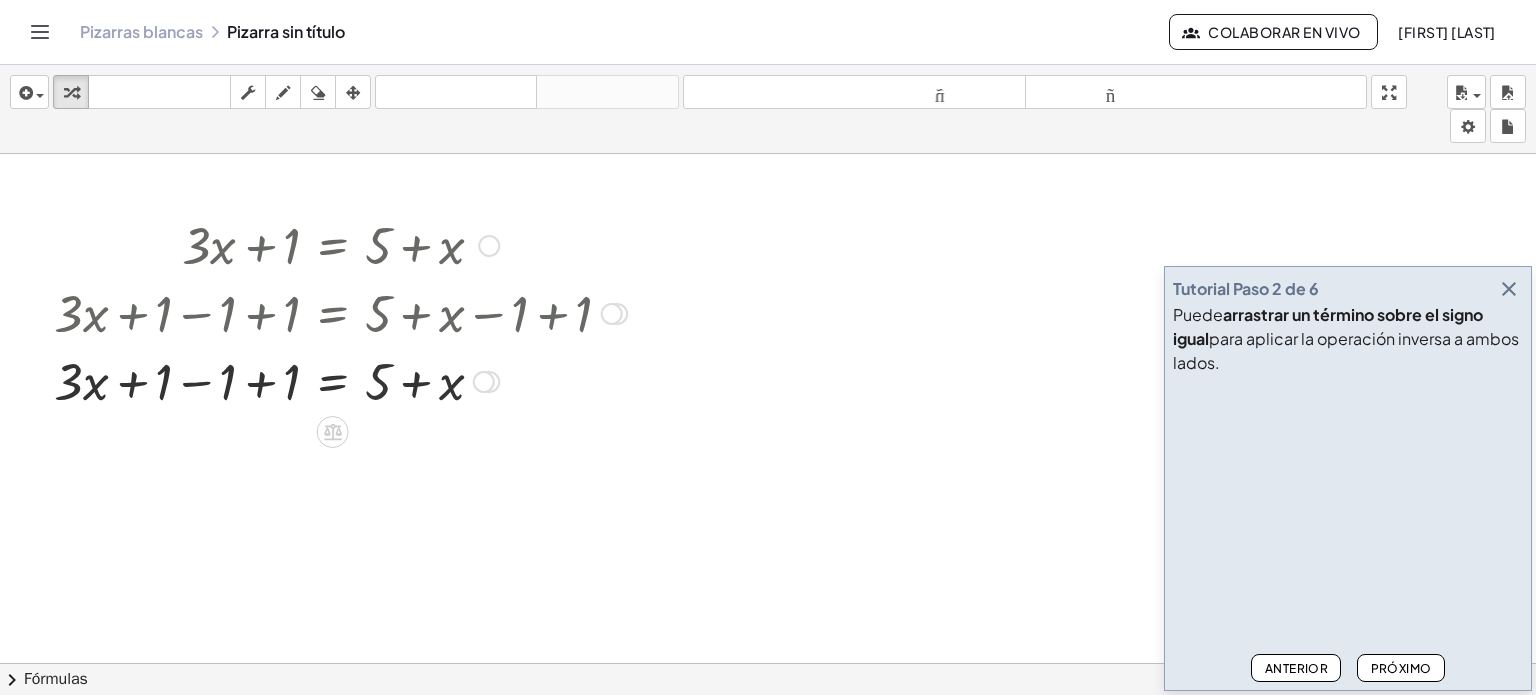 click at bounding box center [340, 380] 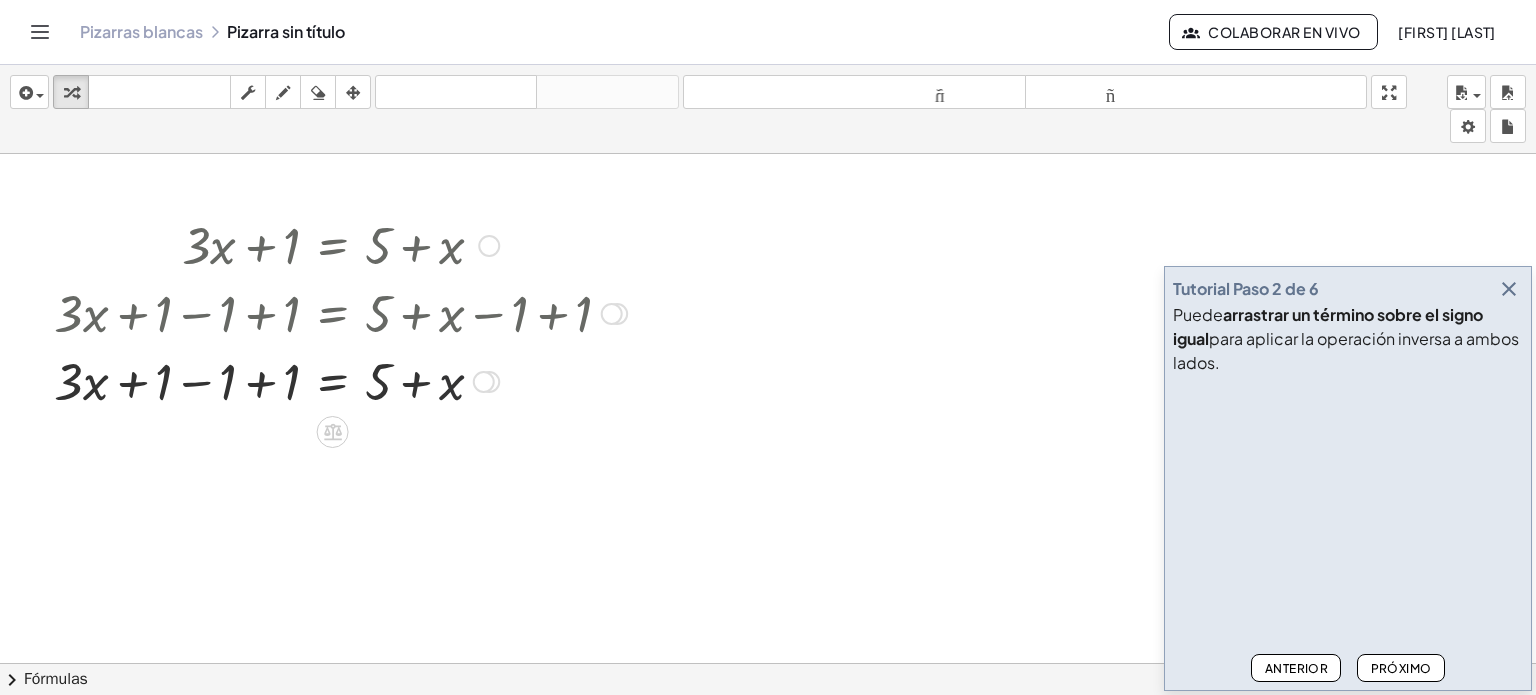 click at bounding box center (340, 380) 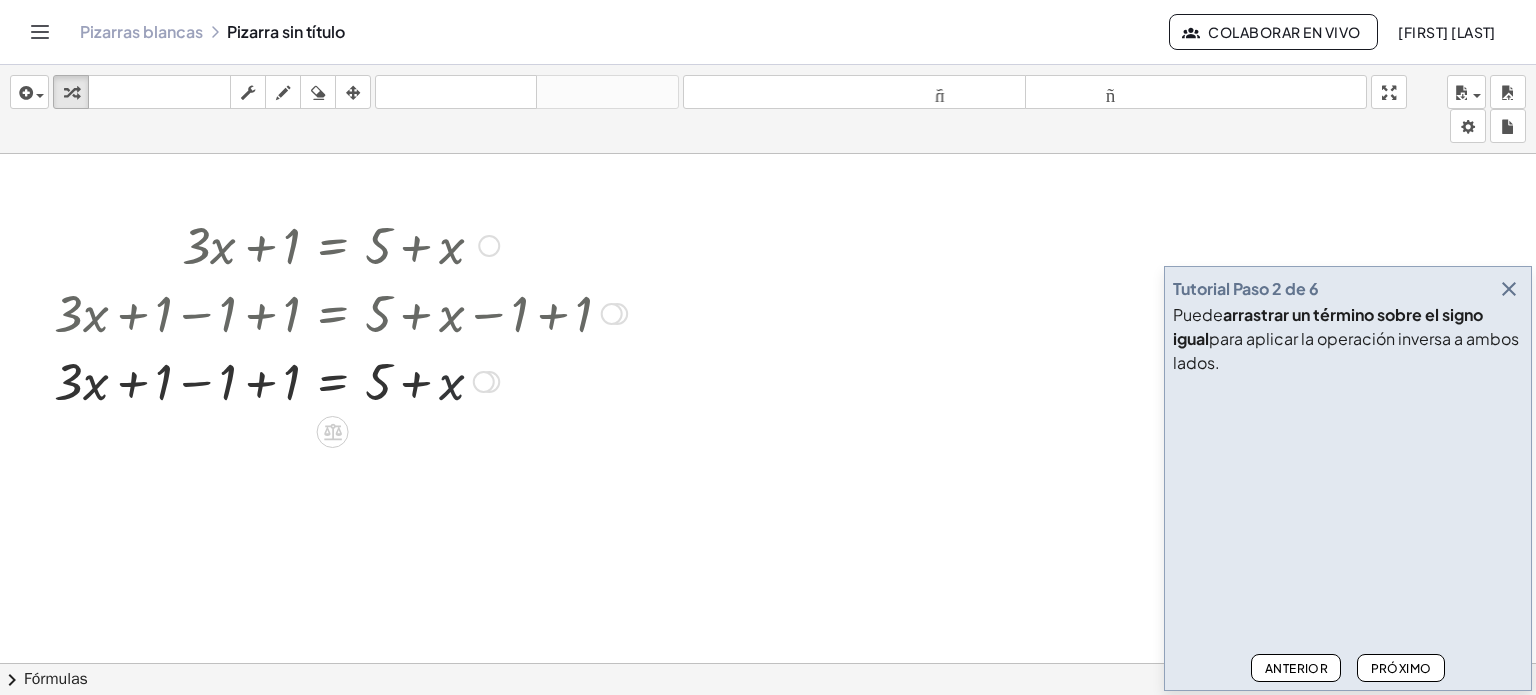 click at bounding box center [340, 380] 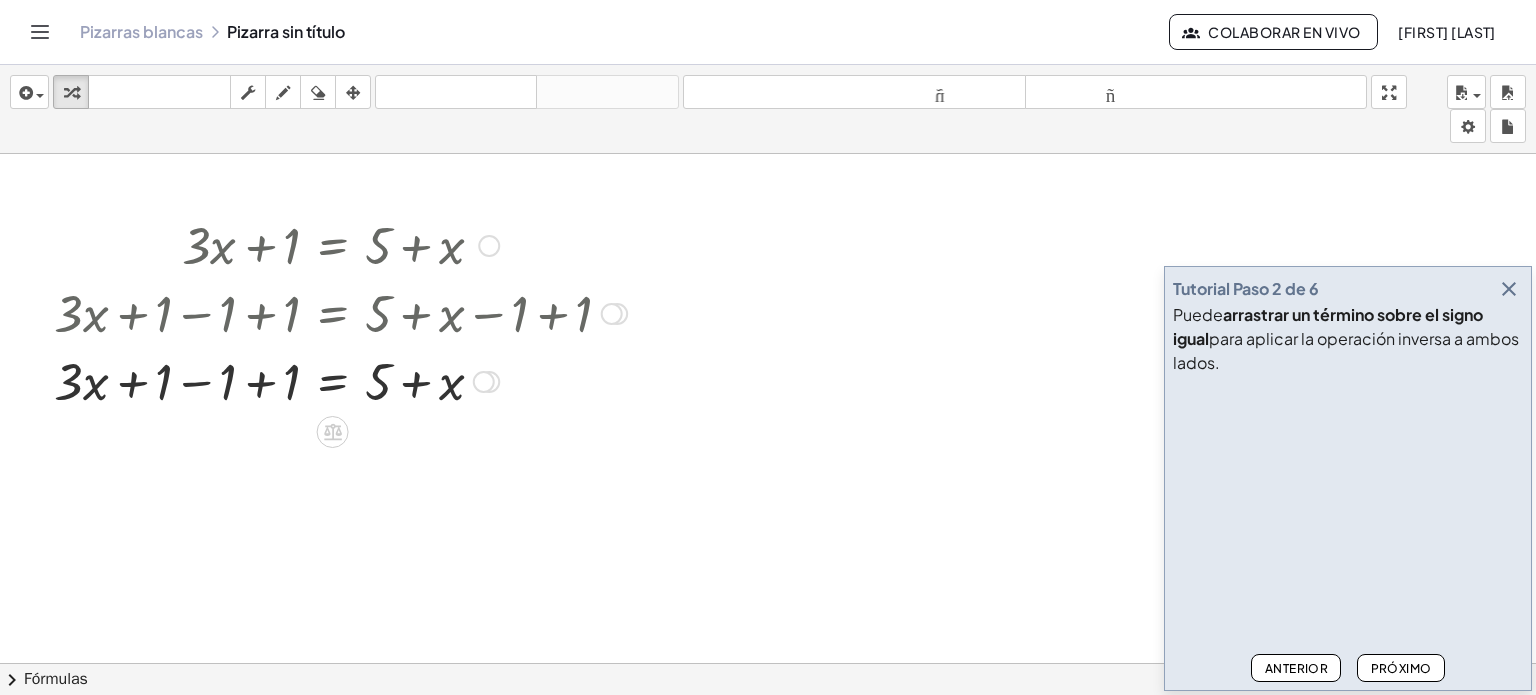 click at bounding box center [340, 380] 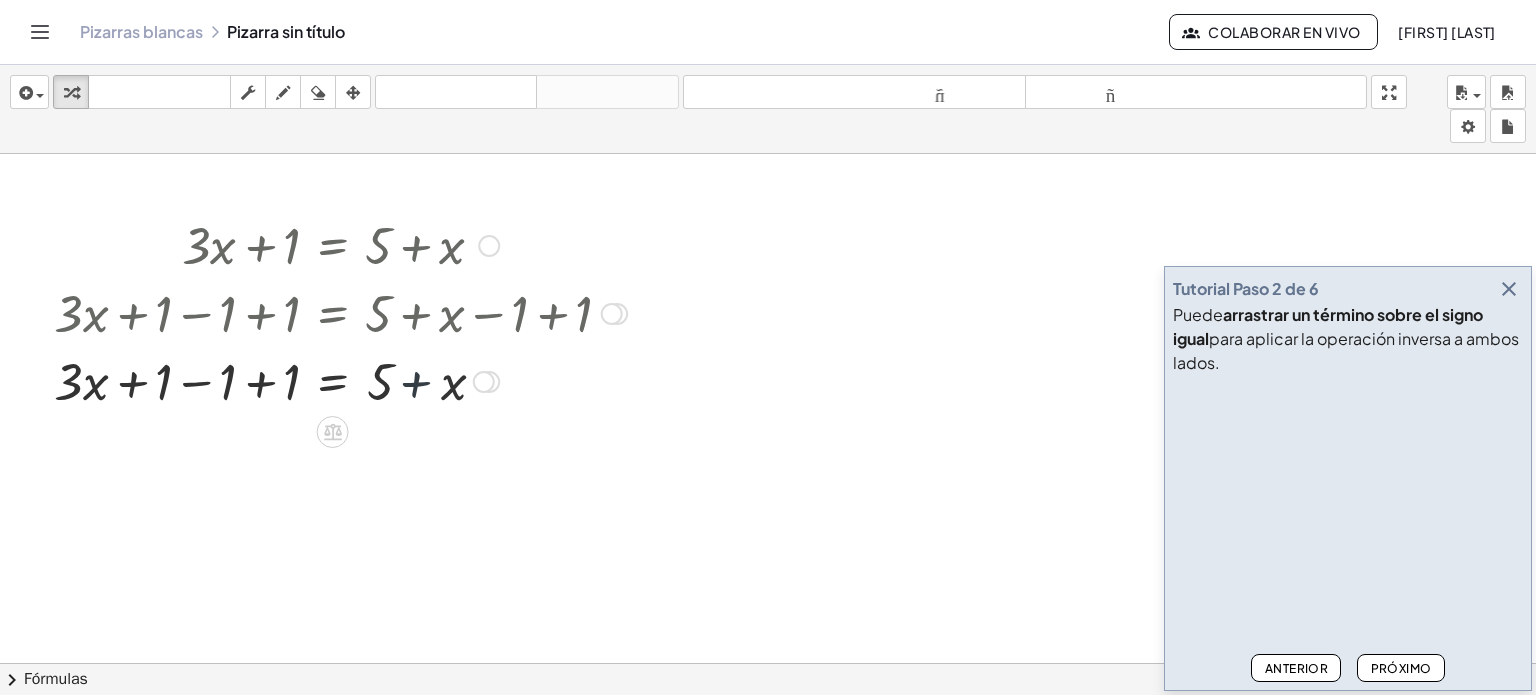 click at bounding box center [340, 380] 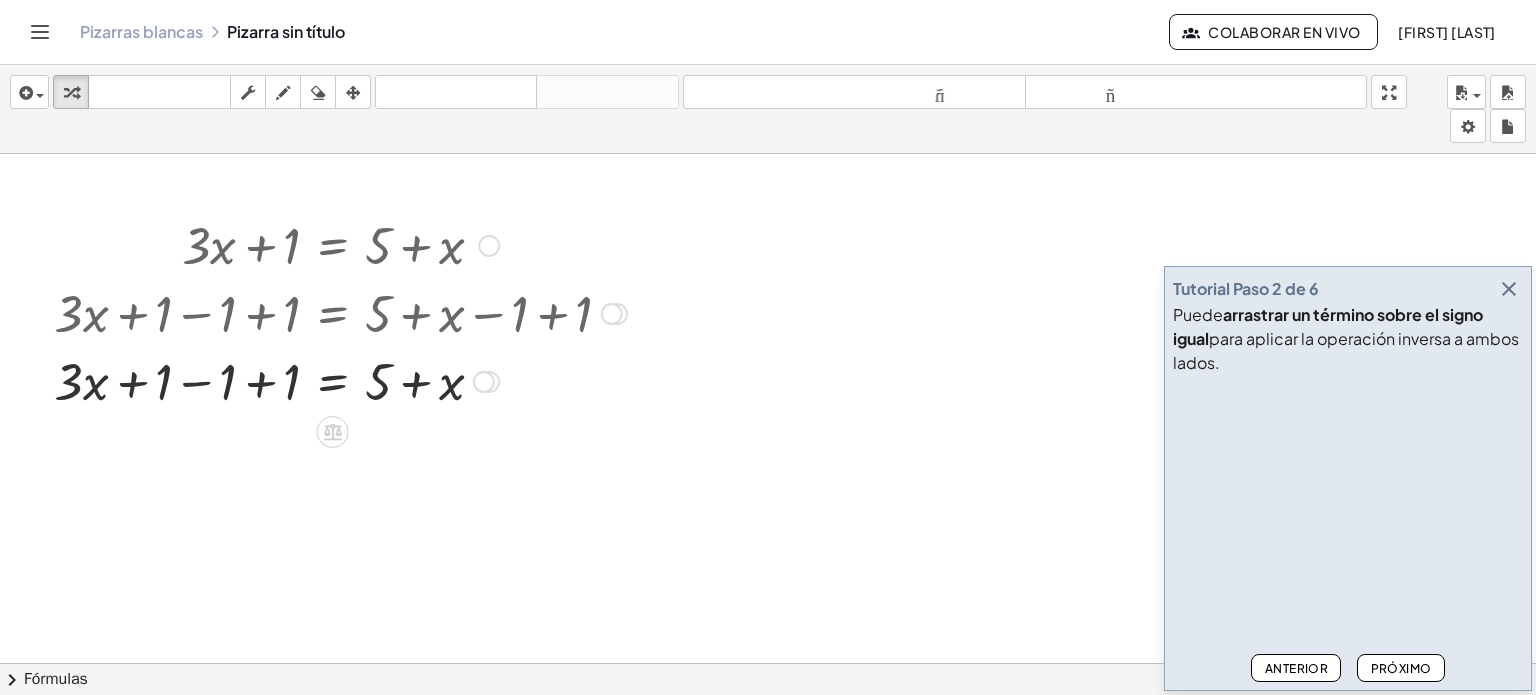 click at bounding box center [340, 380] 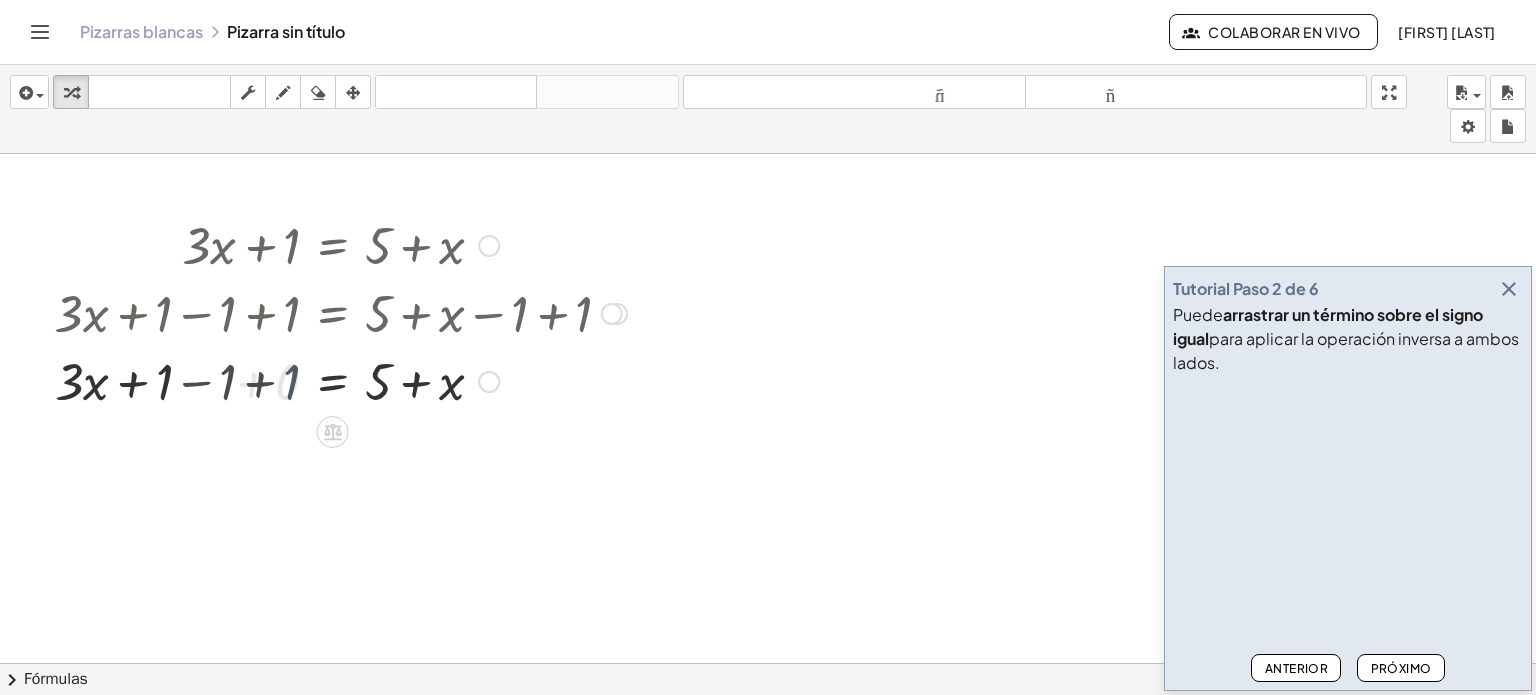 click at bounding box center [340, 380] 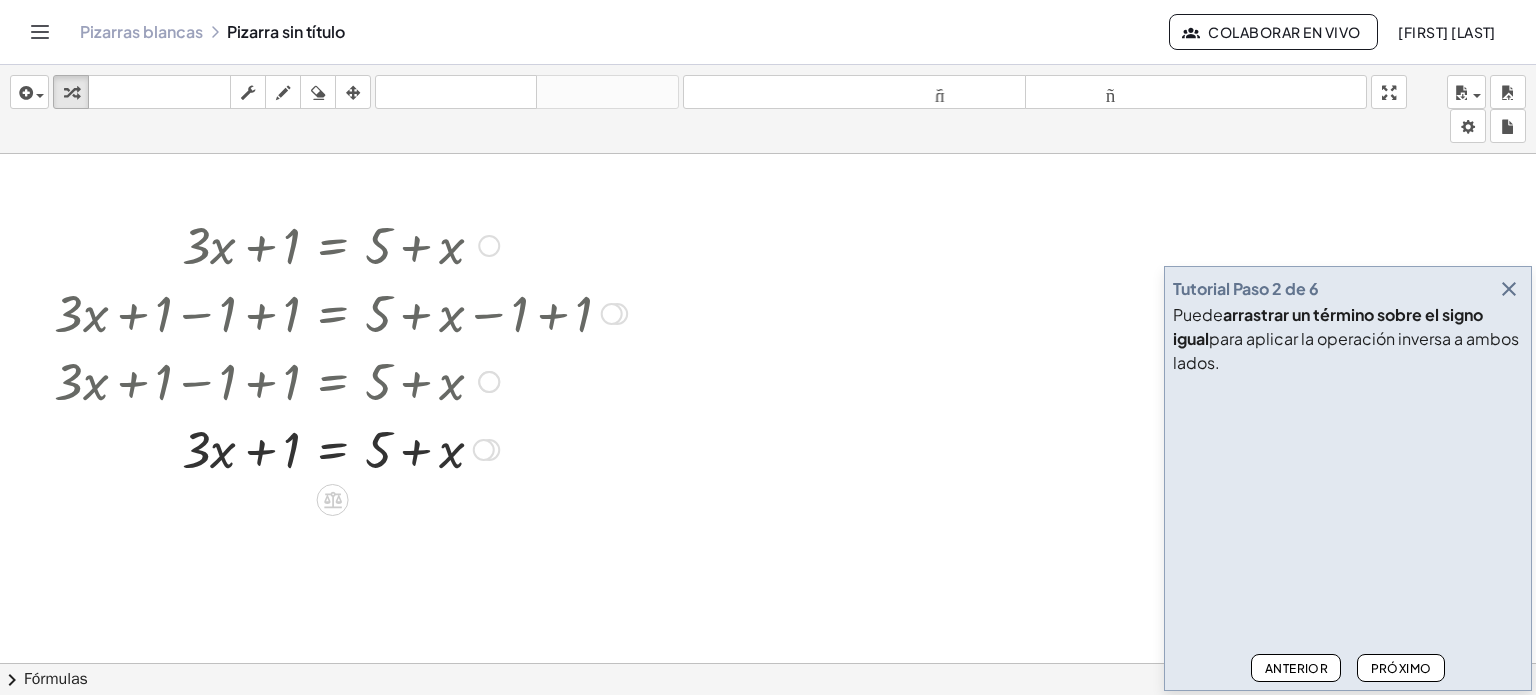 click at bounding box center (340, 448) 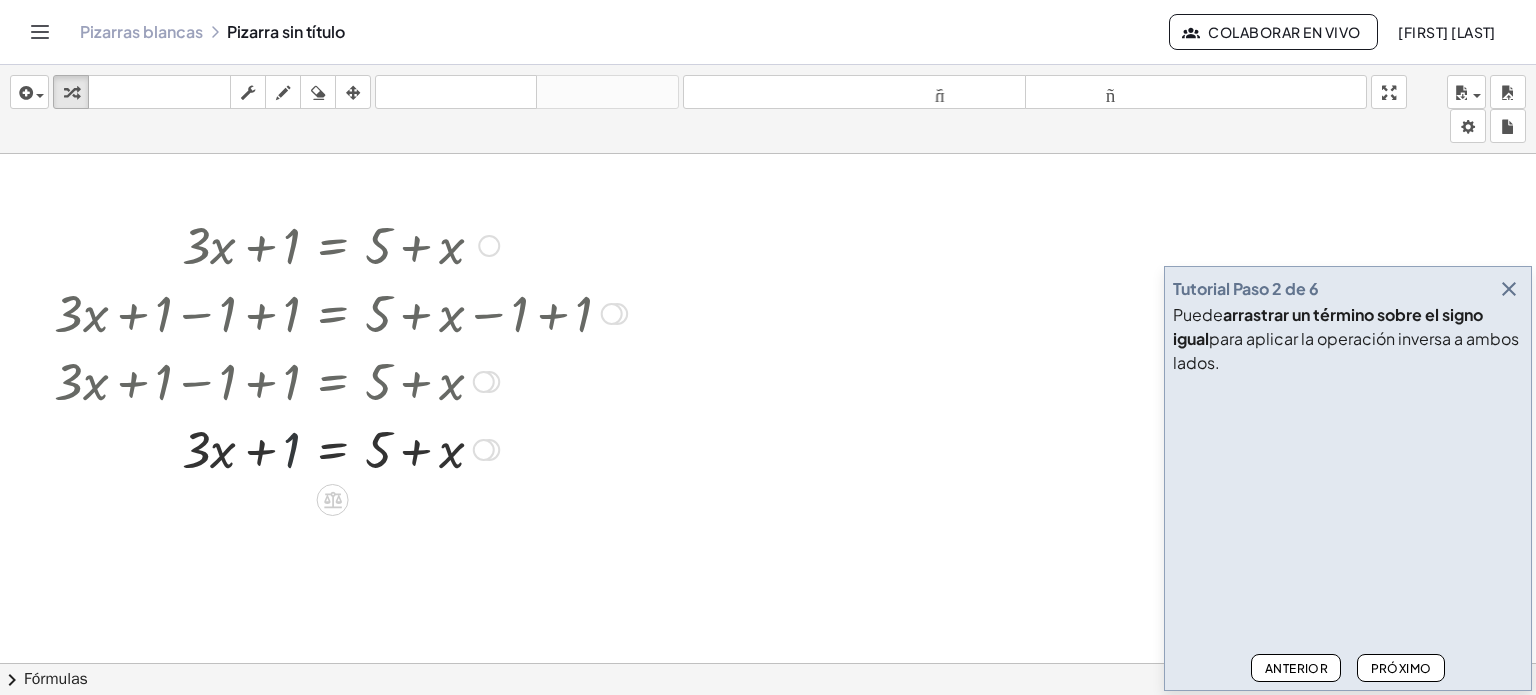 click at bounding box center [340, 448] 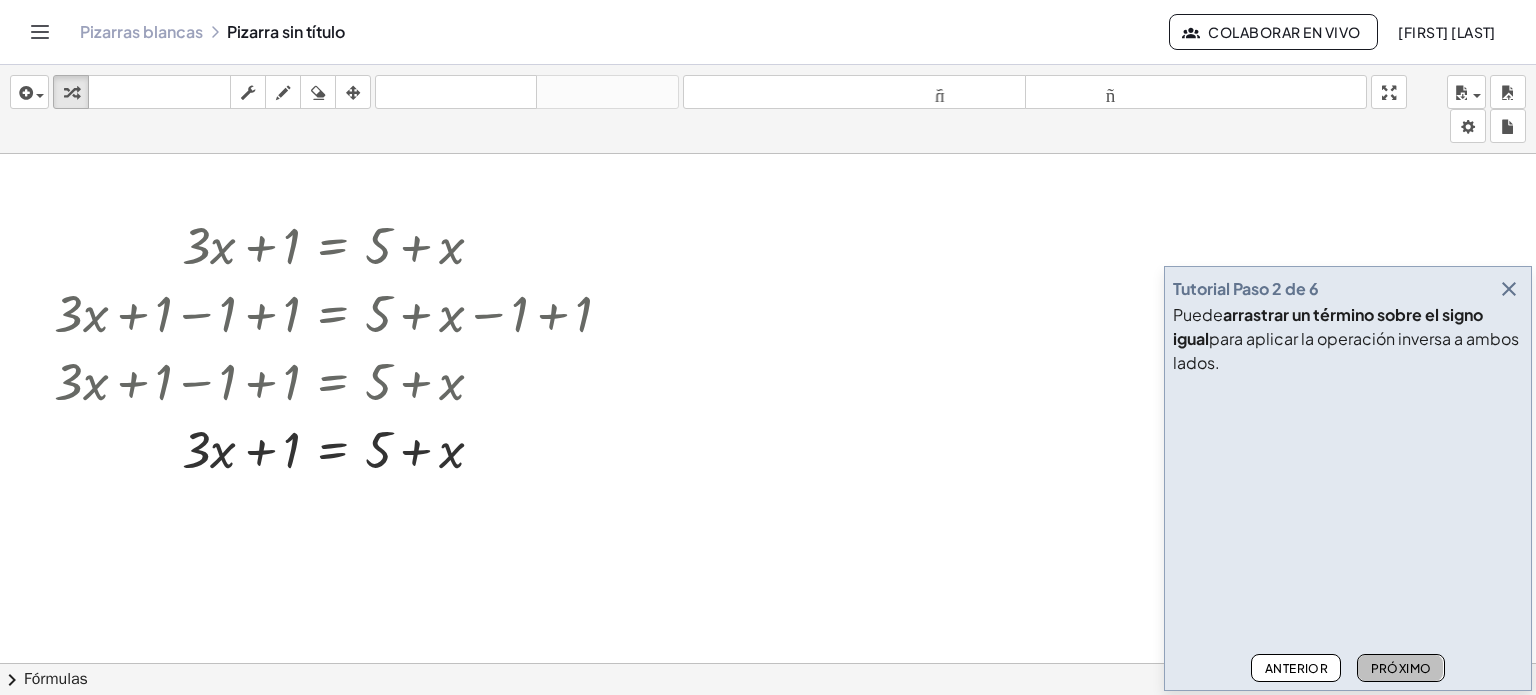 click on "Próximo" at bounding box center [1401, 668] 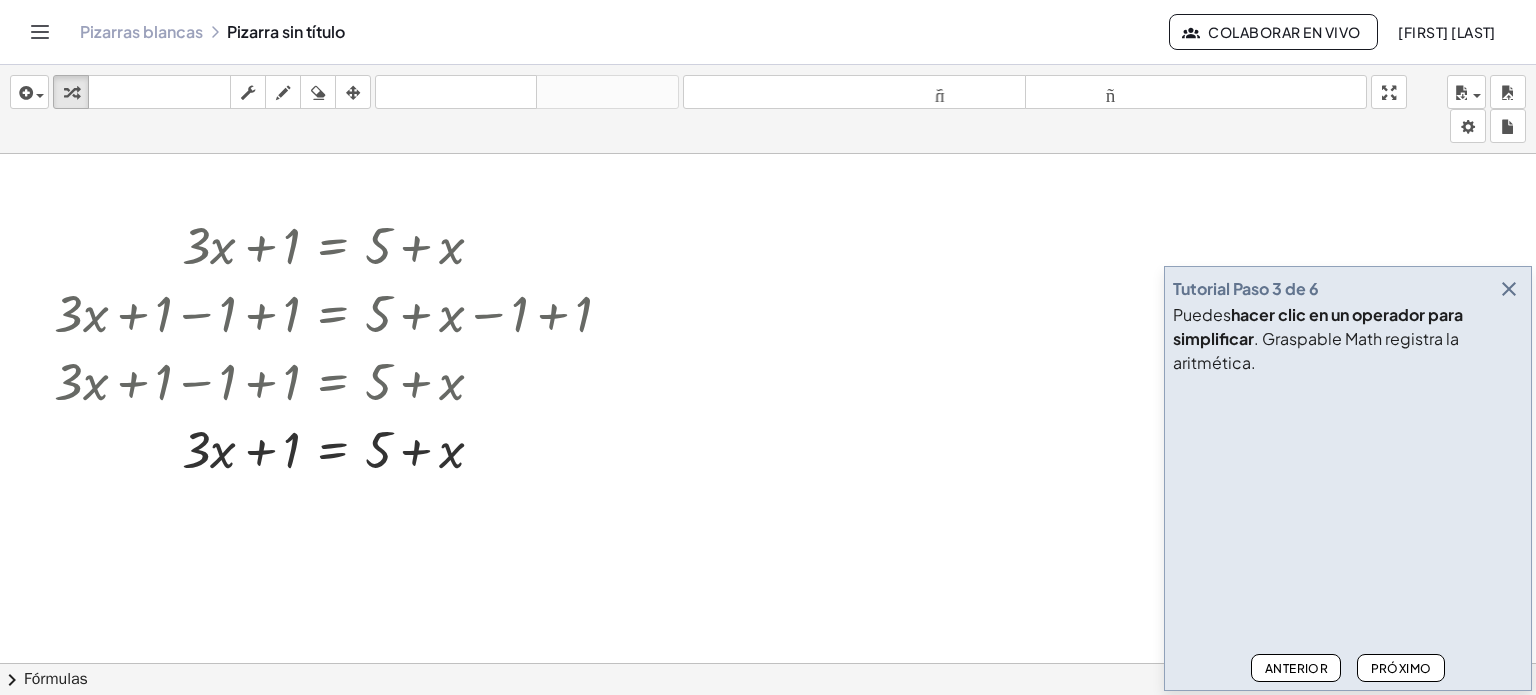 click on "Anterior" at bounding box center [1296, 668] 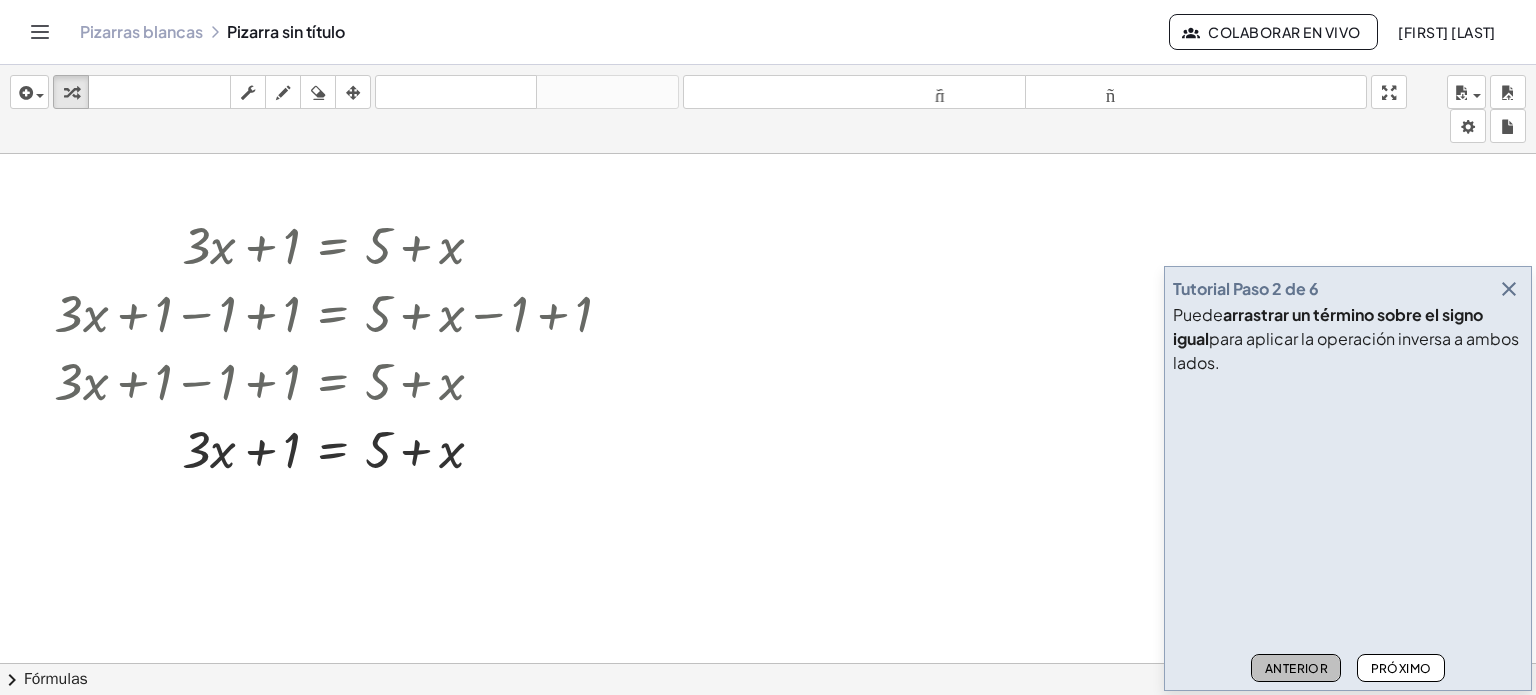 click on "Anterior" at bounding box center (1296, 668) 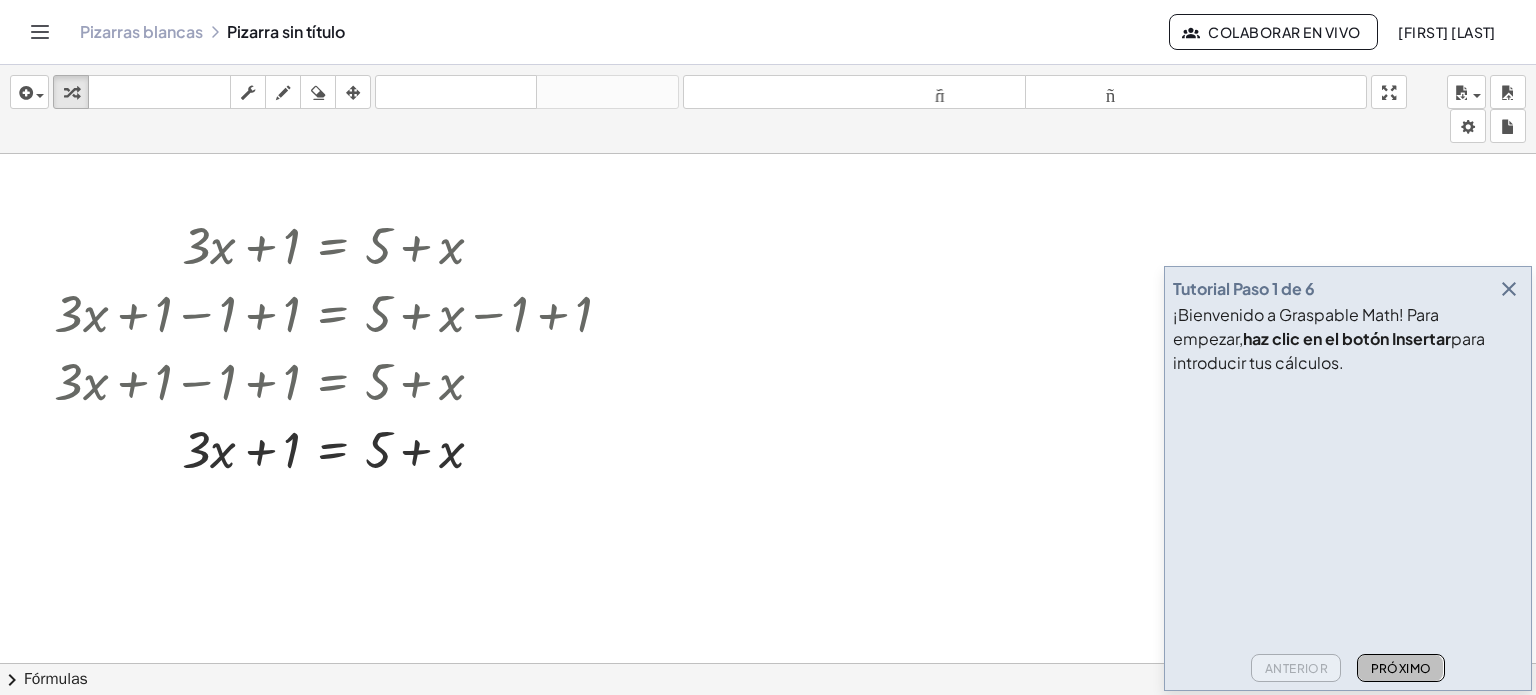 click on "Próximo" at bounding box center [1401, 668] 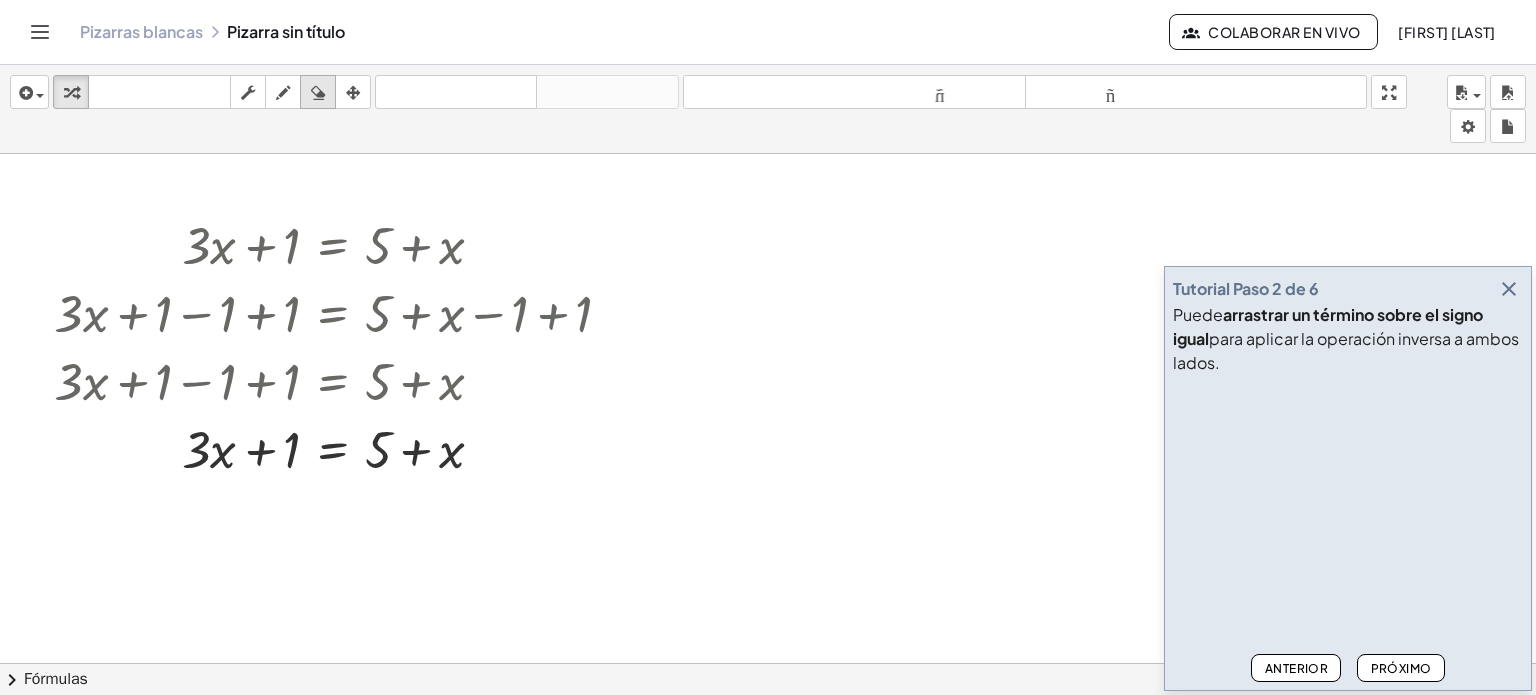 click at bounding box center (318, 92) 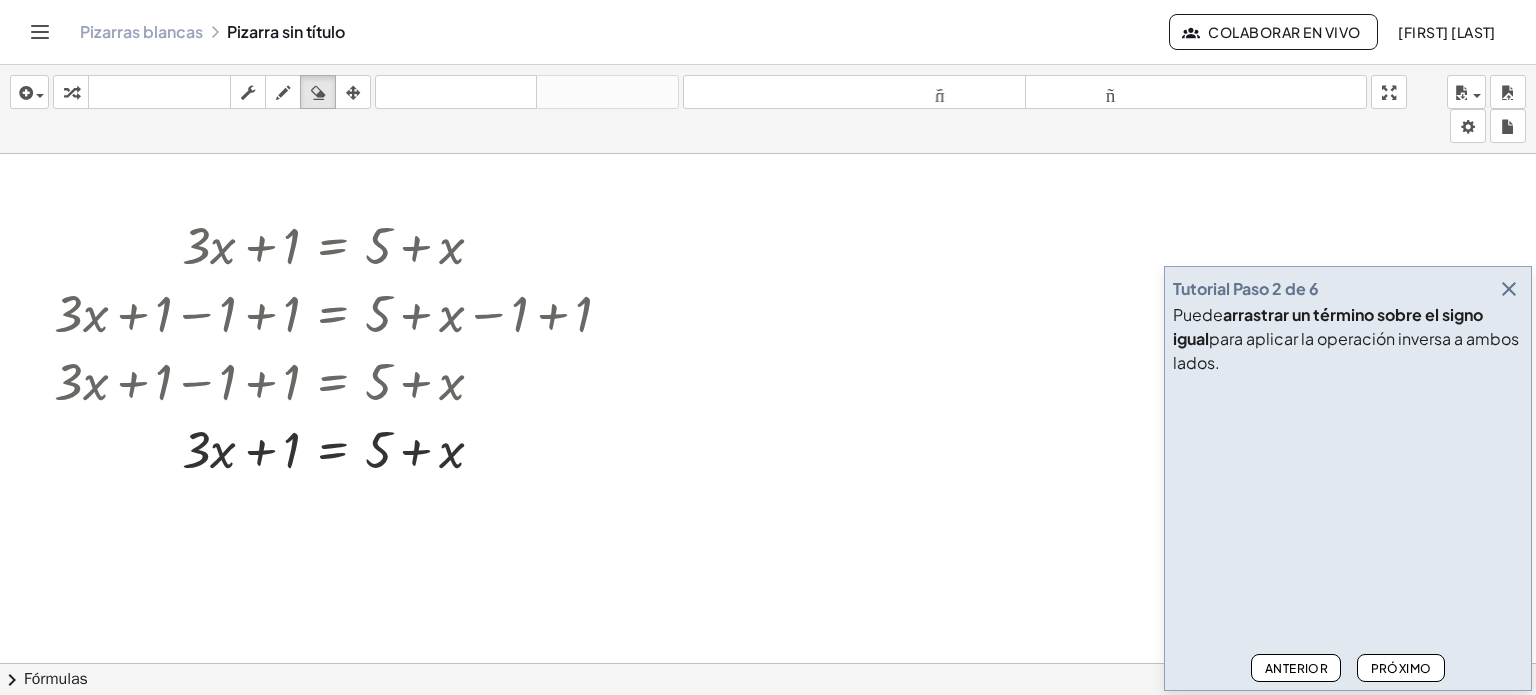 click at bounding box center (768, 743) 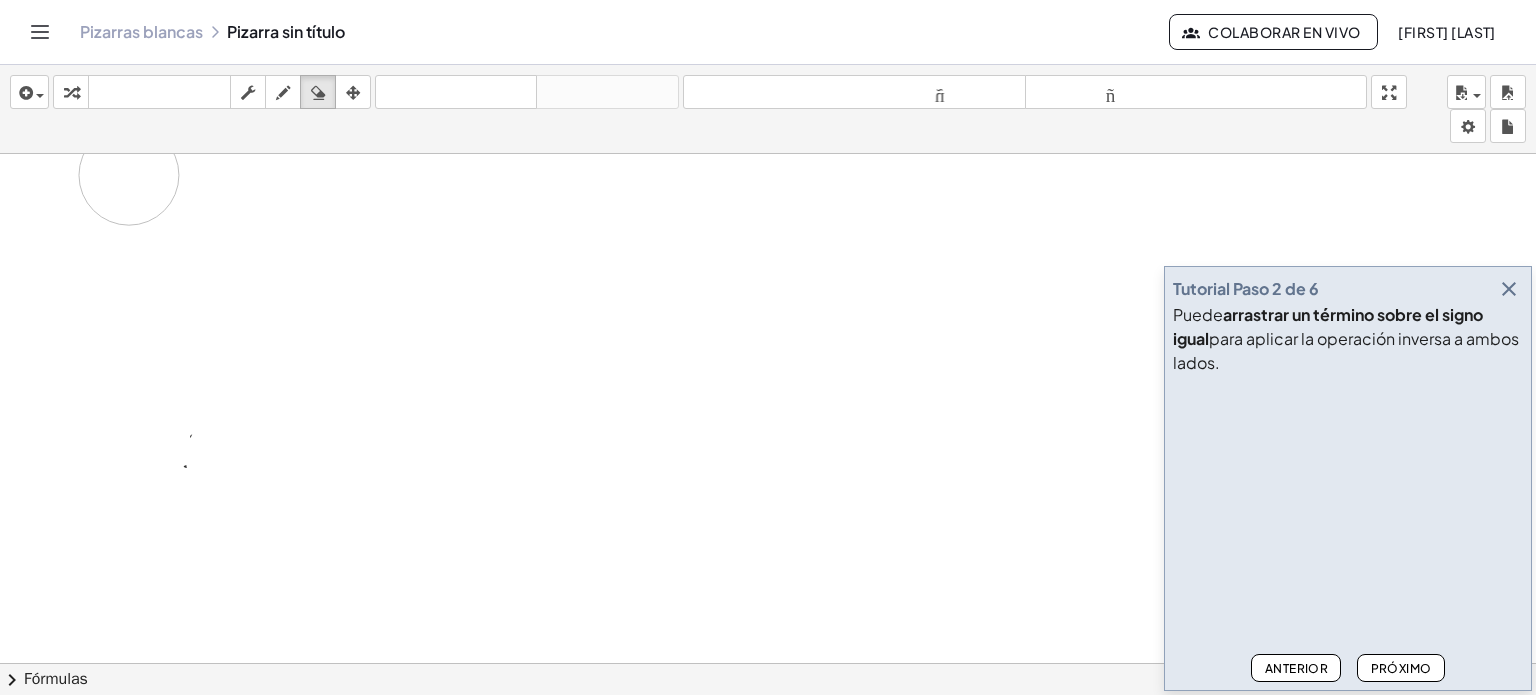 drag, startPoint x: 428, startPoint y: 379, endPoint x: 129, endPoint y: 174, distance: 362.52725 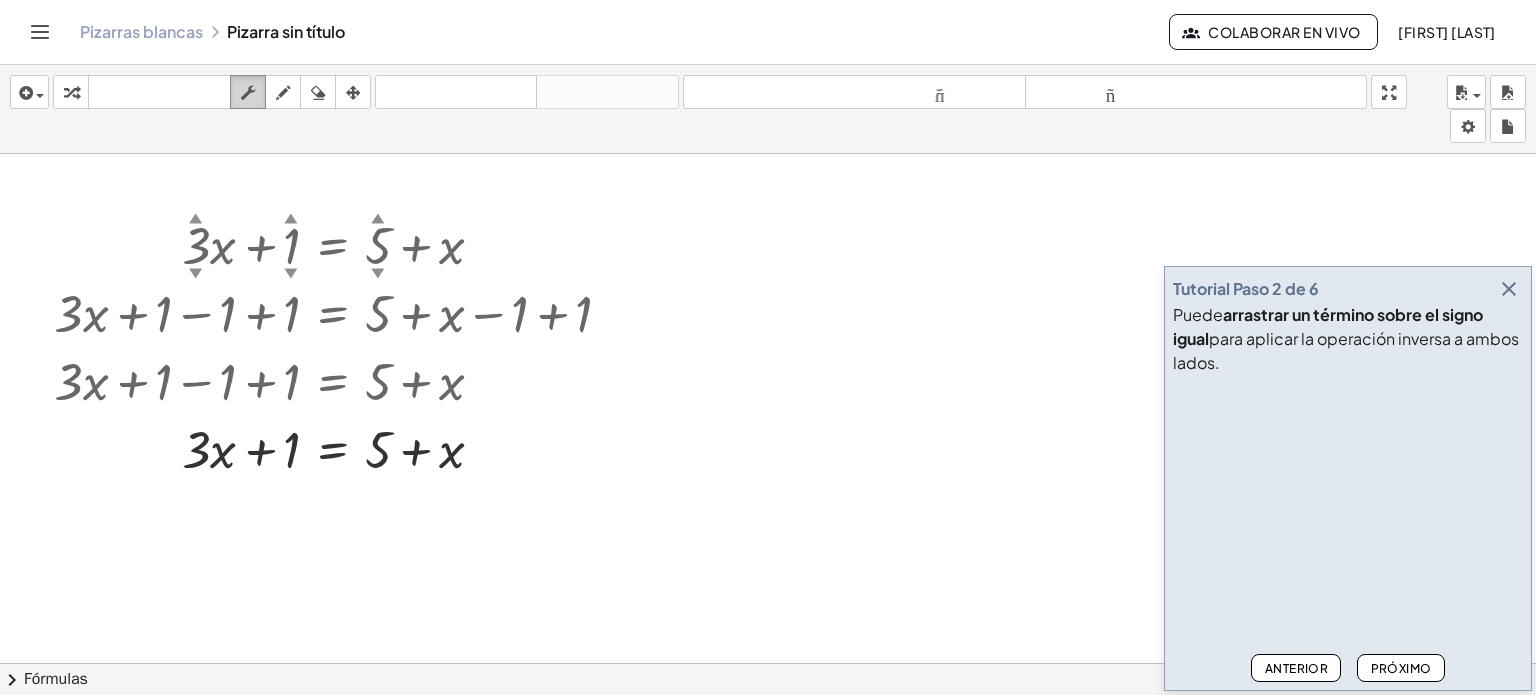 click at bounding box center (248, 93) 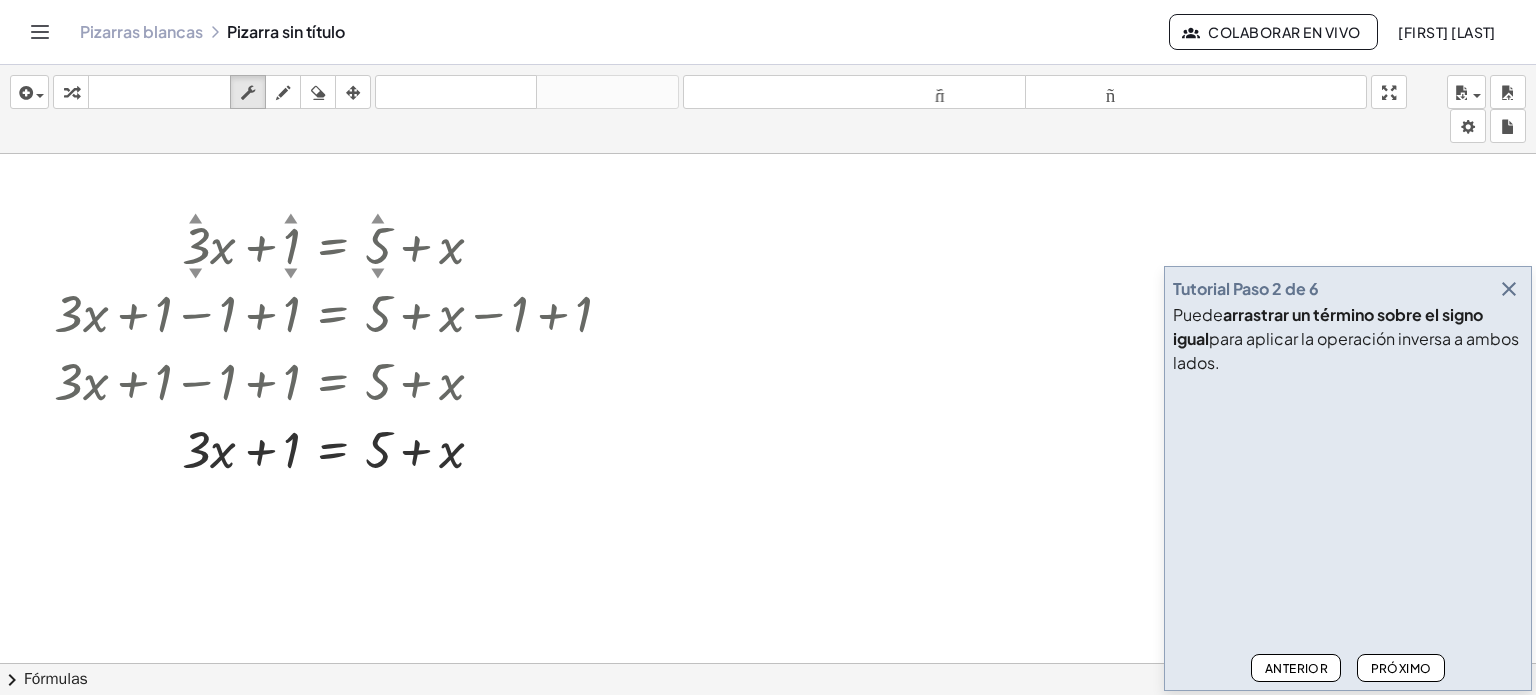 click on "insertar Seleccione uno: Expresión matemática Función Texto Vídeo de YouTube Graficando Geometría Geometría 3D transformar teclado teclado fregar dibujar borrar arreglar deshacer deshacer rehacer rehacer tamaño_del_formato menor tamaño_del_formato más grande pantalla completa carga   ahorrar nuevo ajustes" at bounding box center [768, 109] 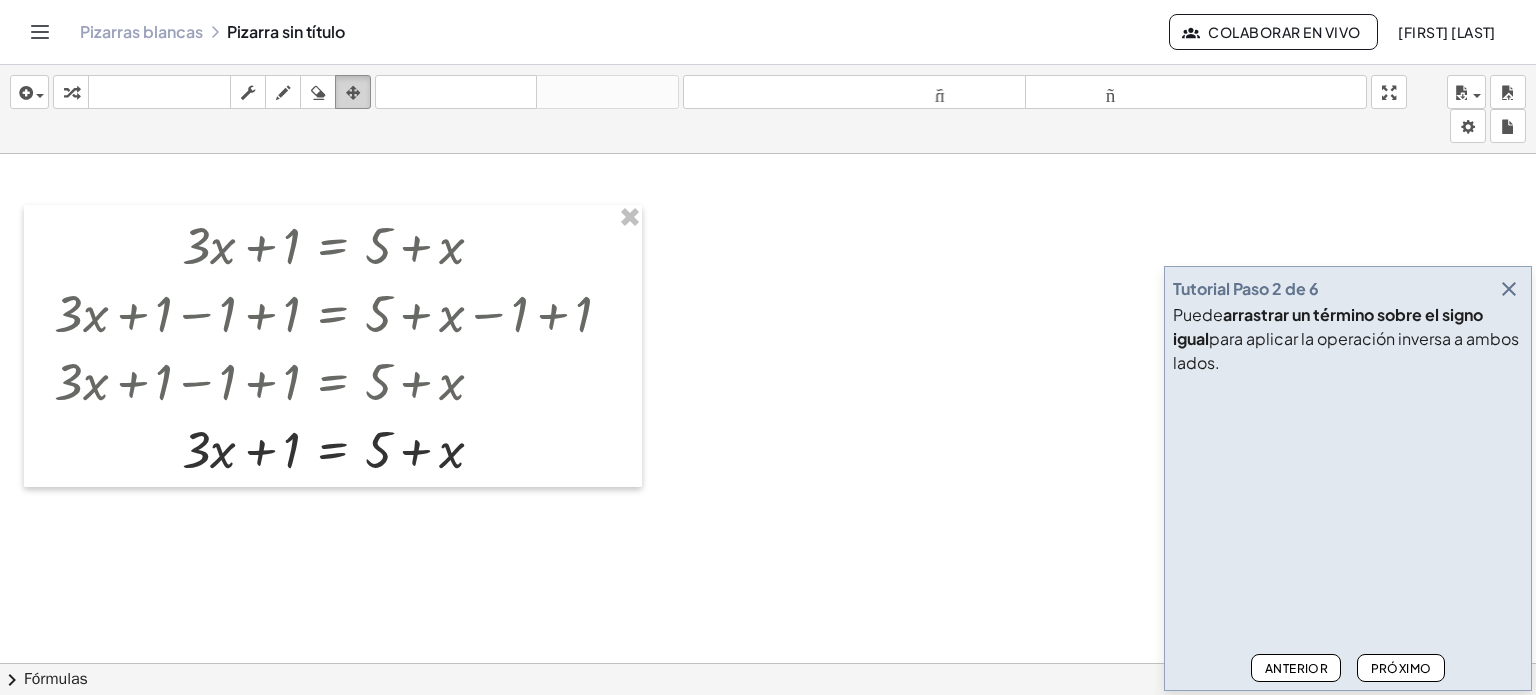 click at bounding box center (353, 93) 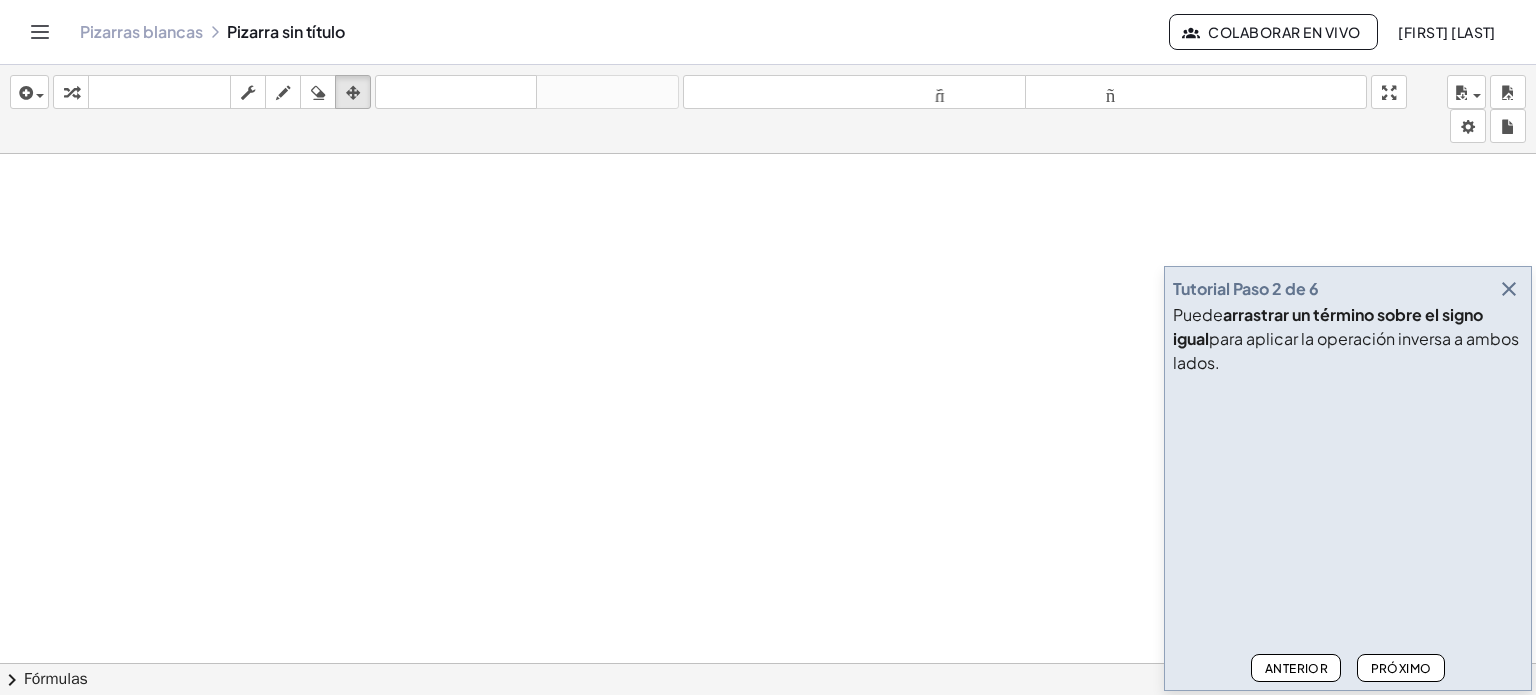 click at bounding box center [768, 743] 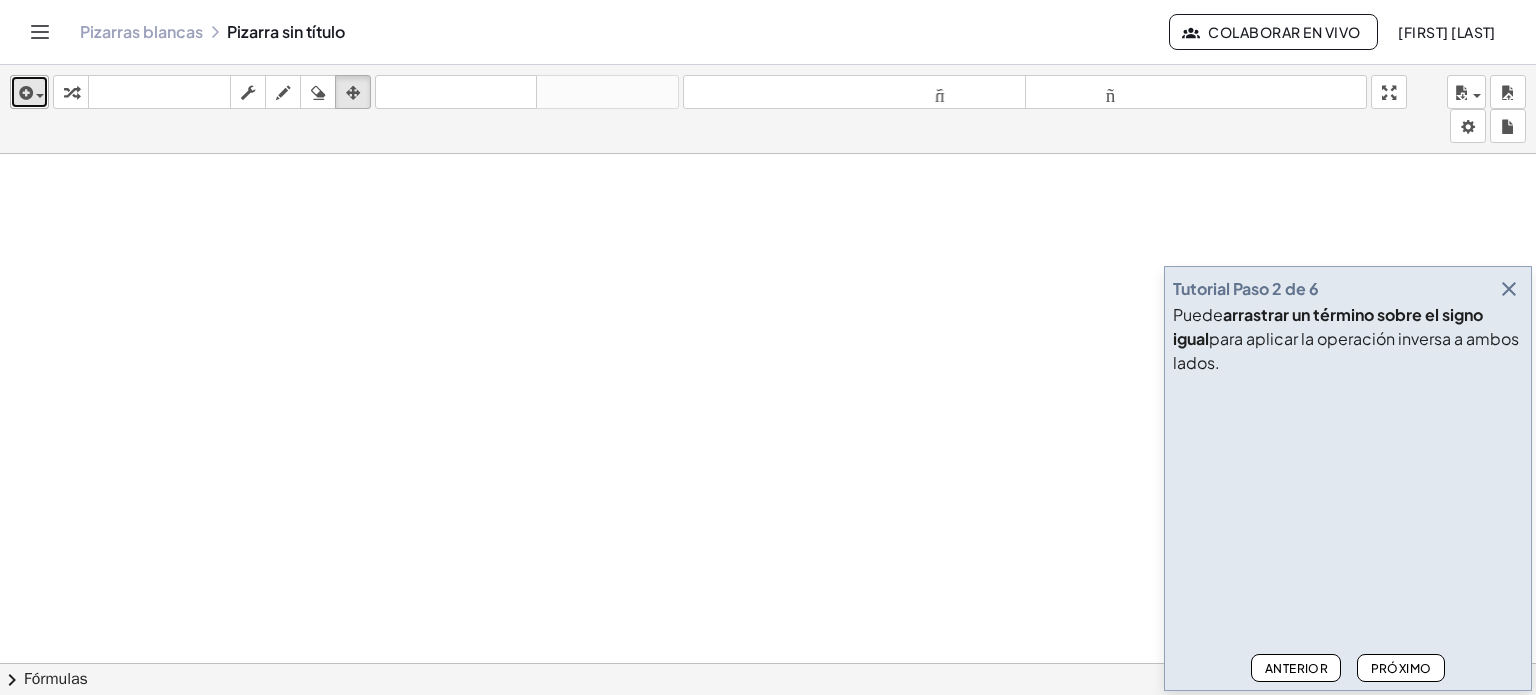 click at bounding box center (24, 93) 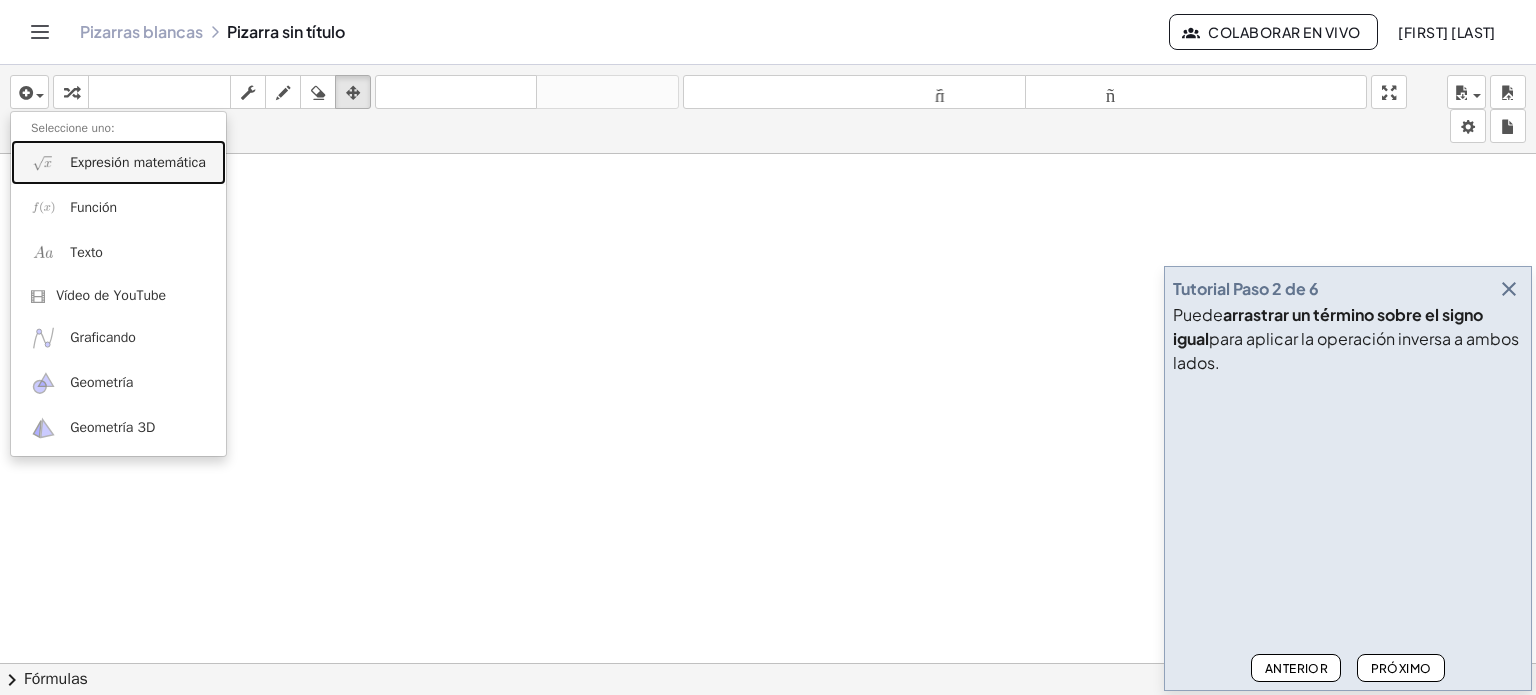 click on "Expresión matemática" at bounding box center [138, 162] 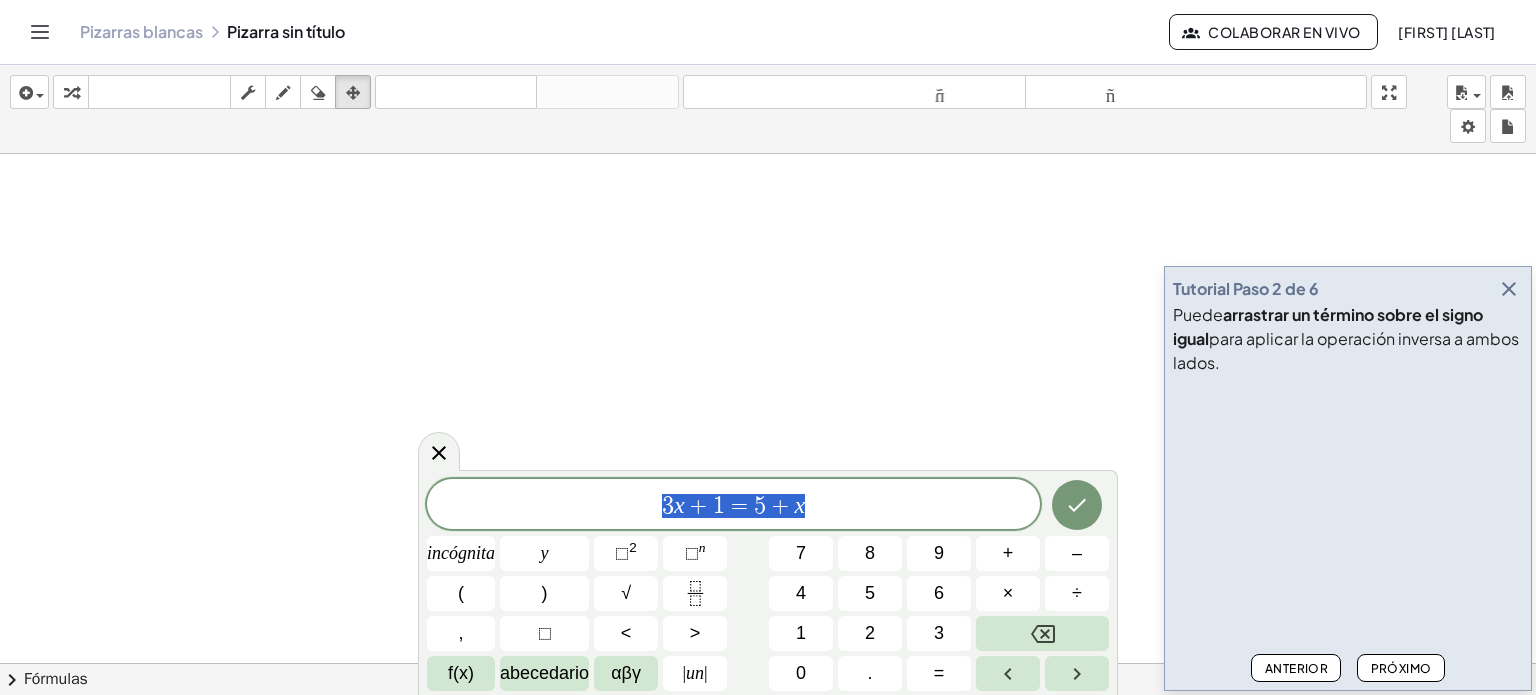 drag, startPoint x: 818, startPoint y: 499, endPoint x: 620, endPoint y: 464, distance: 201.06964 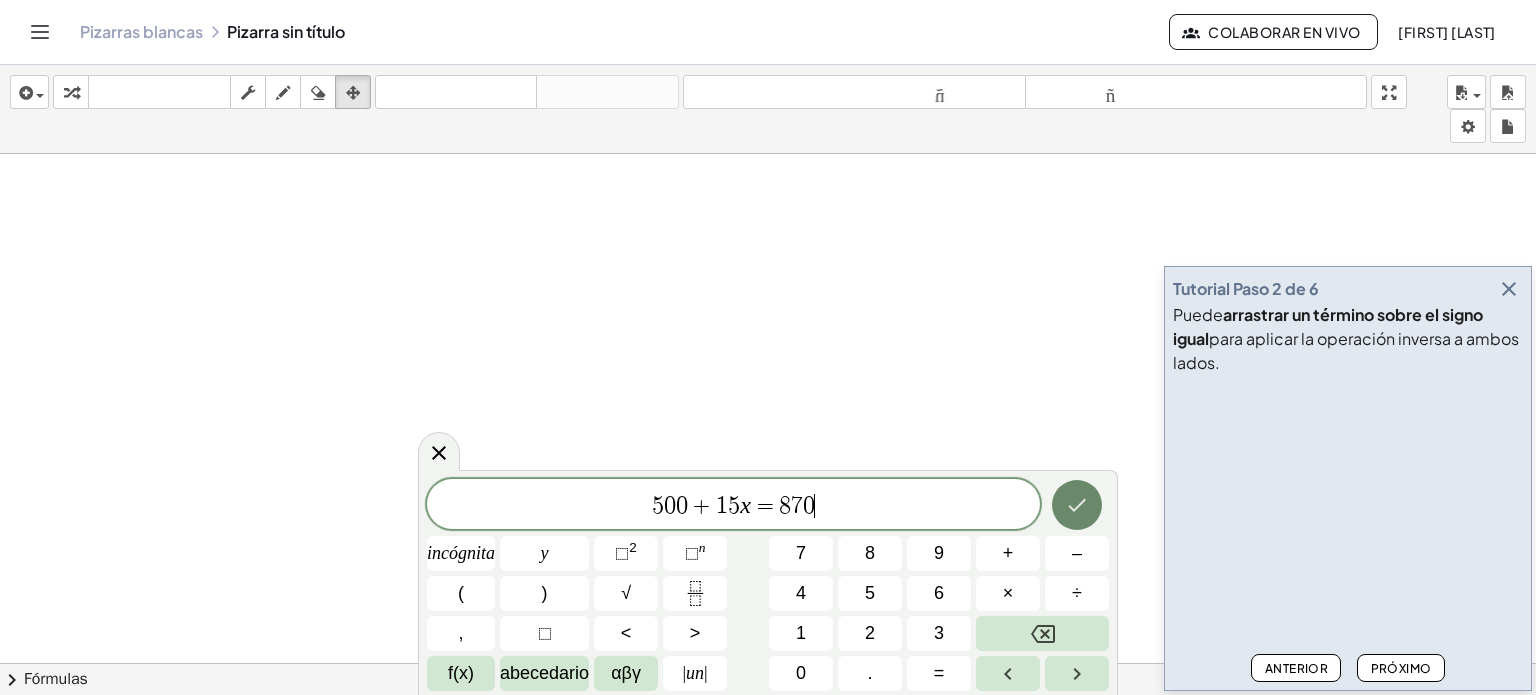 click 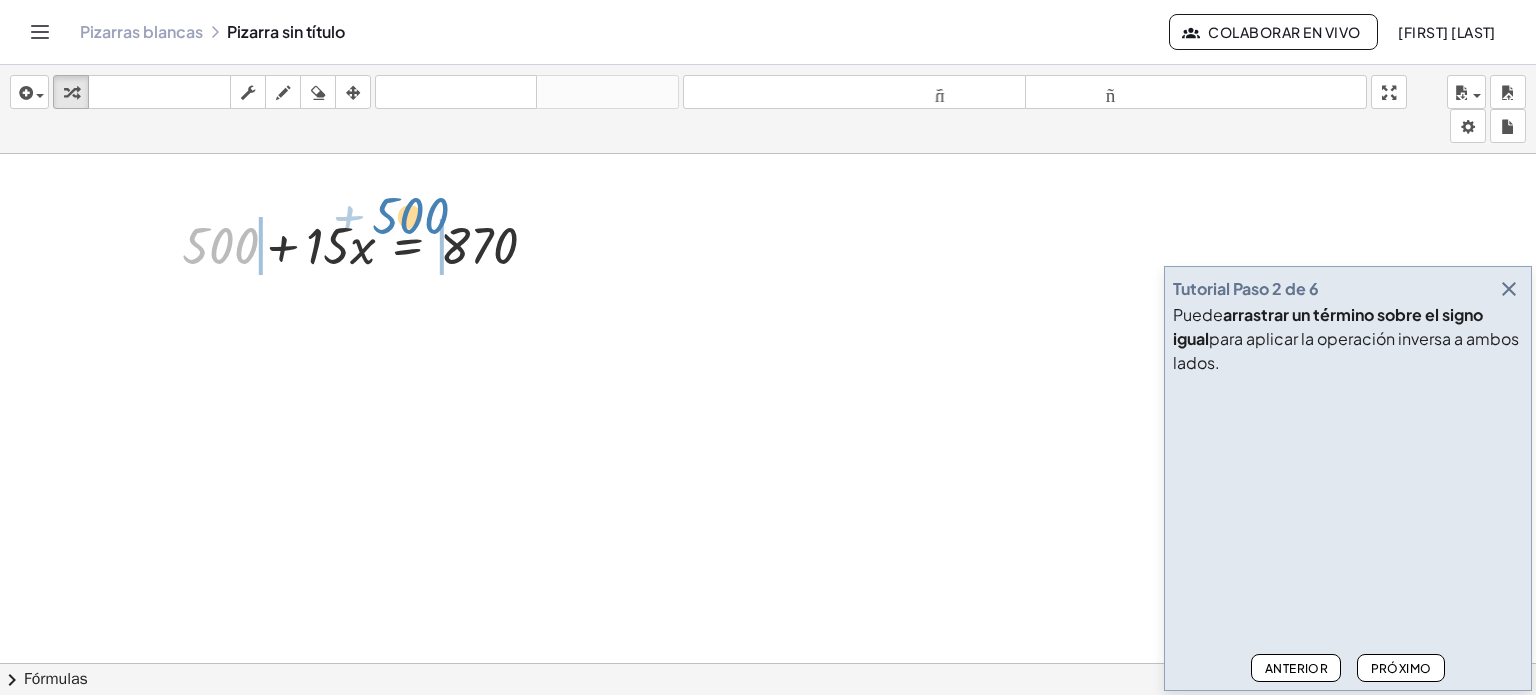 drag, startPoint x: 239, startPoint y: 247, endPoint x: 430, endPoint y: 218, distance: 193.18903 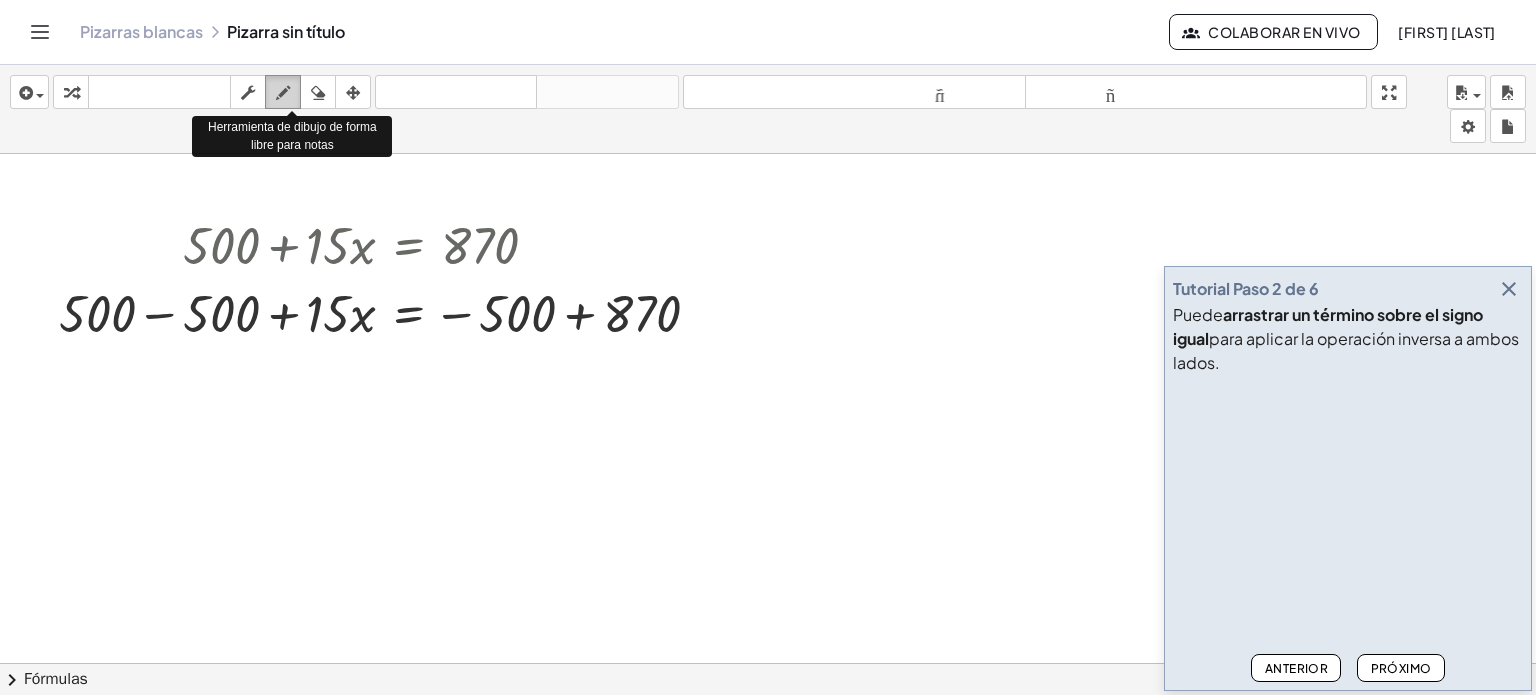 click at bounding box center (283, 93) 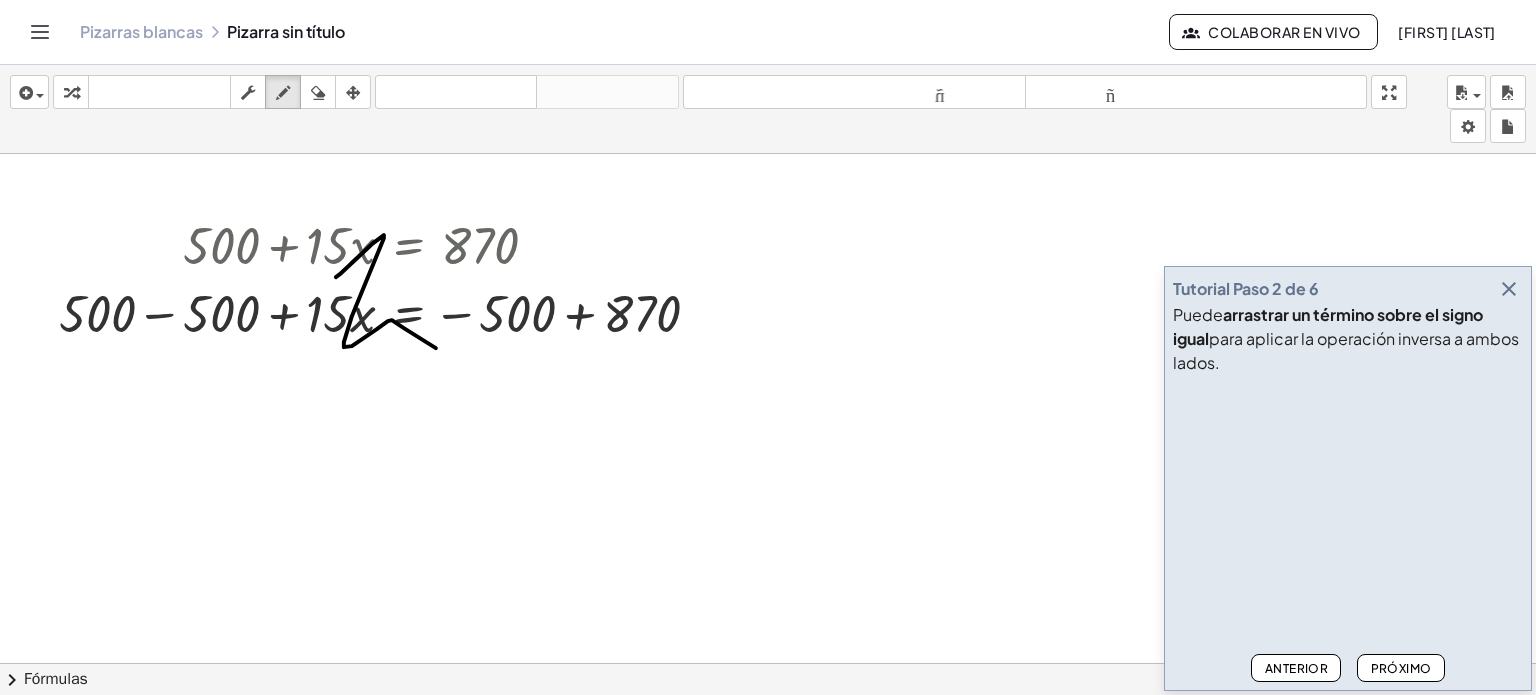 drag, startPoint x: 336, startPoint y: 276, endPoint x: 448, endPoint y: 351, distance: 134.79243 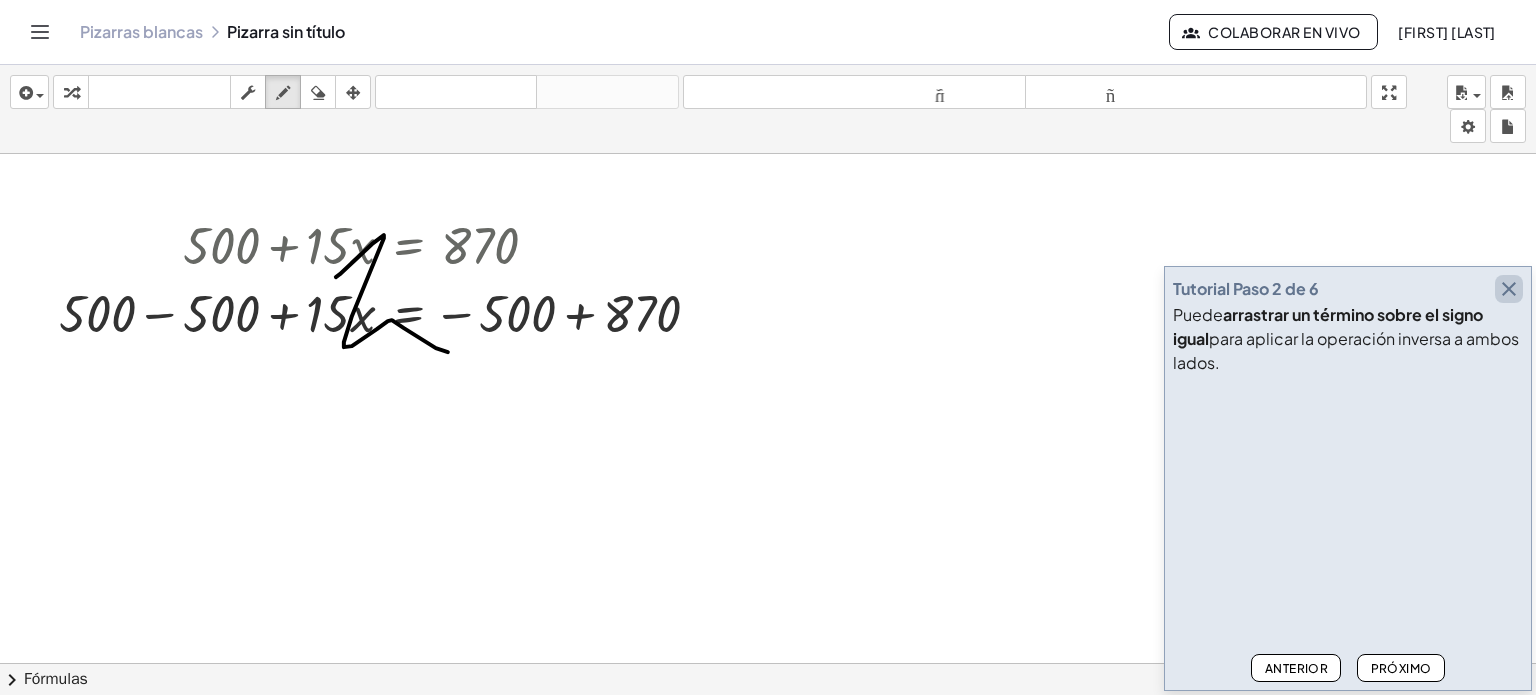 click at bounding box center [1509, 289] 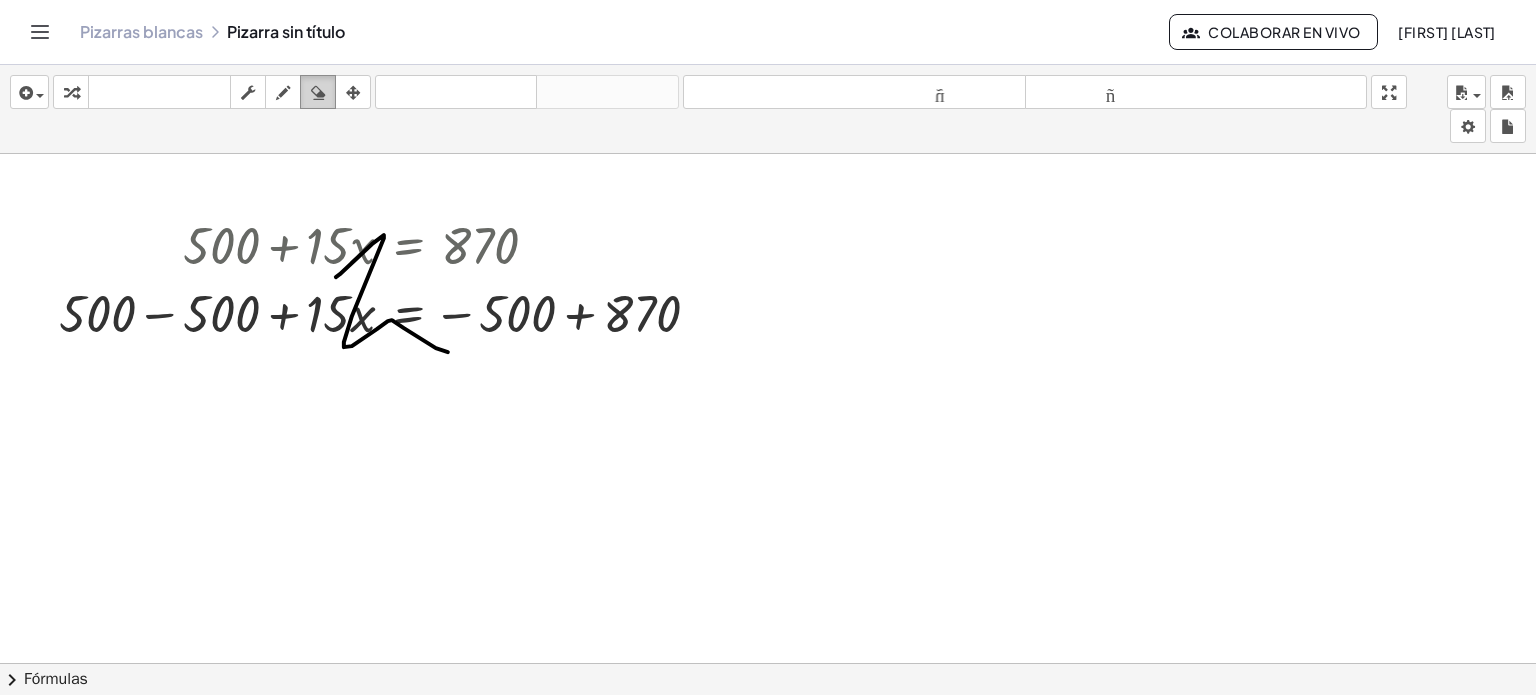 click at bounding box center (318, 93) 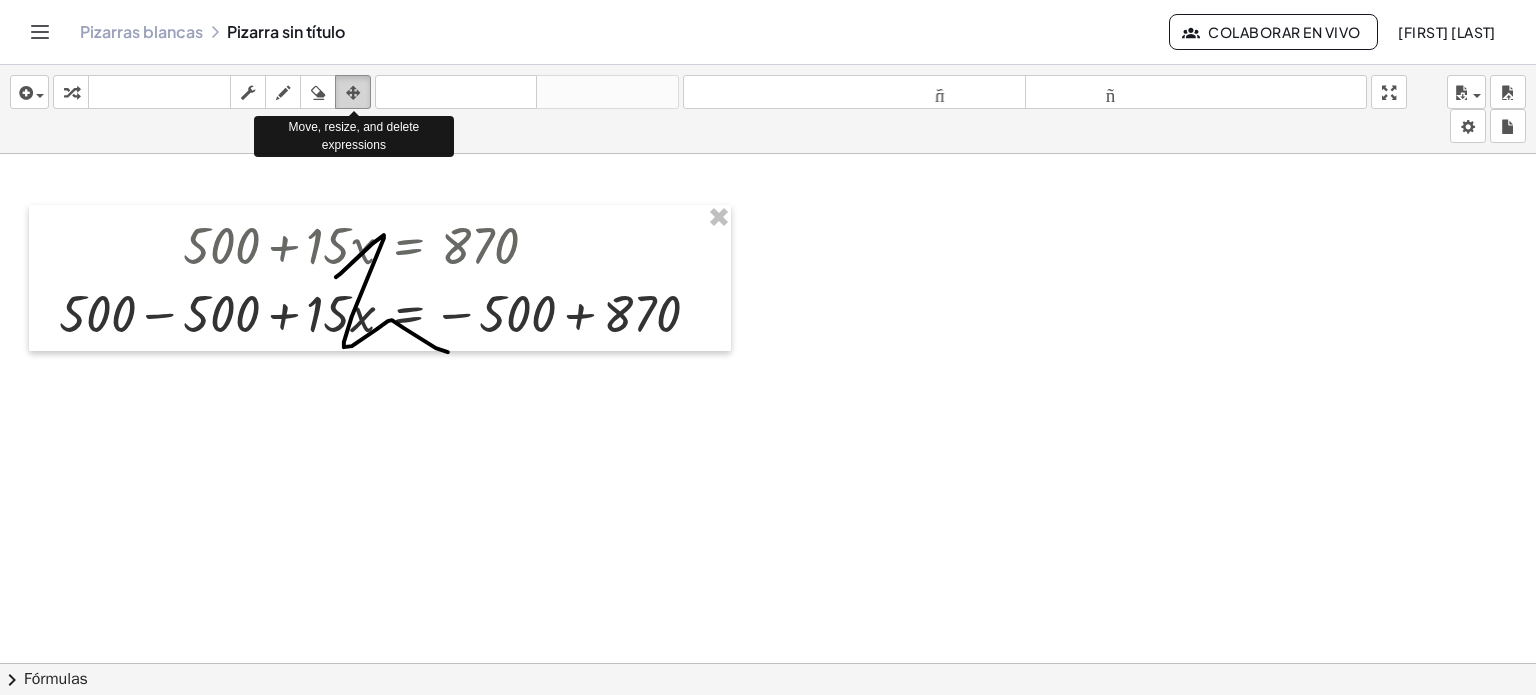 click at bounding box center (353, 93) 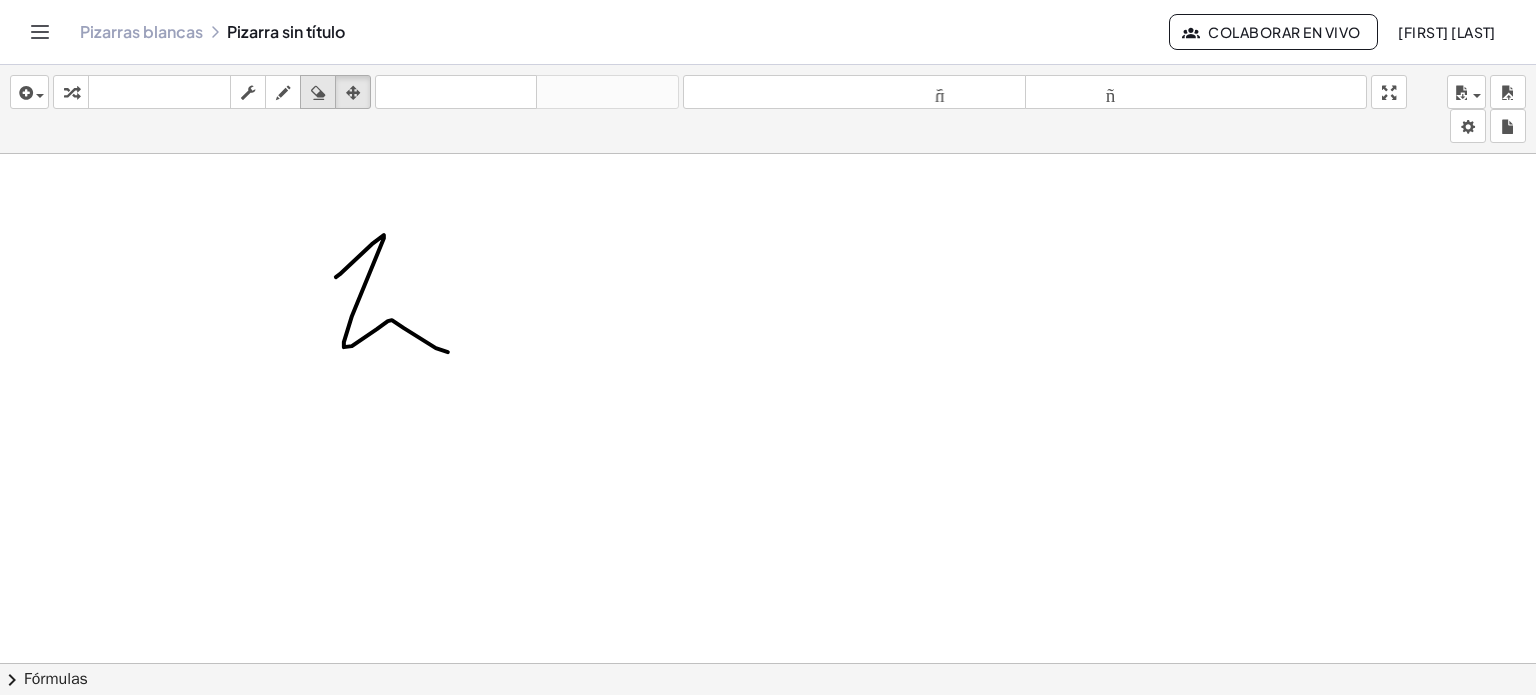 click at bounding box center (318, 93) 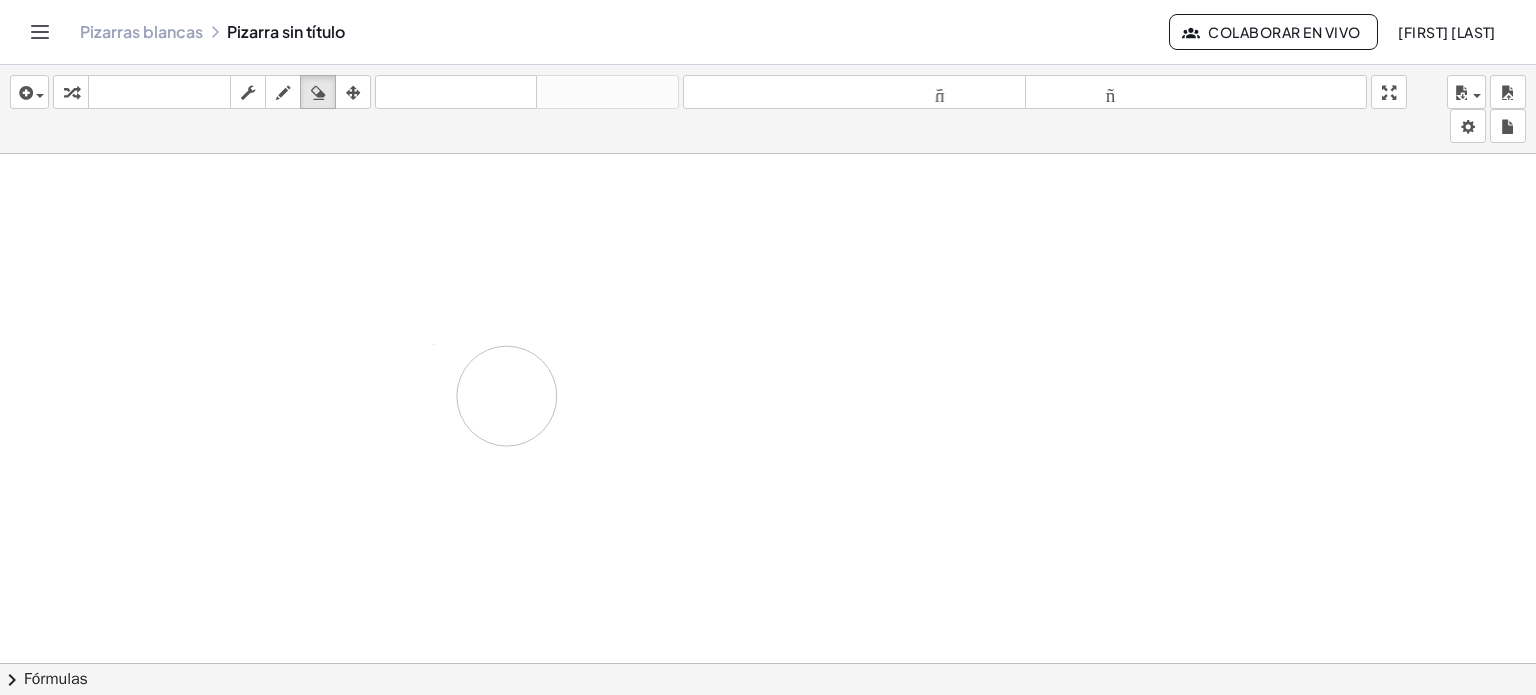 drag, startPoint x: 384, startPoint y: 227, endPoint x: 496, endPoint y: 399, distance: 205.25107 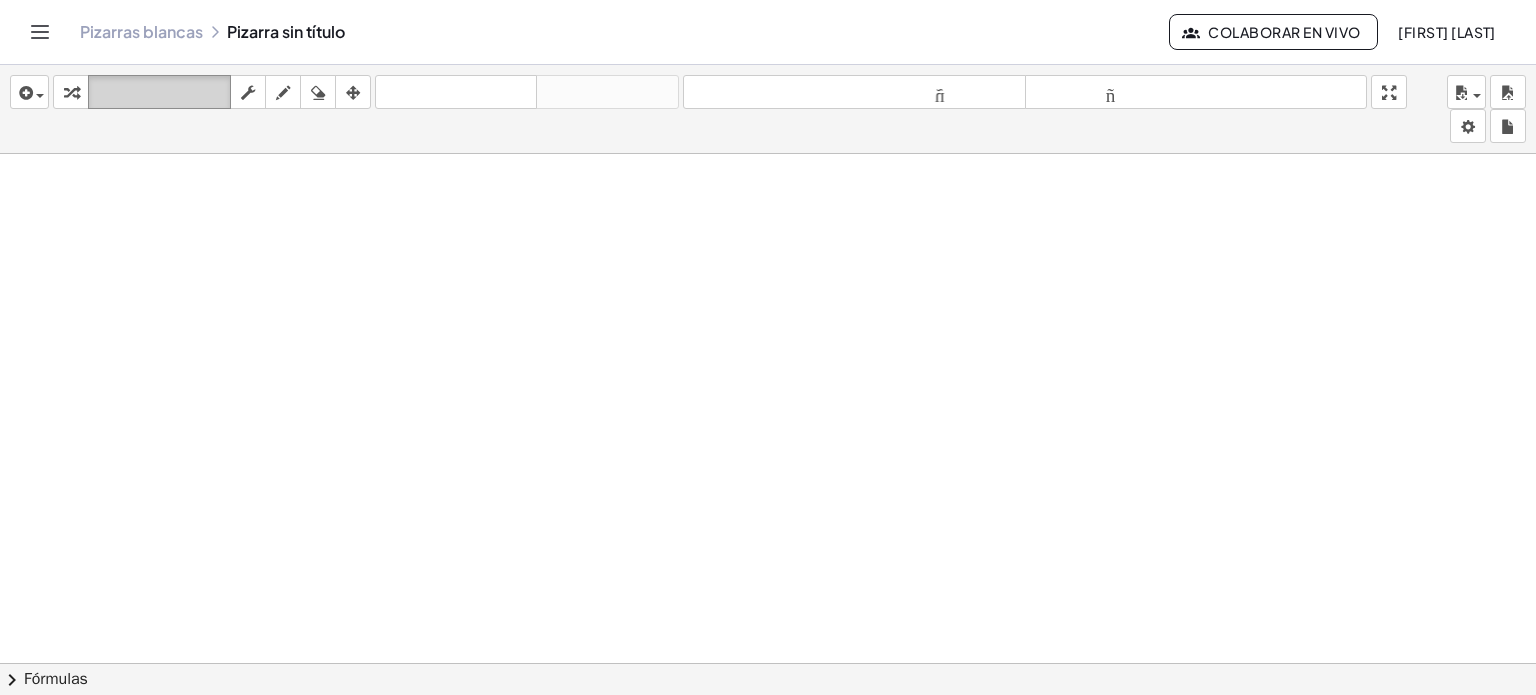 click on "teclado" at bounding box center (159, 92) 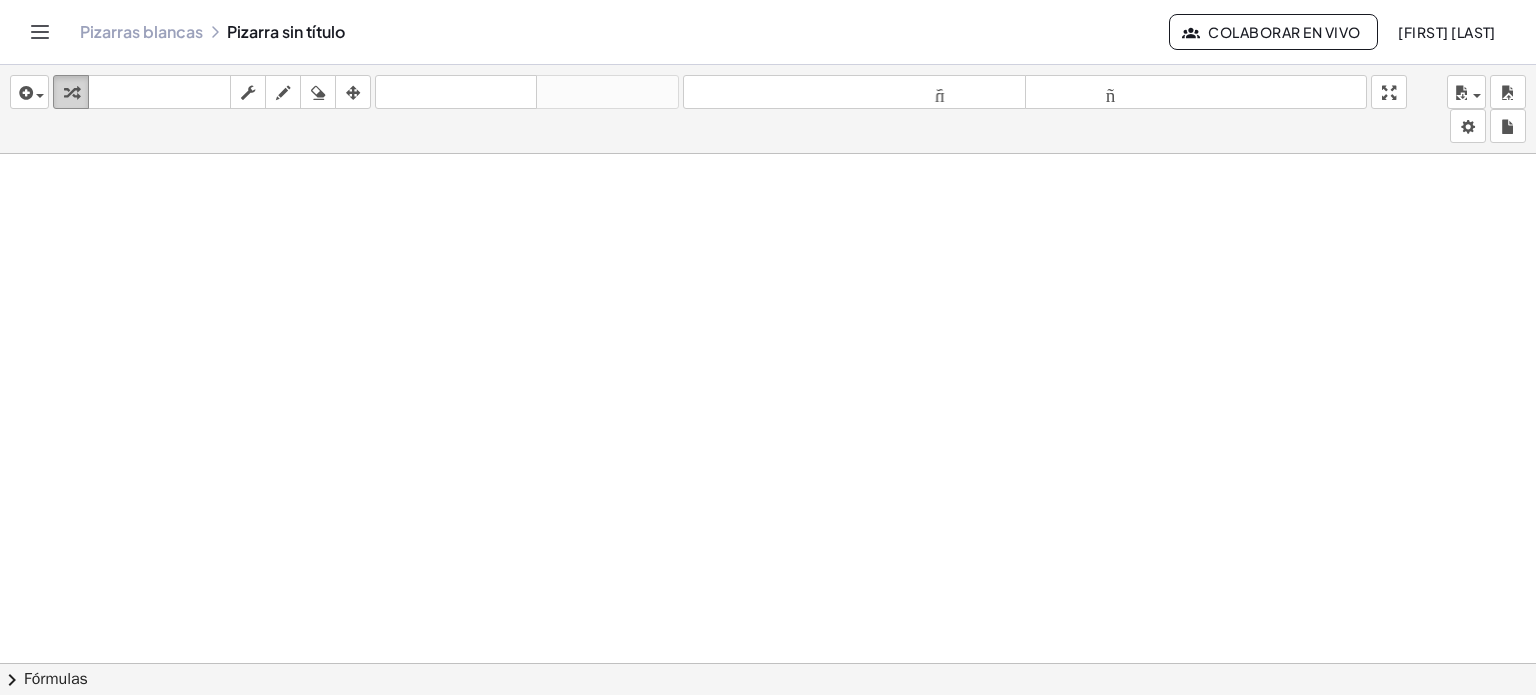 click at bounding box center (71, 92) 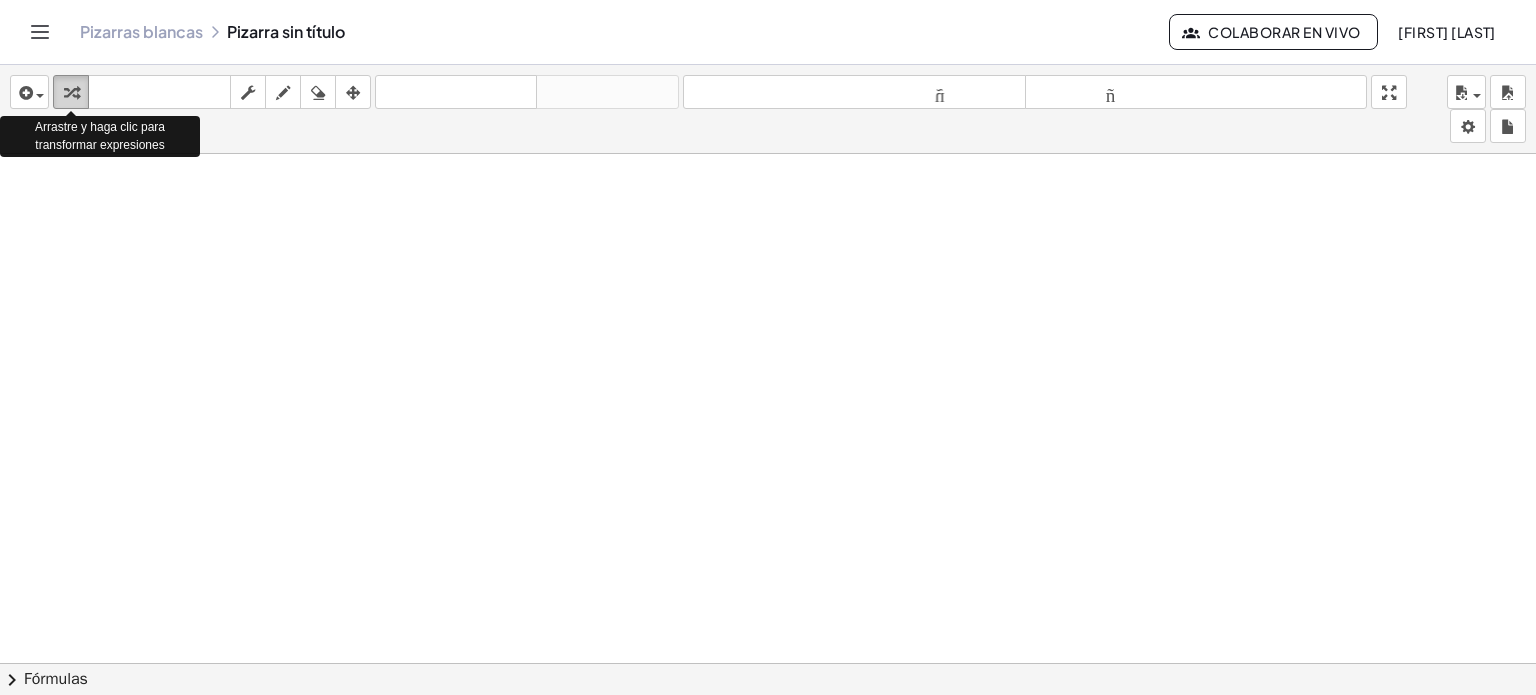 click at bounding box center (71, 92) 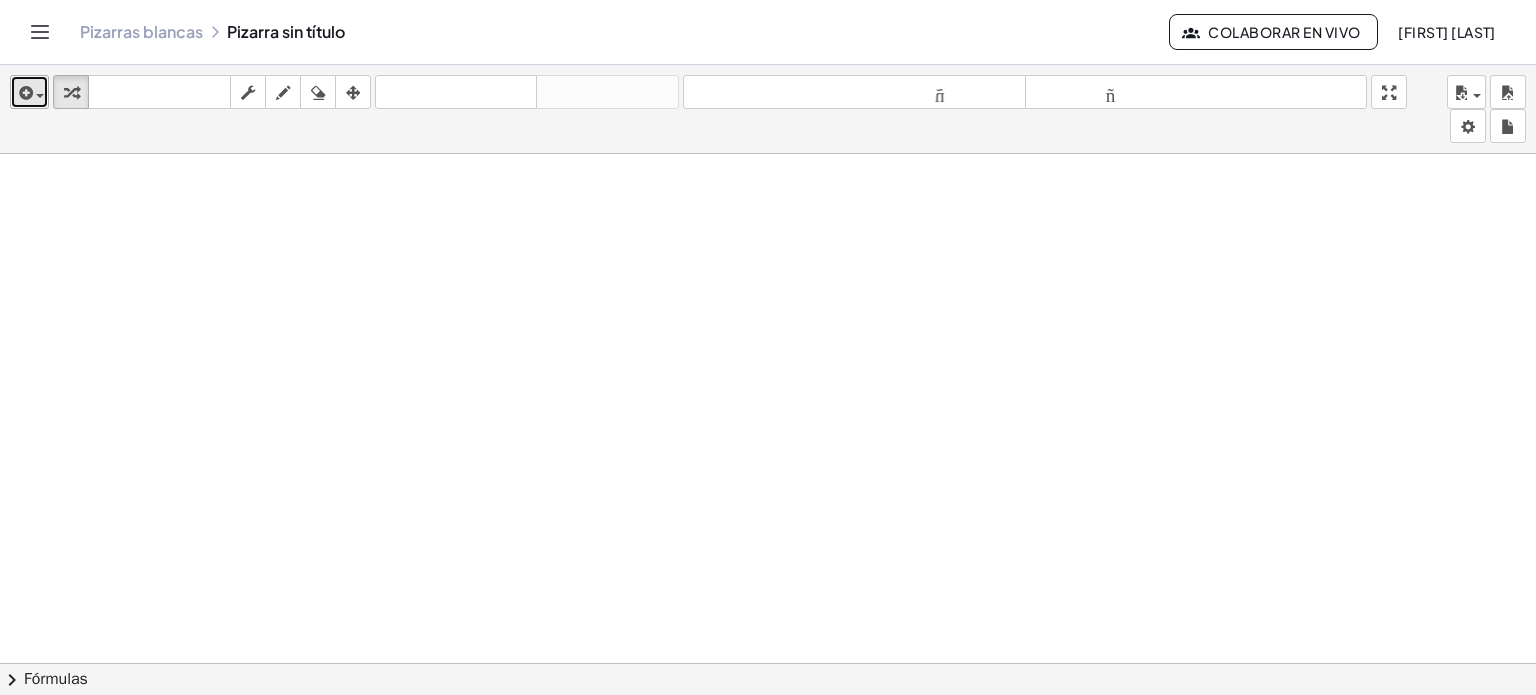 click at bounding box center [24, 93] 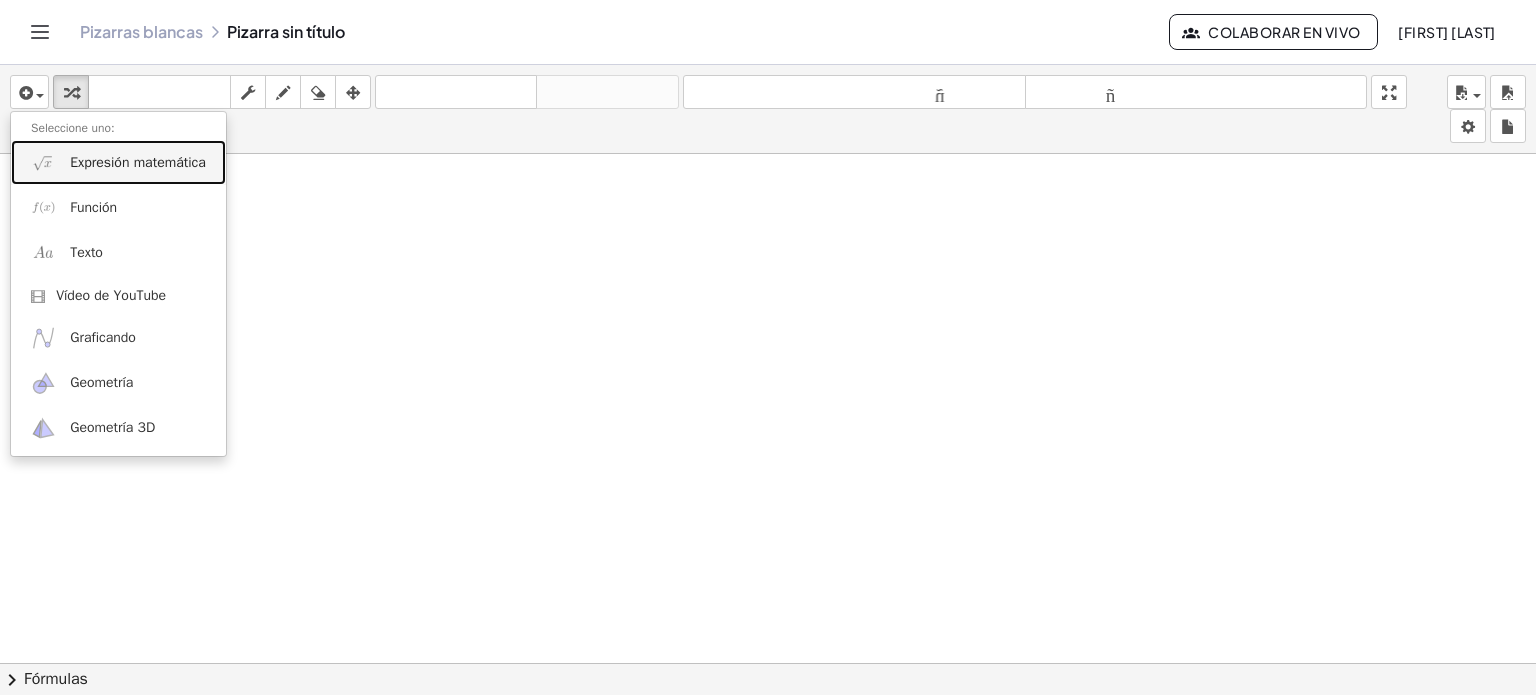 click on "Expresión matemática" at bounding box center [138, 162] 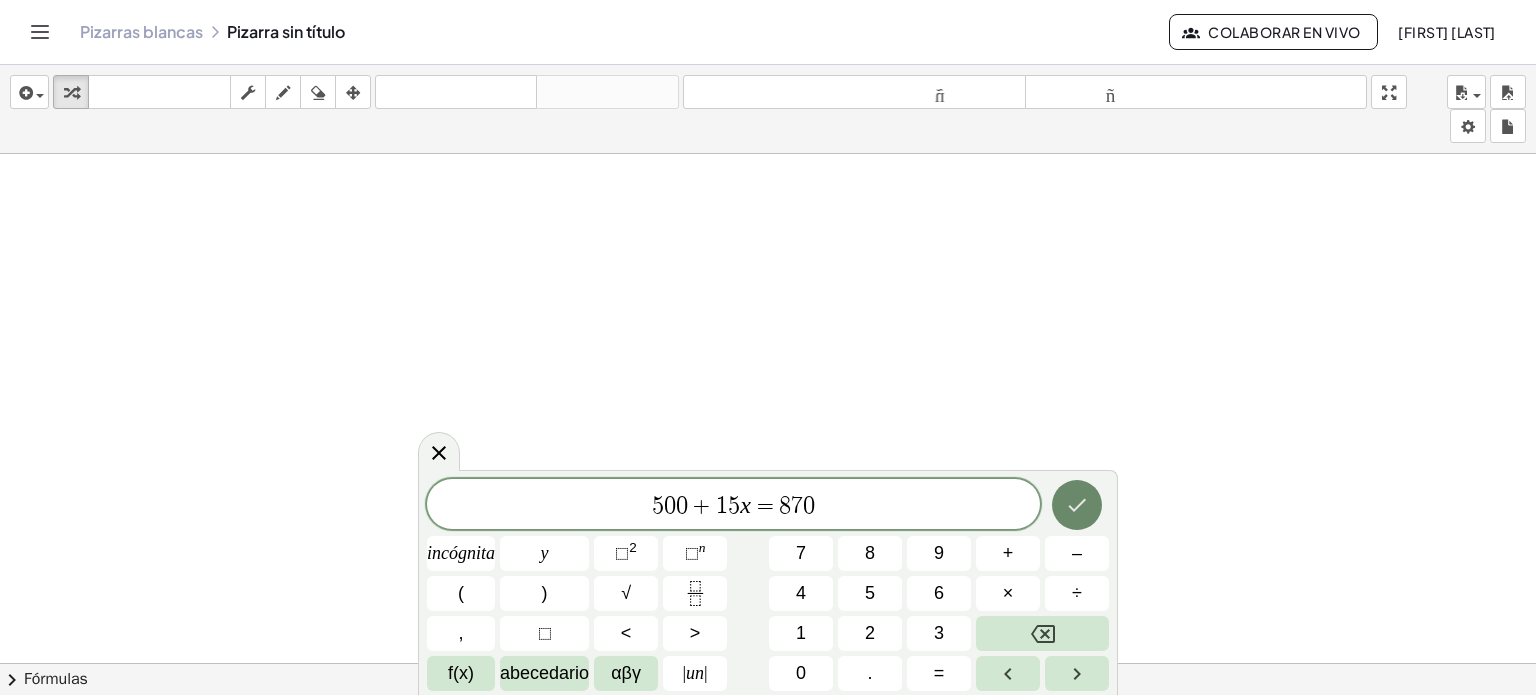 click 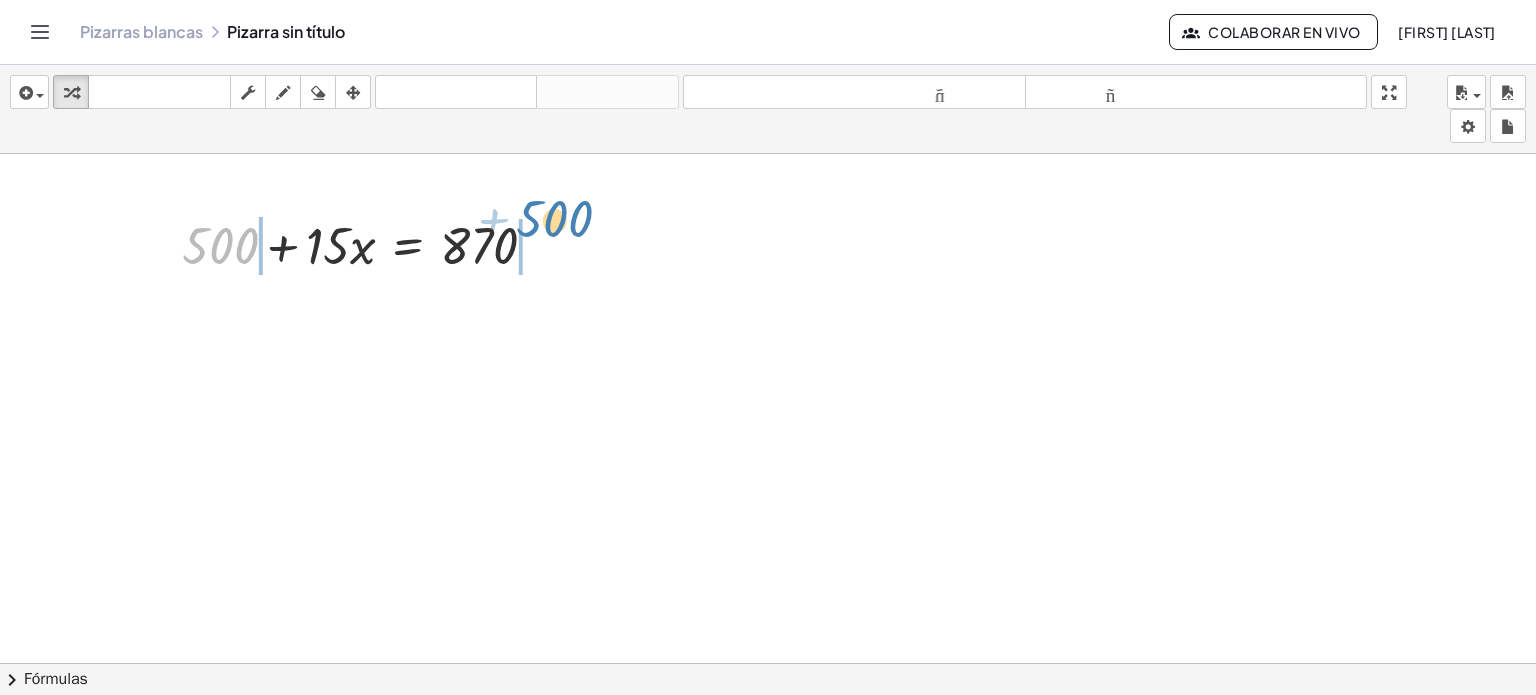 drag, startPoint x: 234, startPoint y: 253, endPoint x: 571, endPoint y: 227, distance: 338.00146 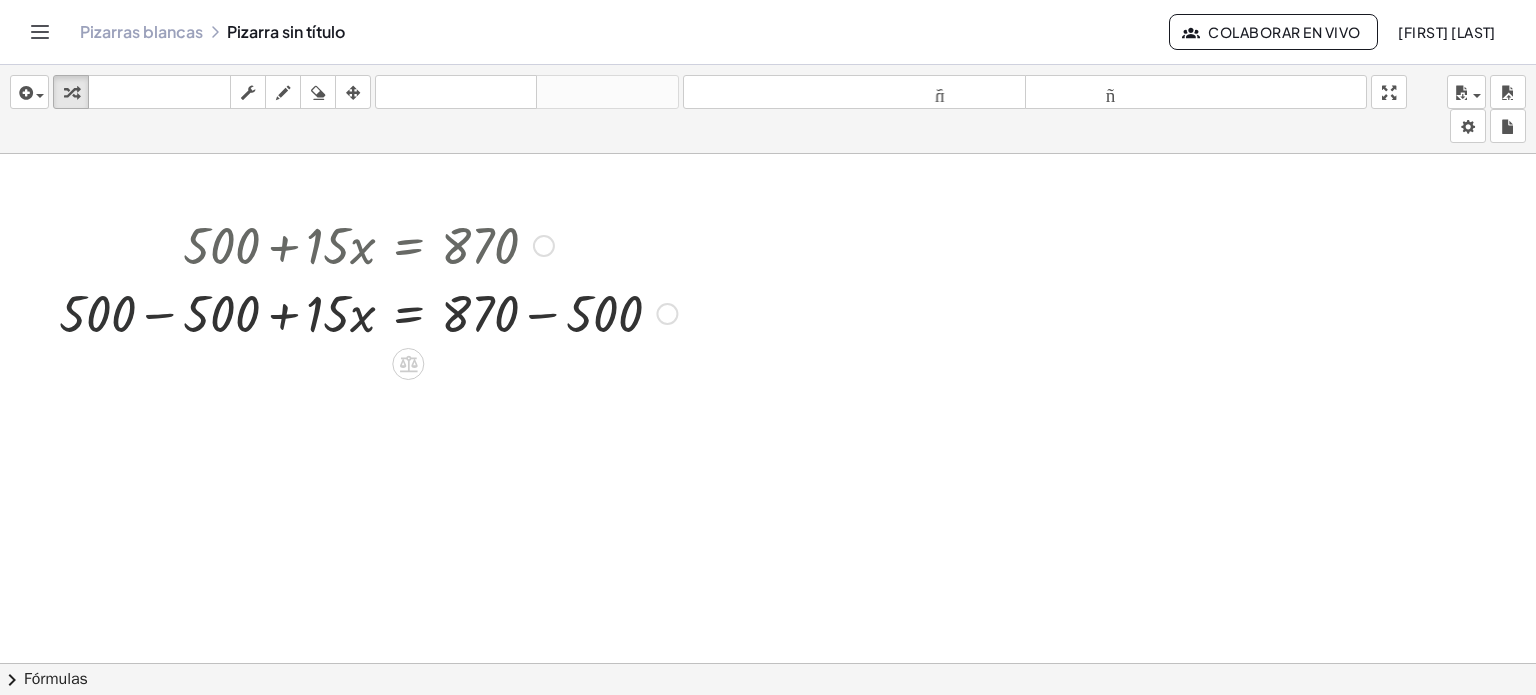 click at bounding box center [368, 312] 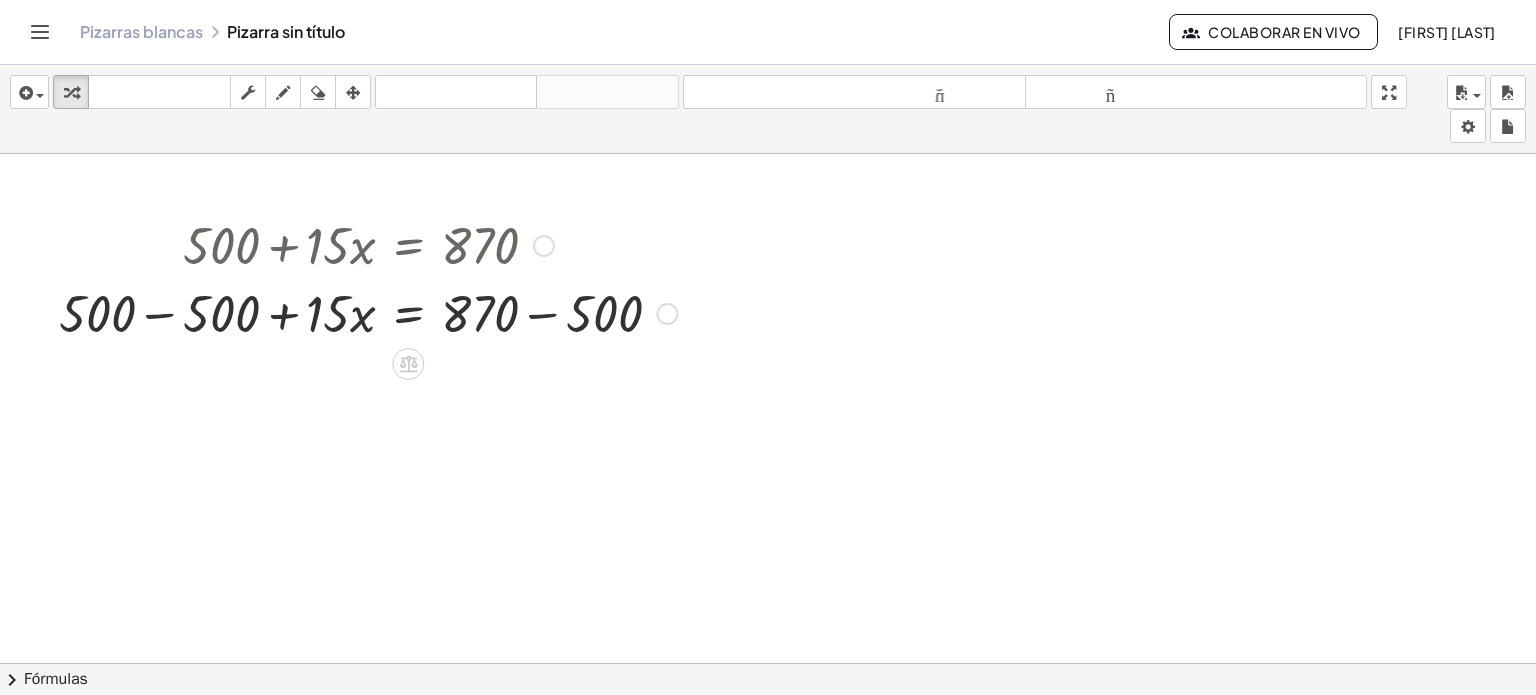 click at bounding box center (368, 312) 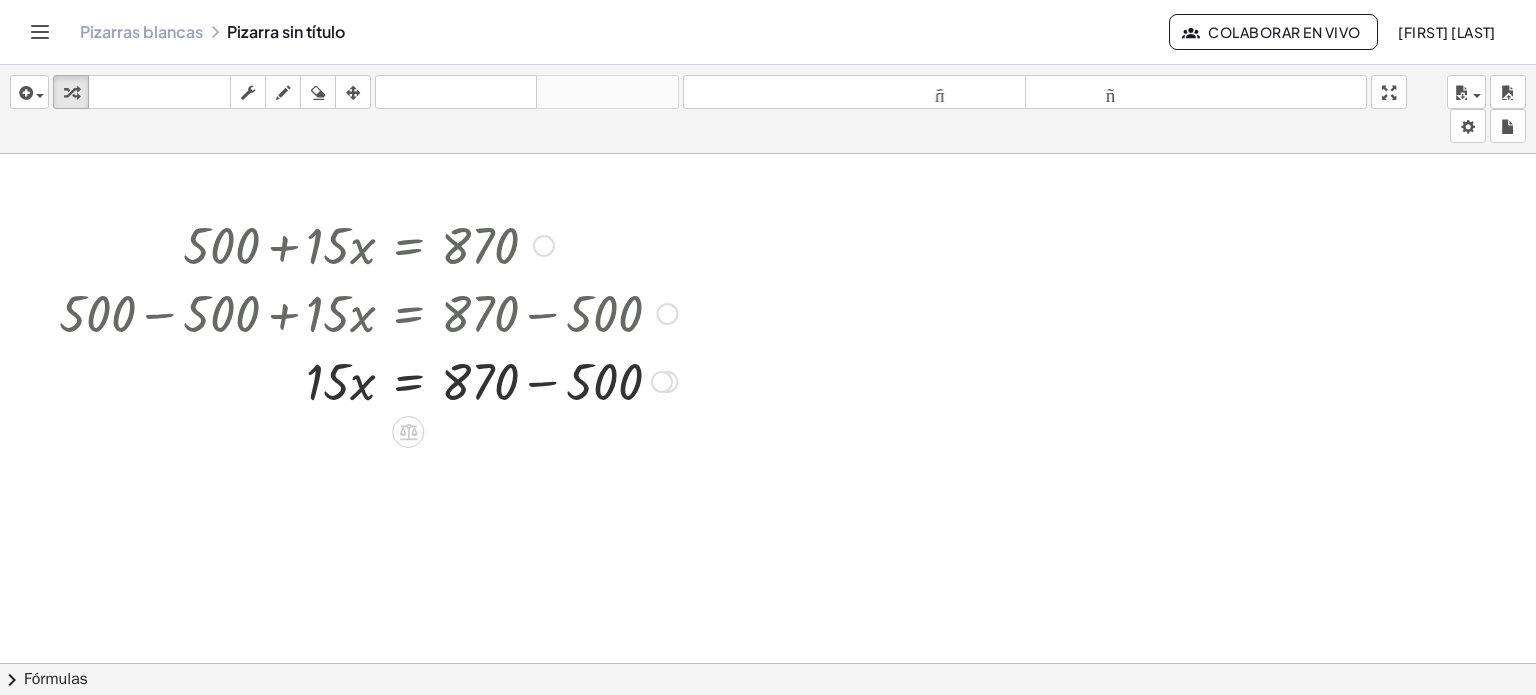 click at bounding box center [368, 380] 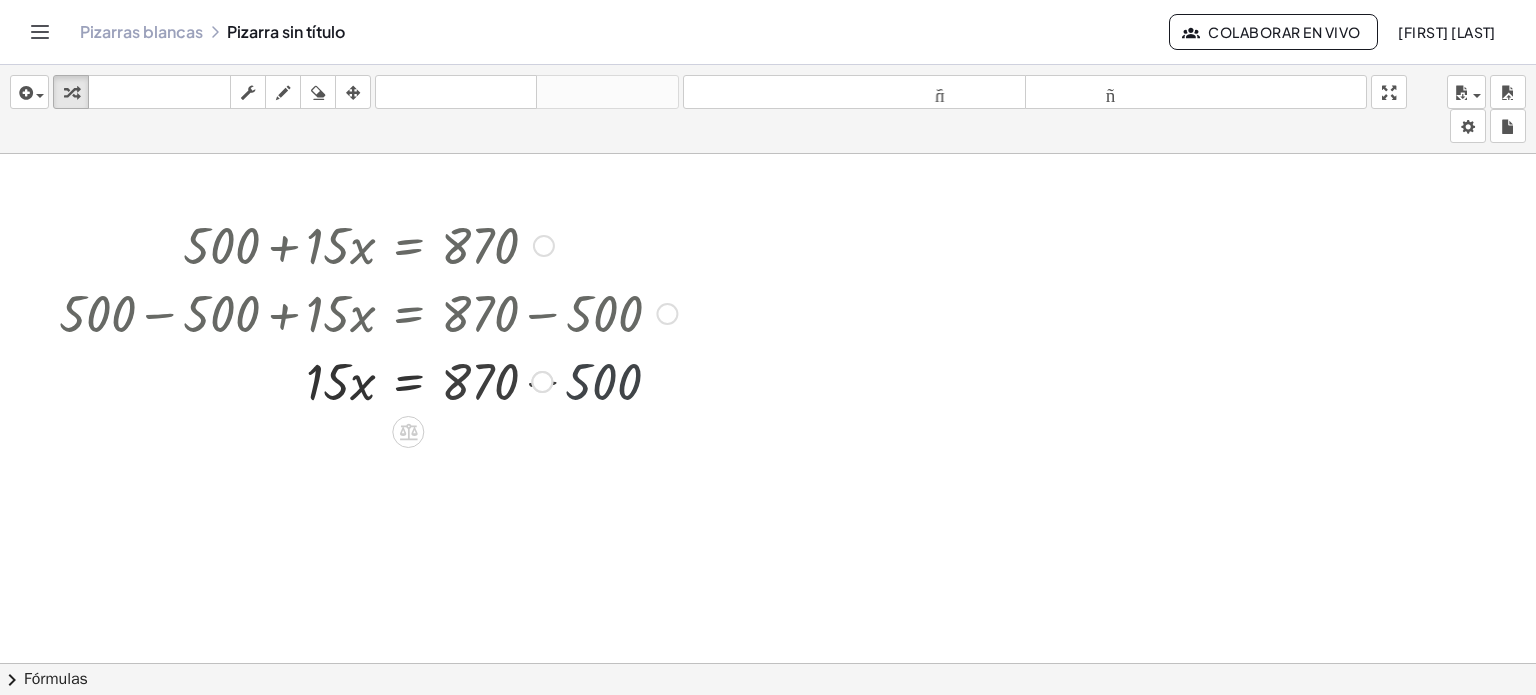 click at bounding box center (368, 380) 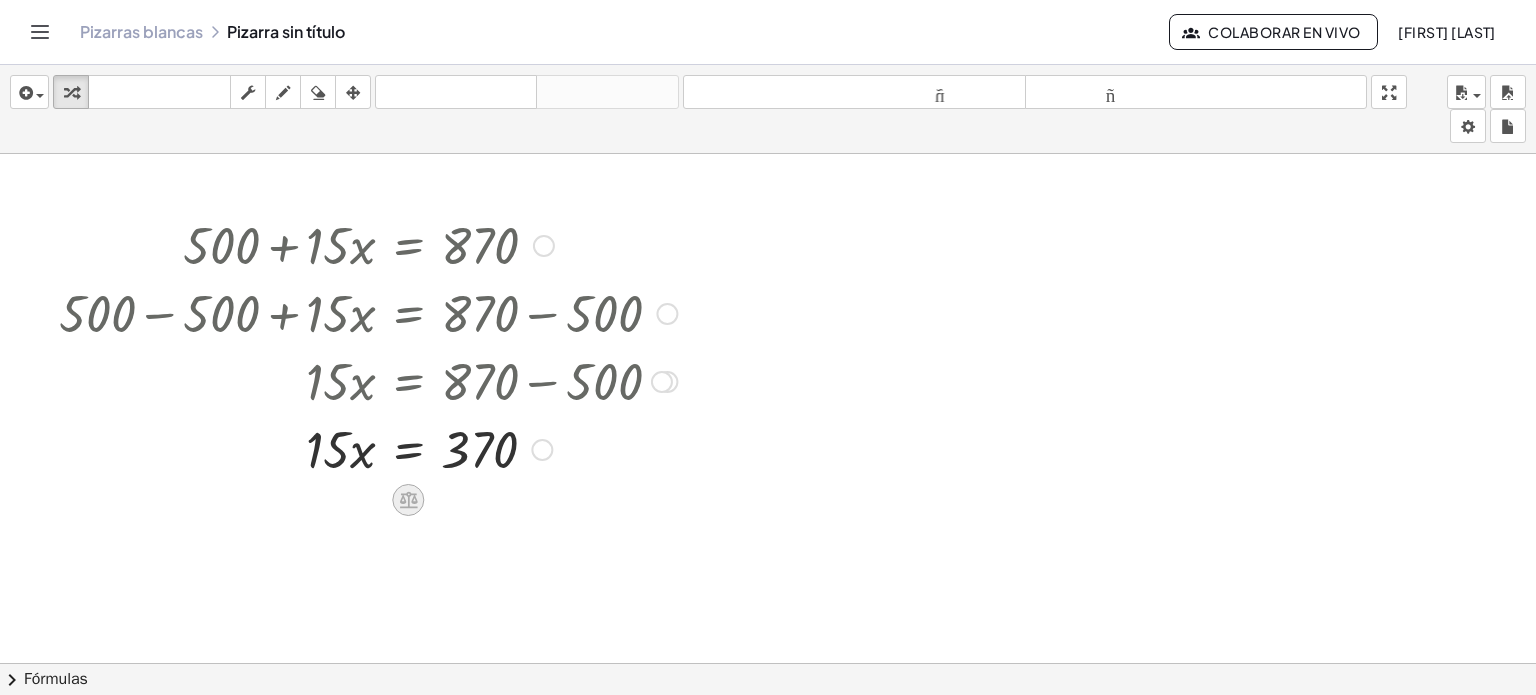 click 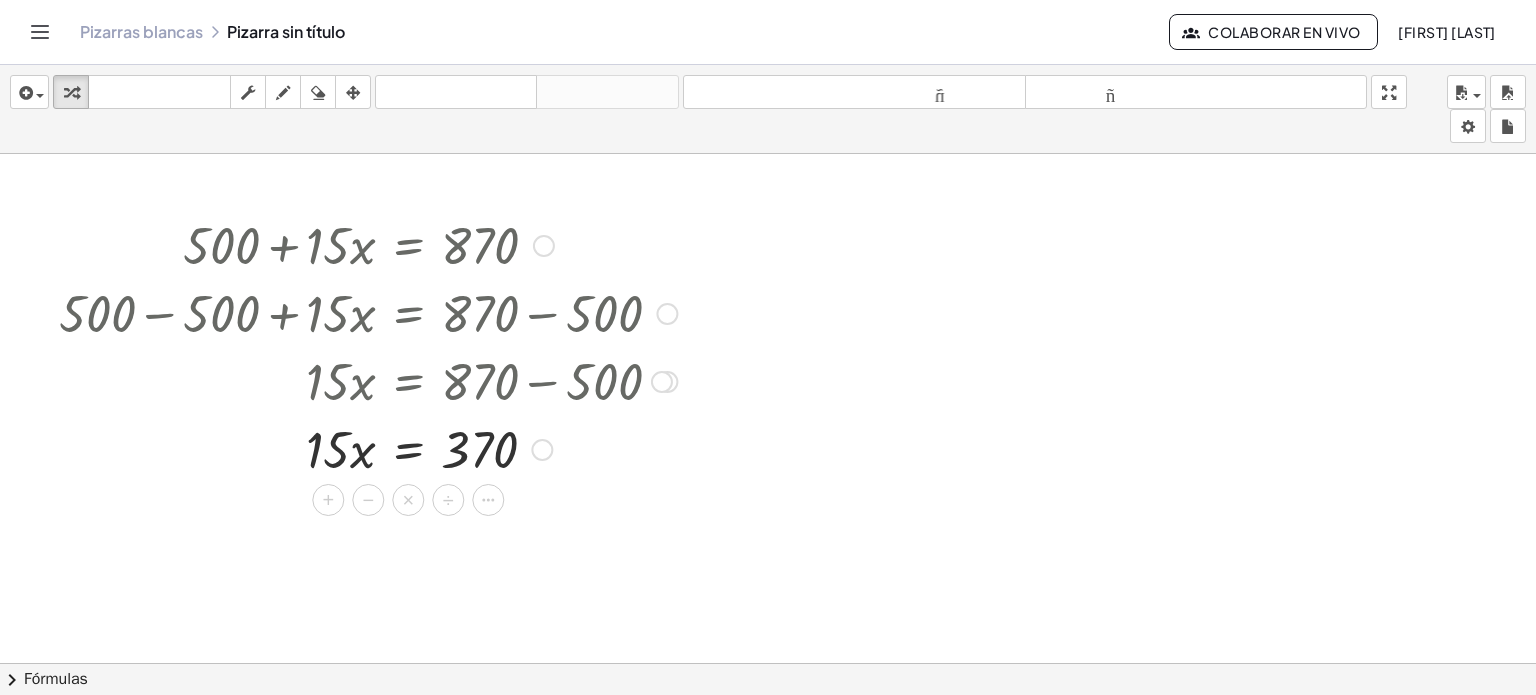 click at bounding box center [368, 448] 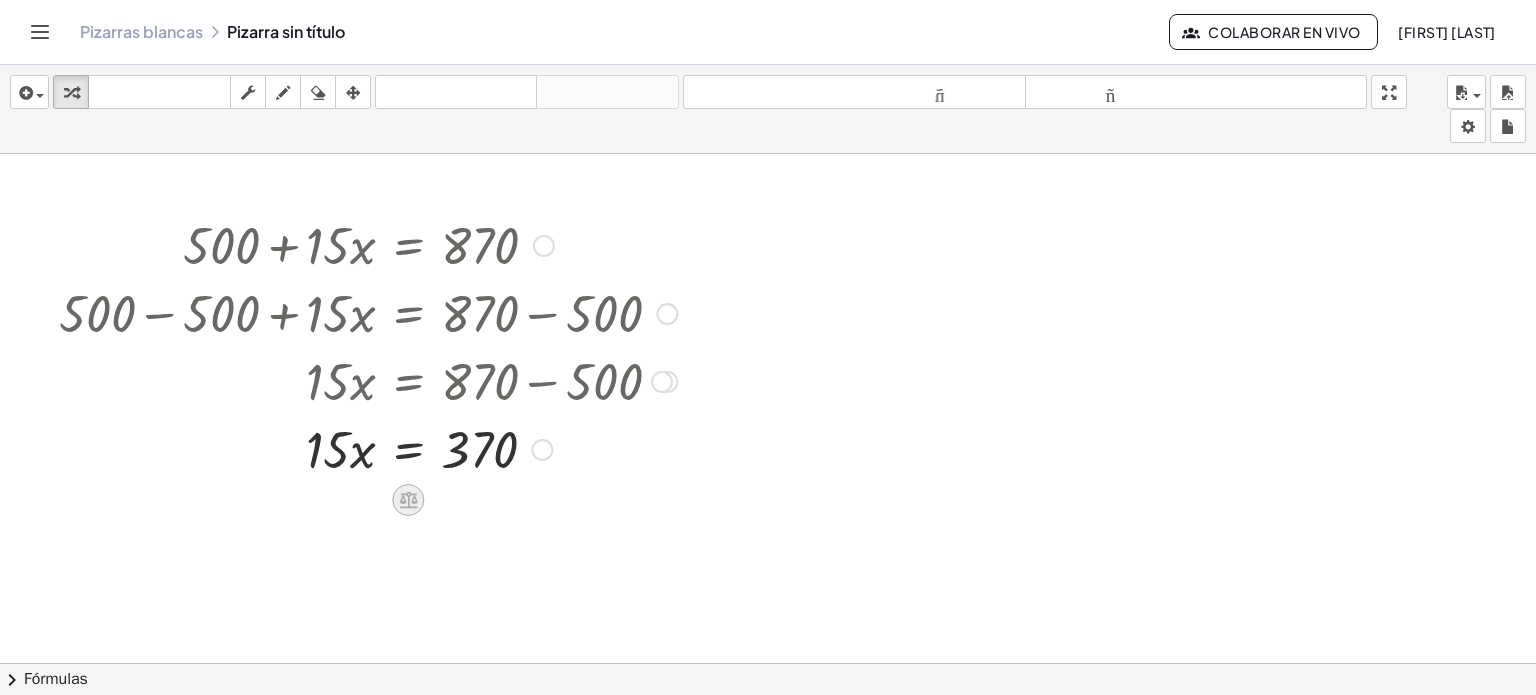 click 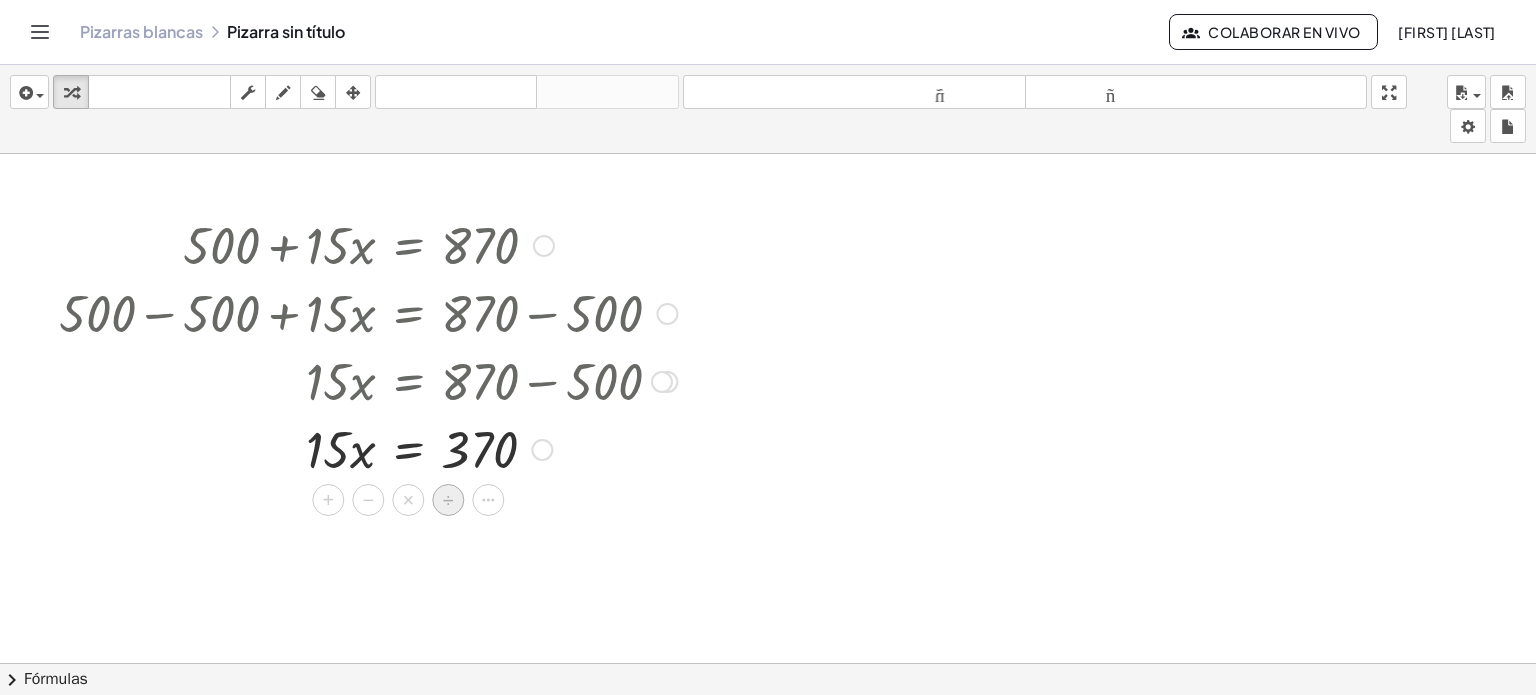 click on "÷" at bounding box center (448, 500) 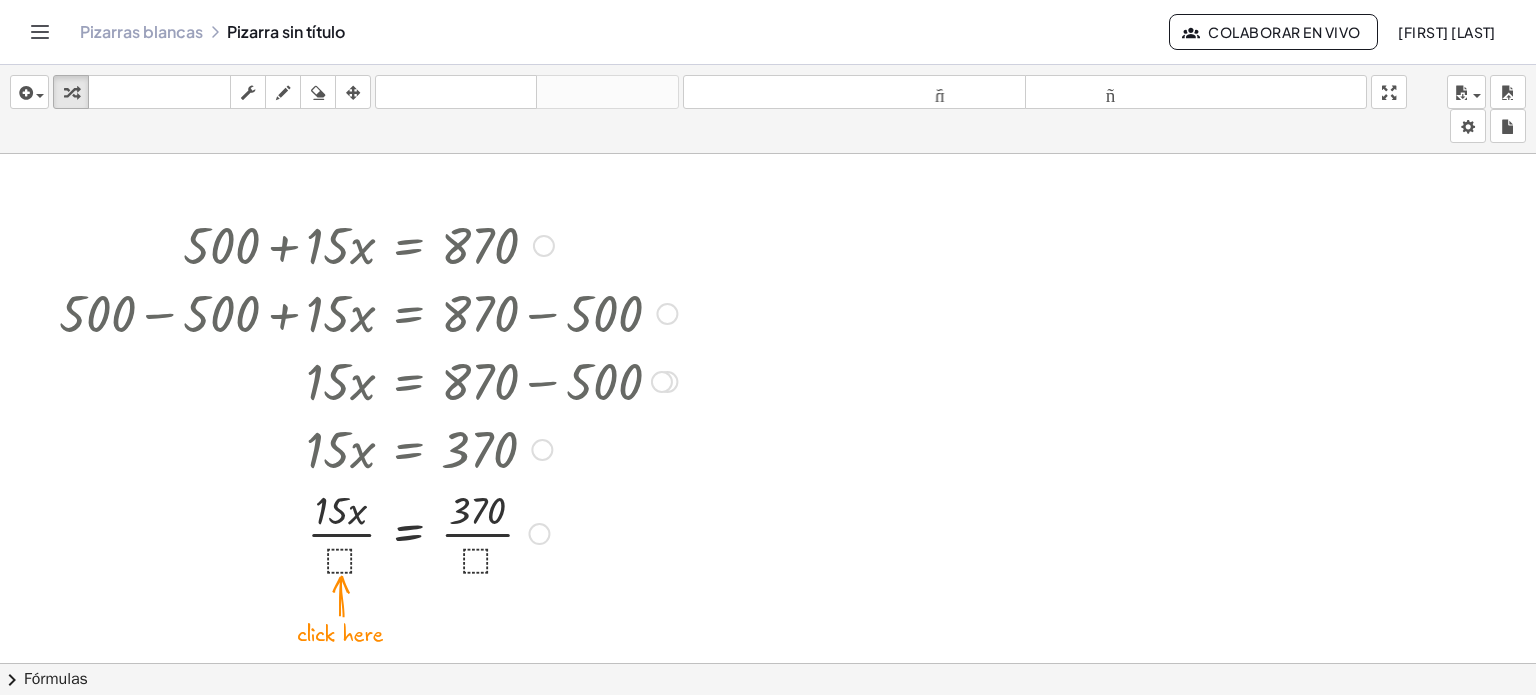 click at bounding box center (368, 532) 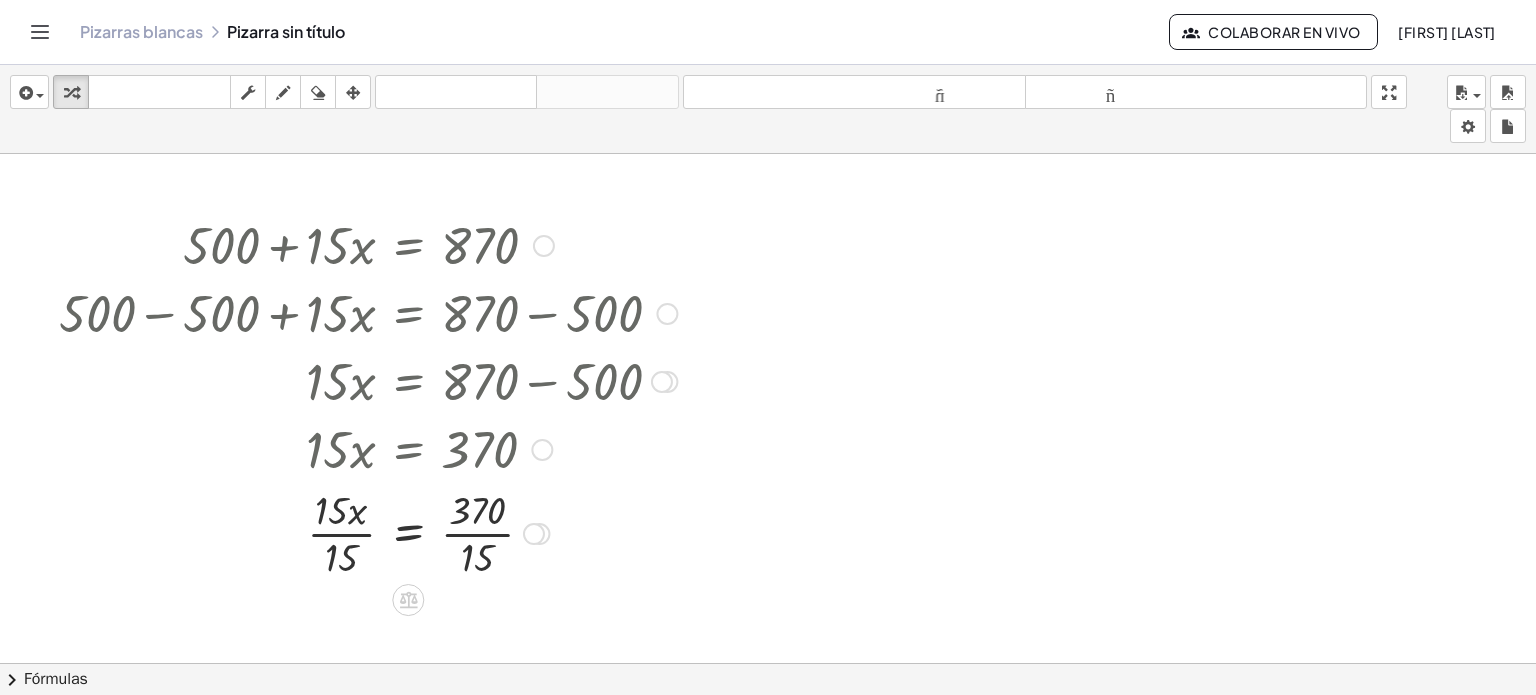 click at bounding box center [368, 532] 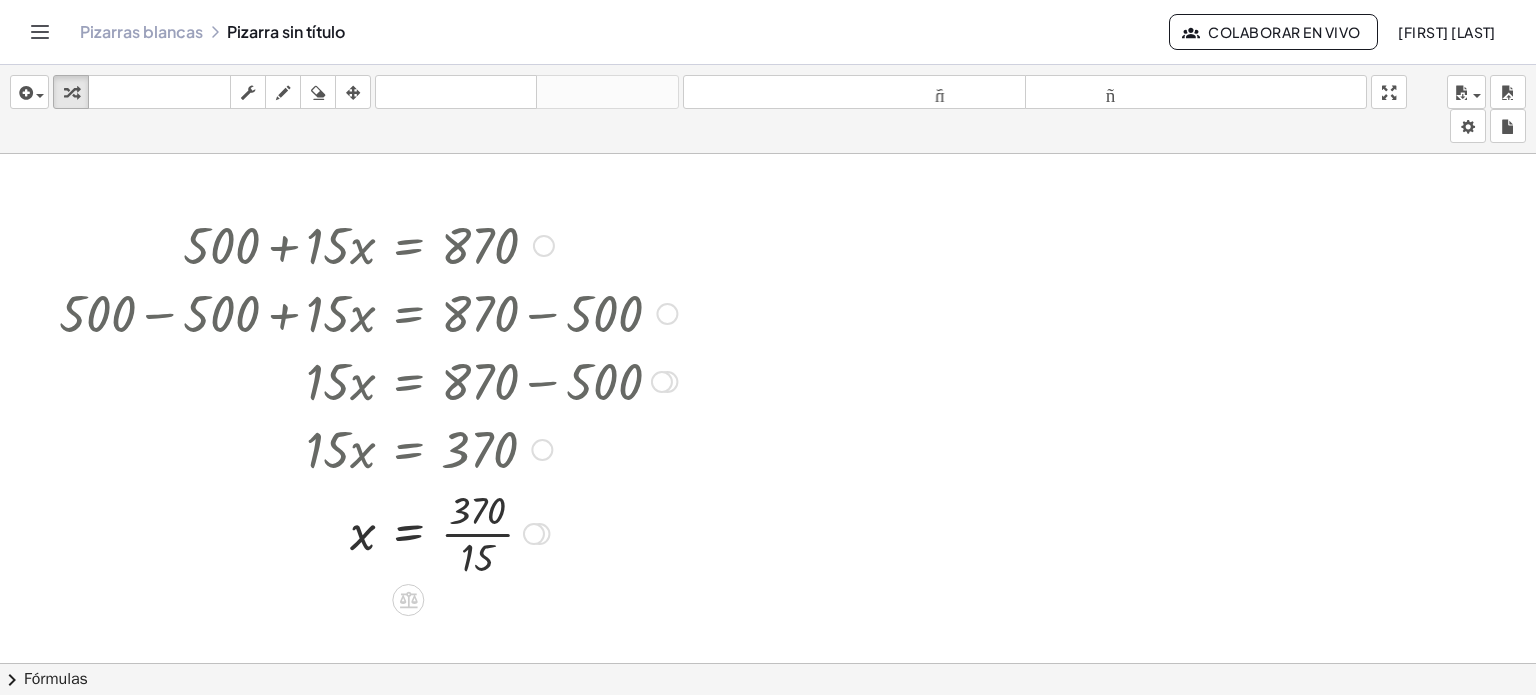 click at bounding box center [368, 532] 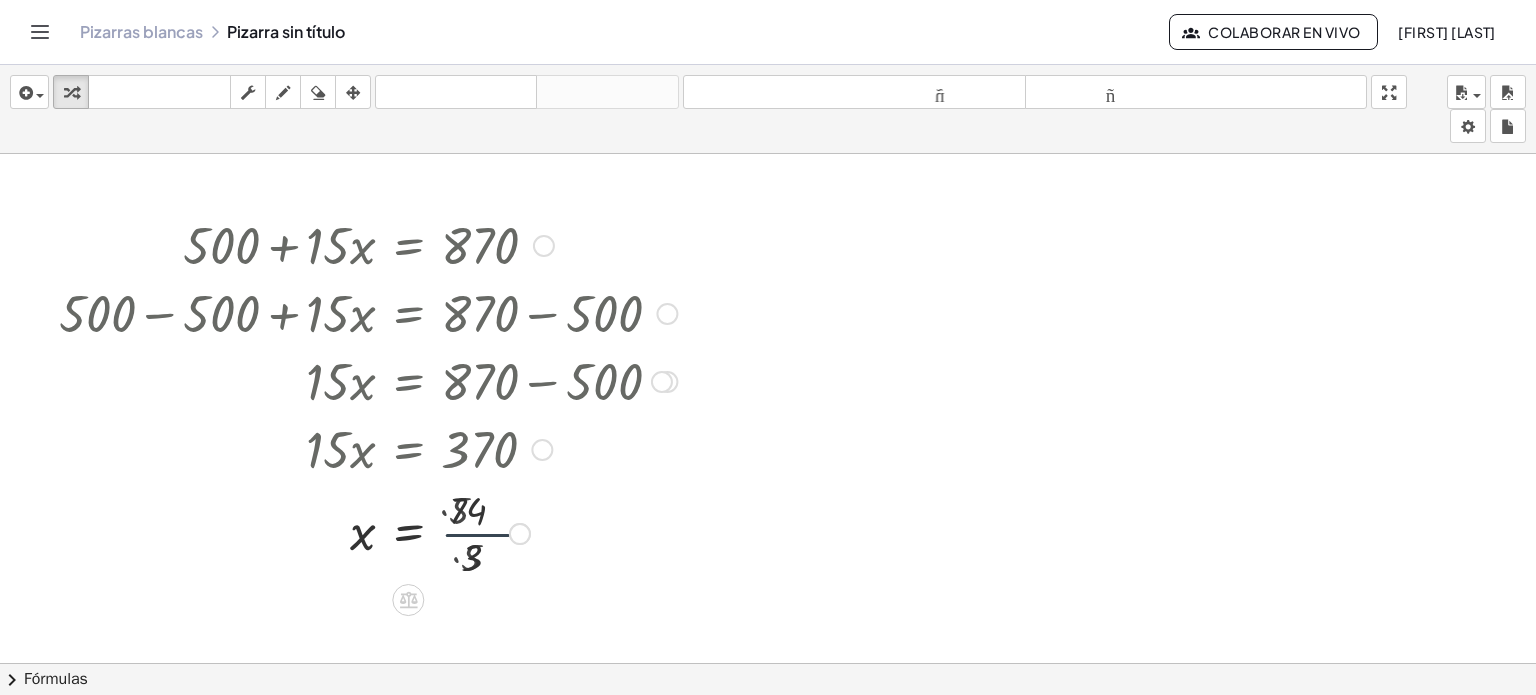 click at bounding box center (368, 532) 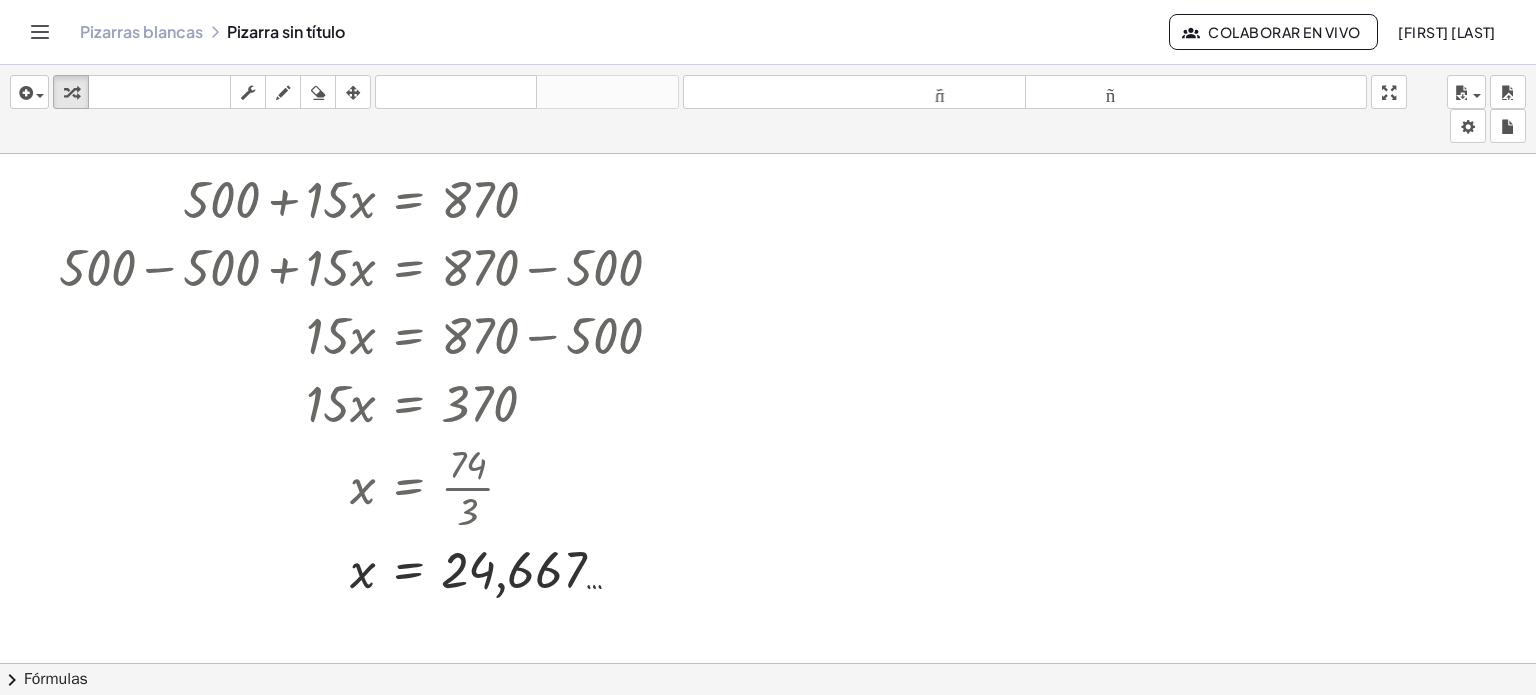 scroll, scrollTop: 44, scrollLeft: 0, axis: vertical 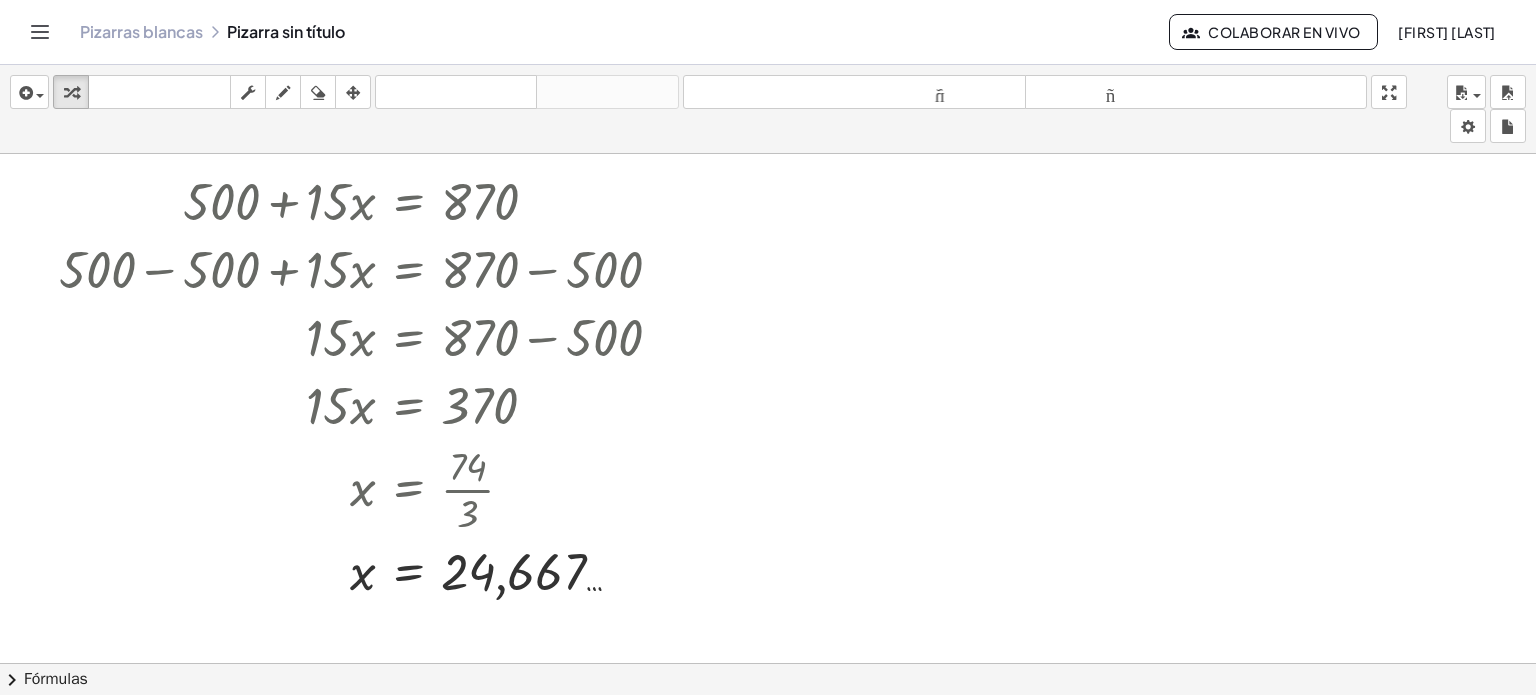 click at bounding box center (768, 699) 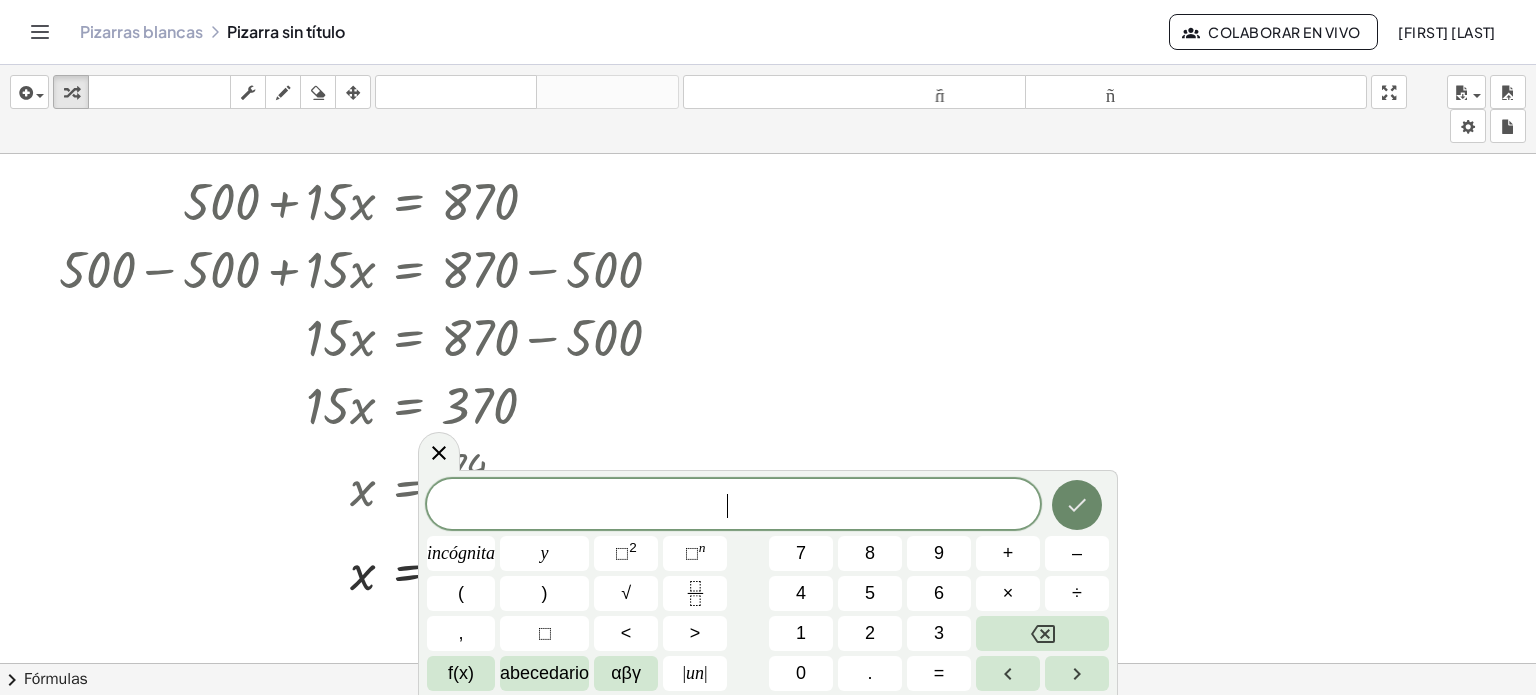 click 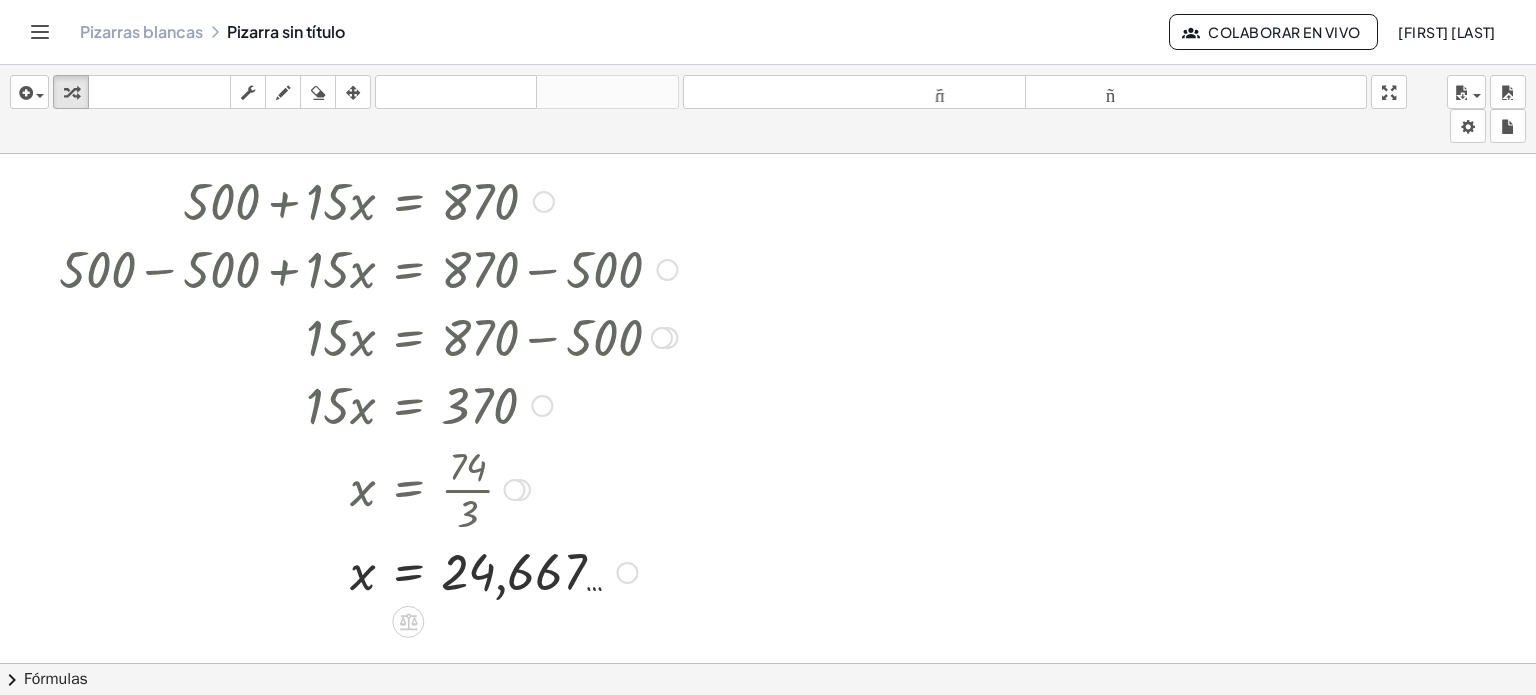 click at bounding box center (542, 406) 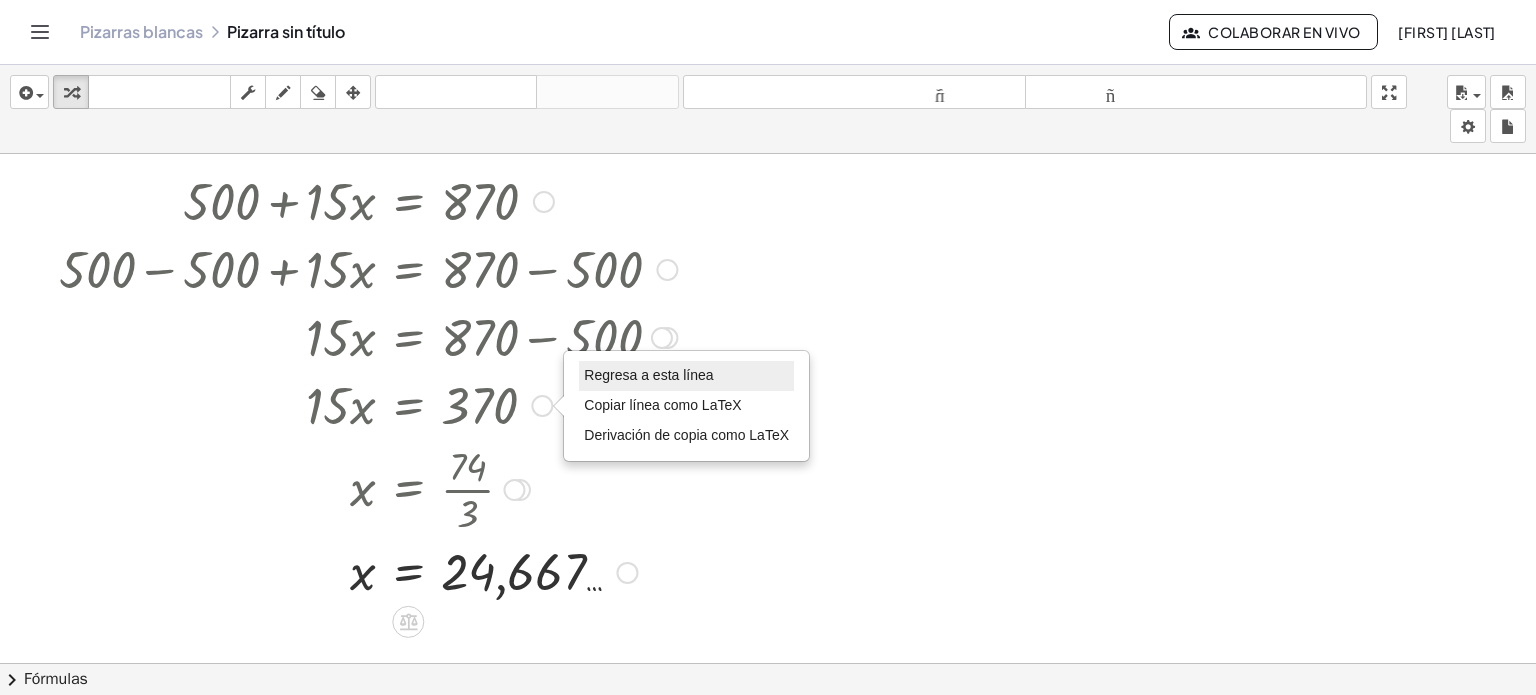click on "Regresa a esta línea" at bounding box center [648, 375] 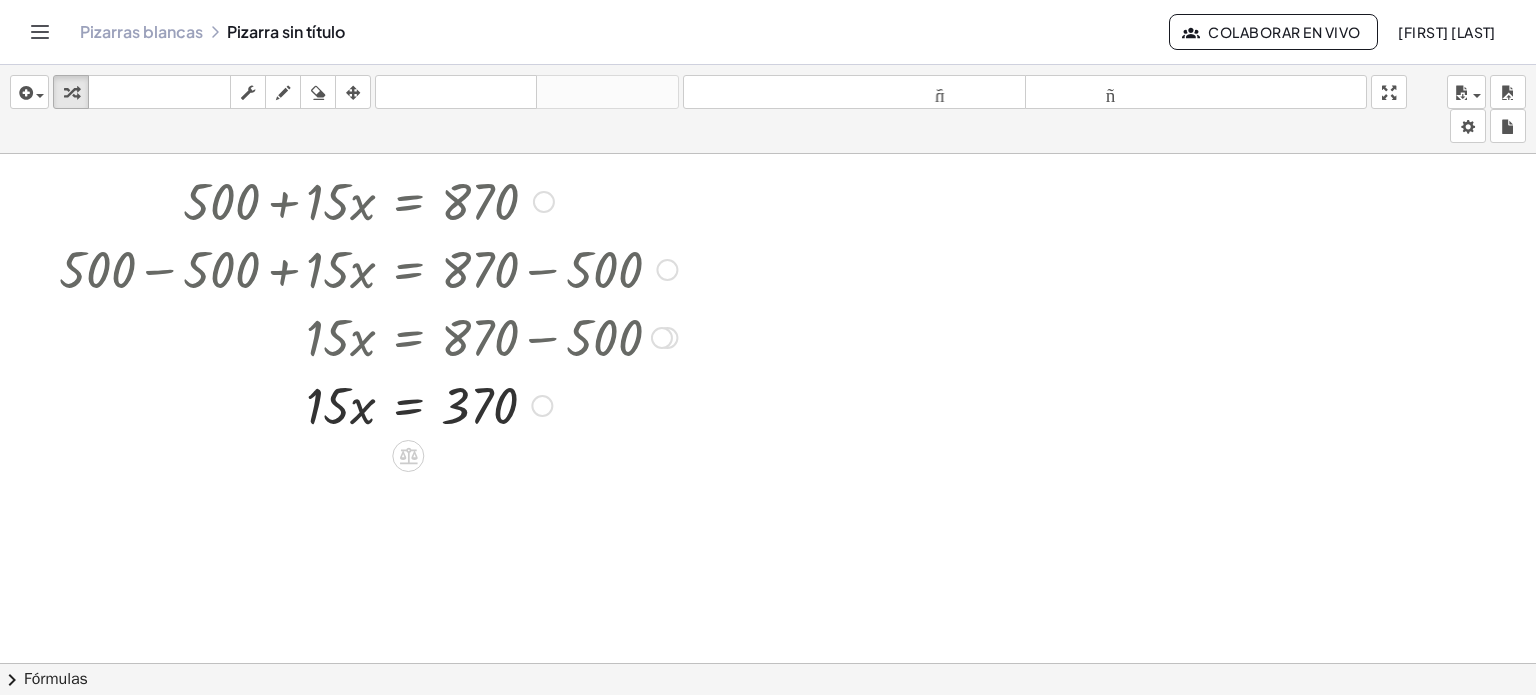 click at bounding box center (662, 338) 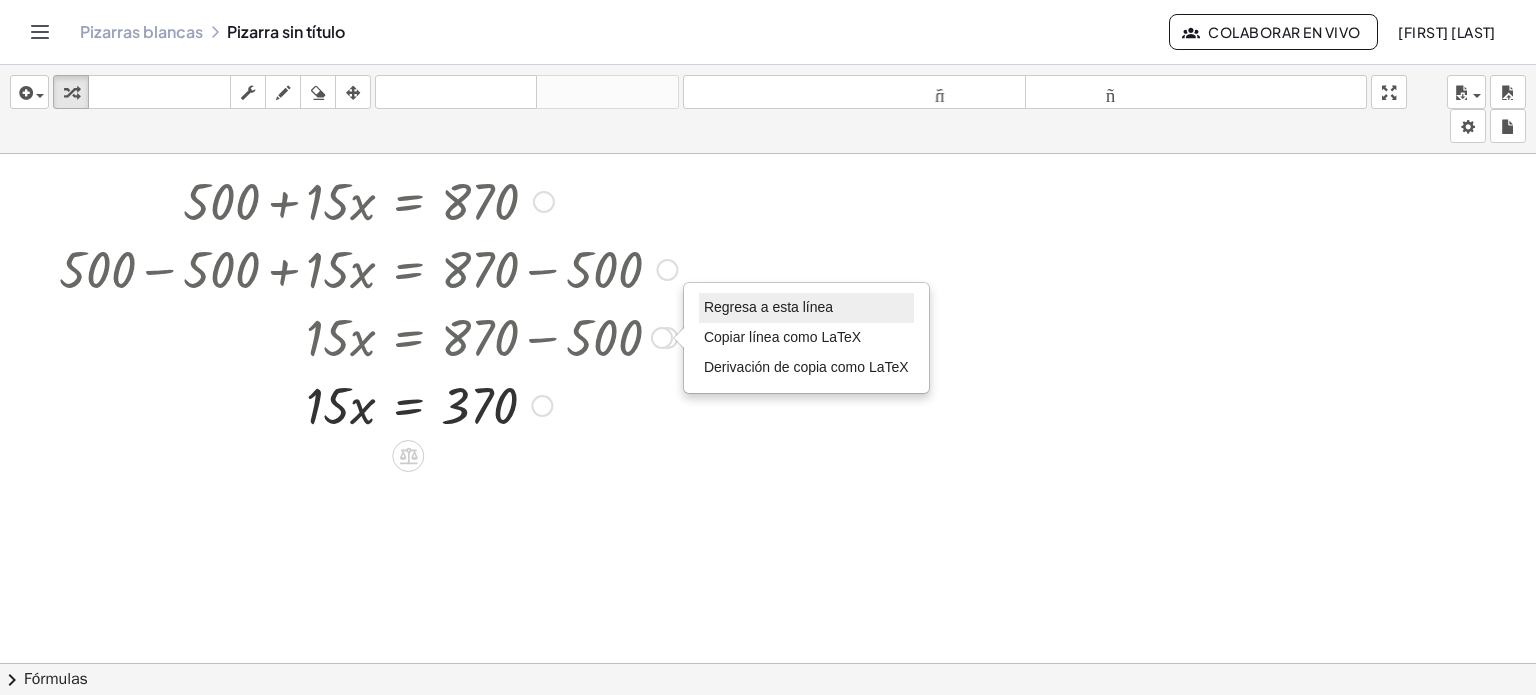 click on "Regresa a esta línea" at bounding box center [768, 307] 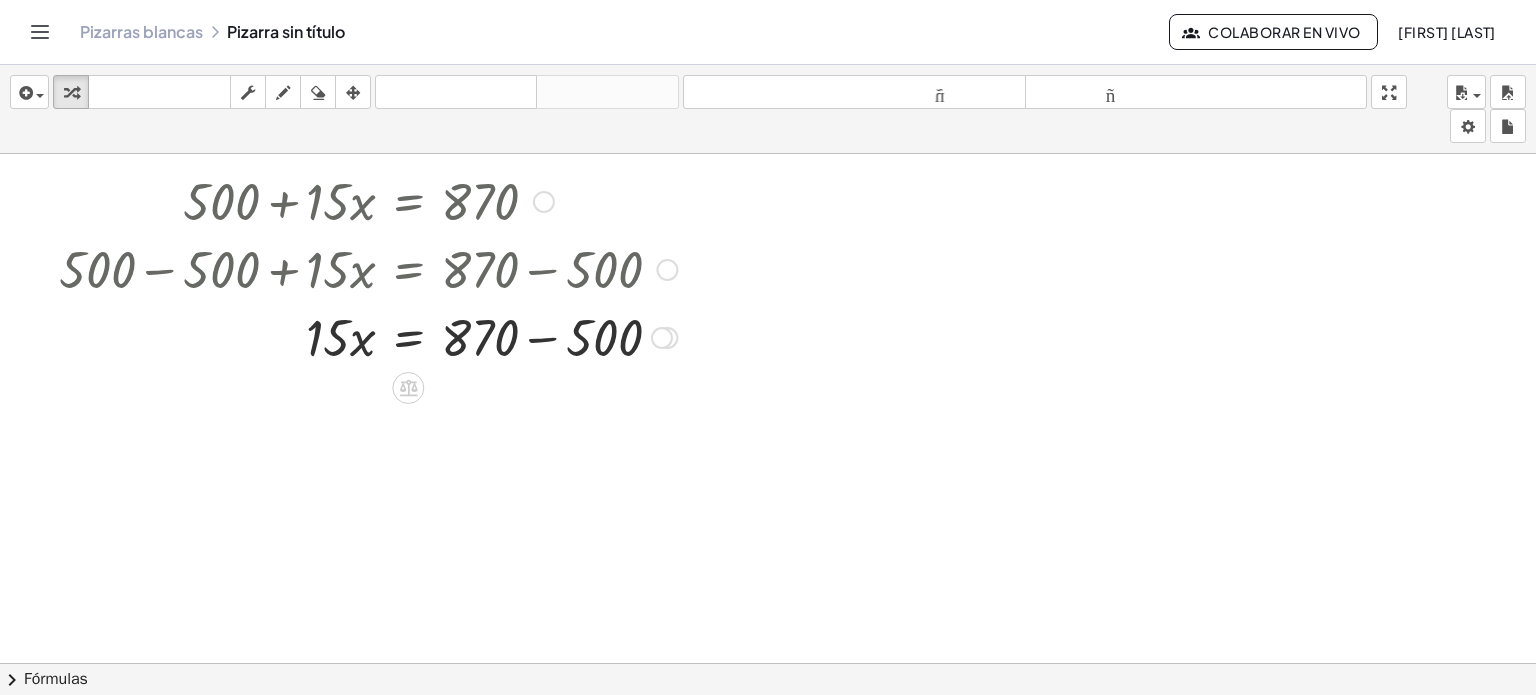 click on "Regresa a esta línea Copiar línea como LaTeX Derivación de copia como LaTeX" at bounding box center [662, 338] 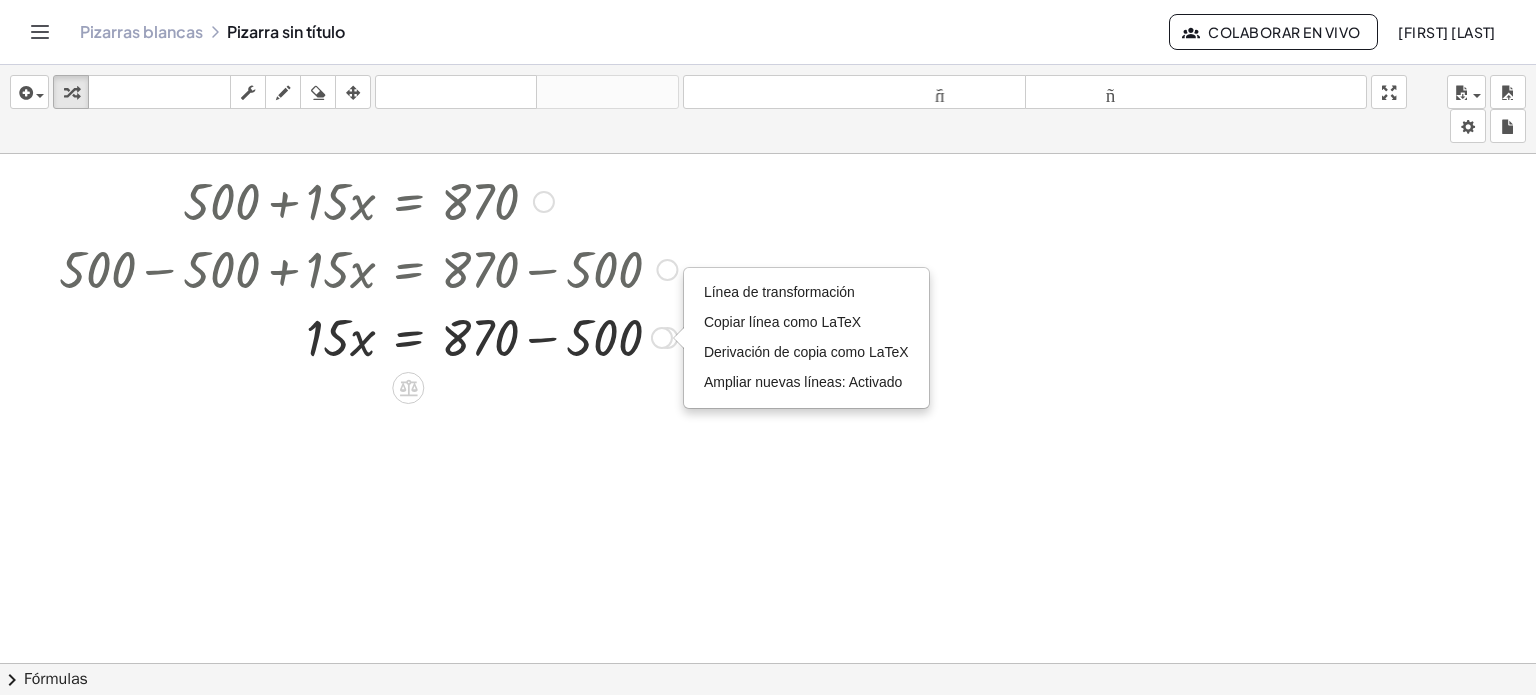 click at bounding box center [667, 270] 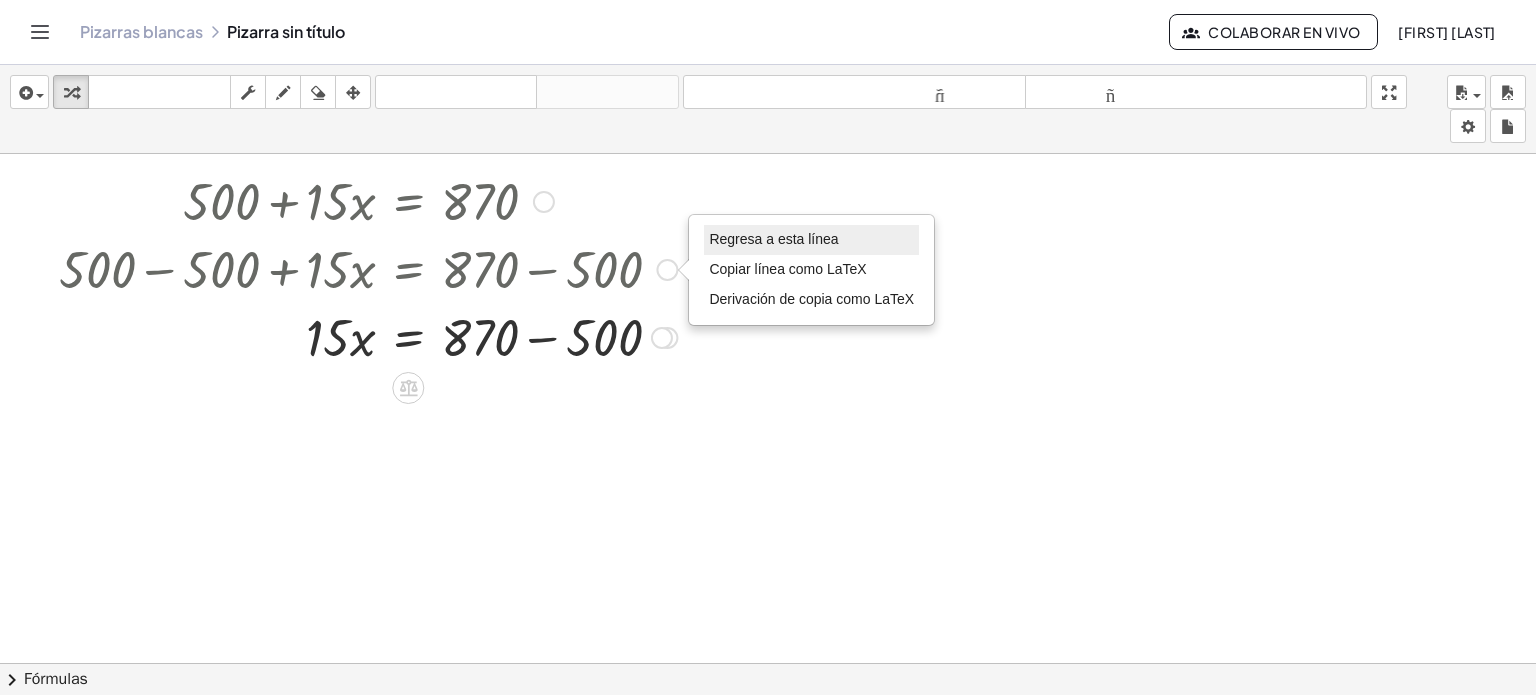 click on "Regresa a esta línea" at bounding box center (773, 239) 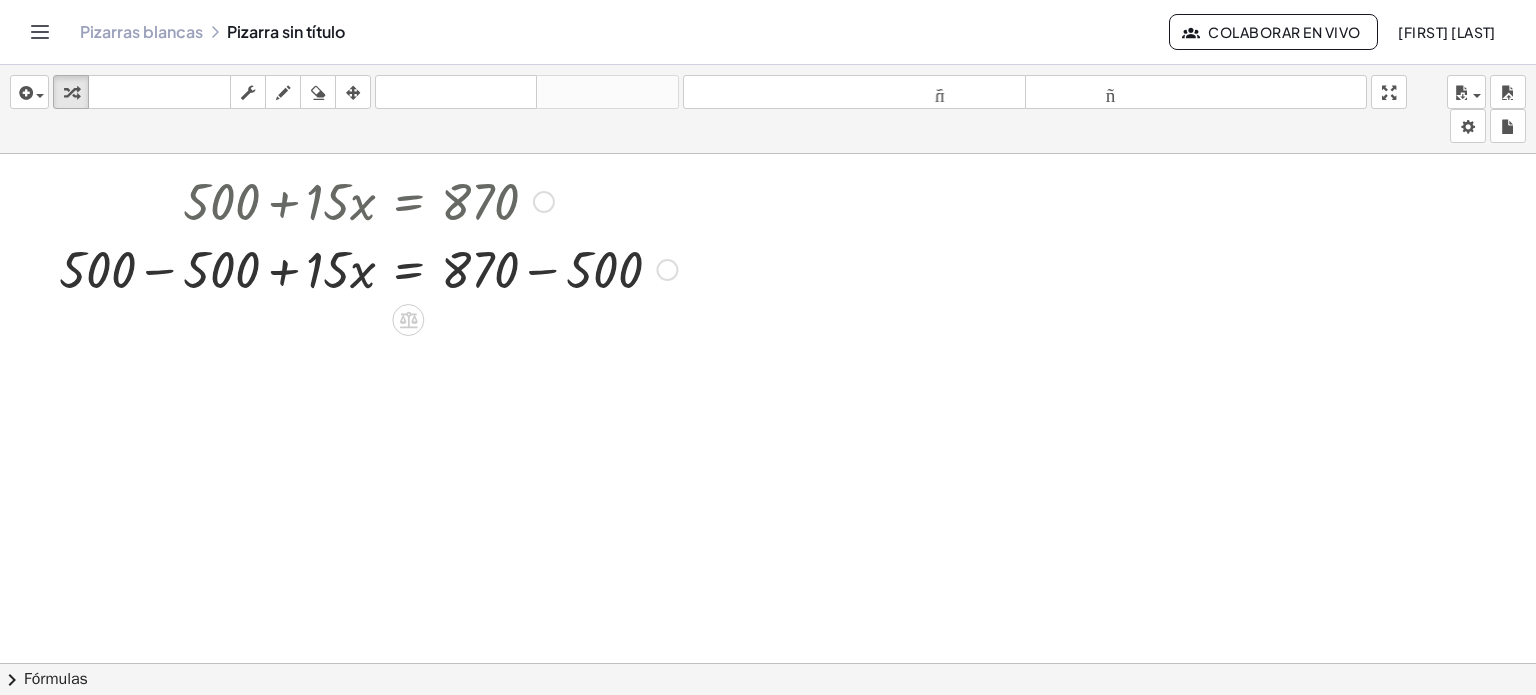 click at bounding box center (544, 202) 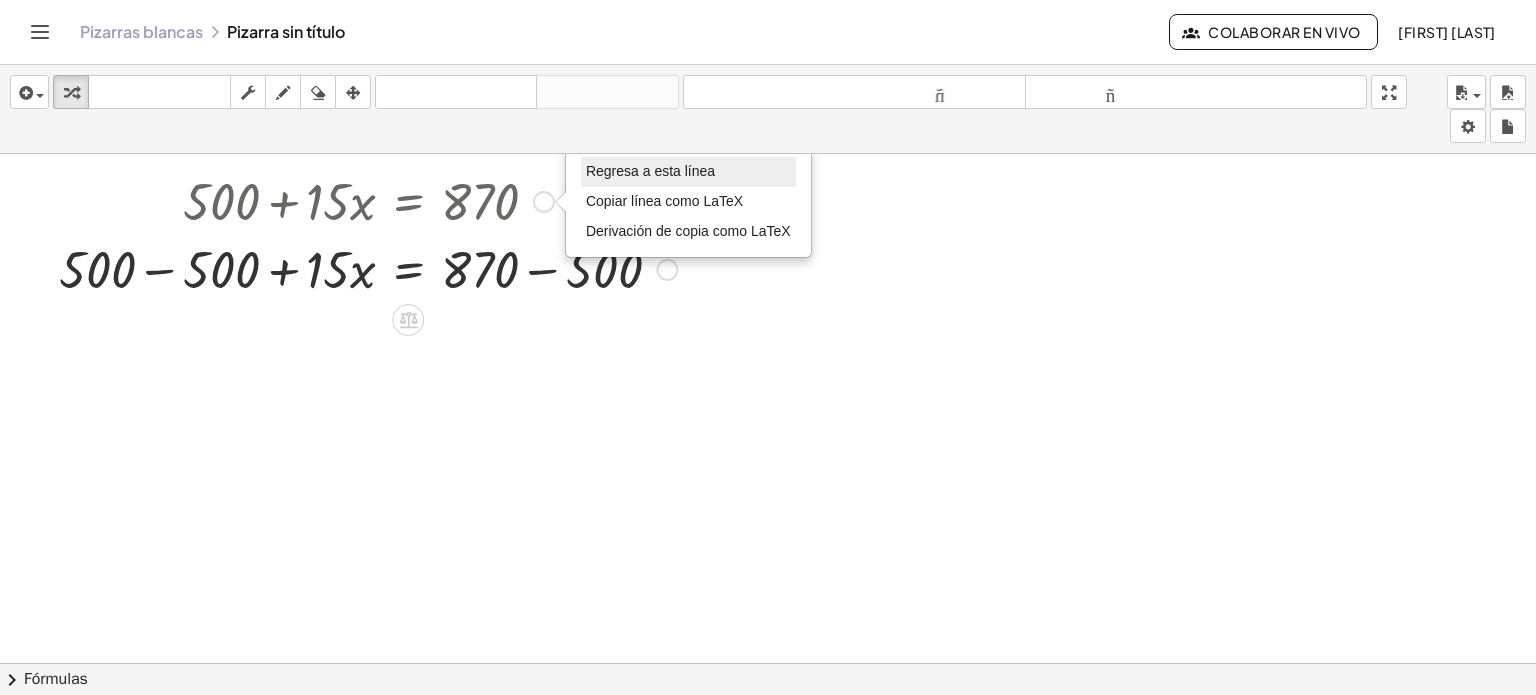 click on "Regresa a esta línea" at bounding box center [650, 171] 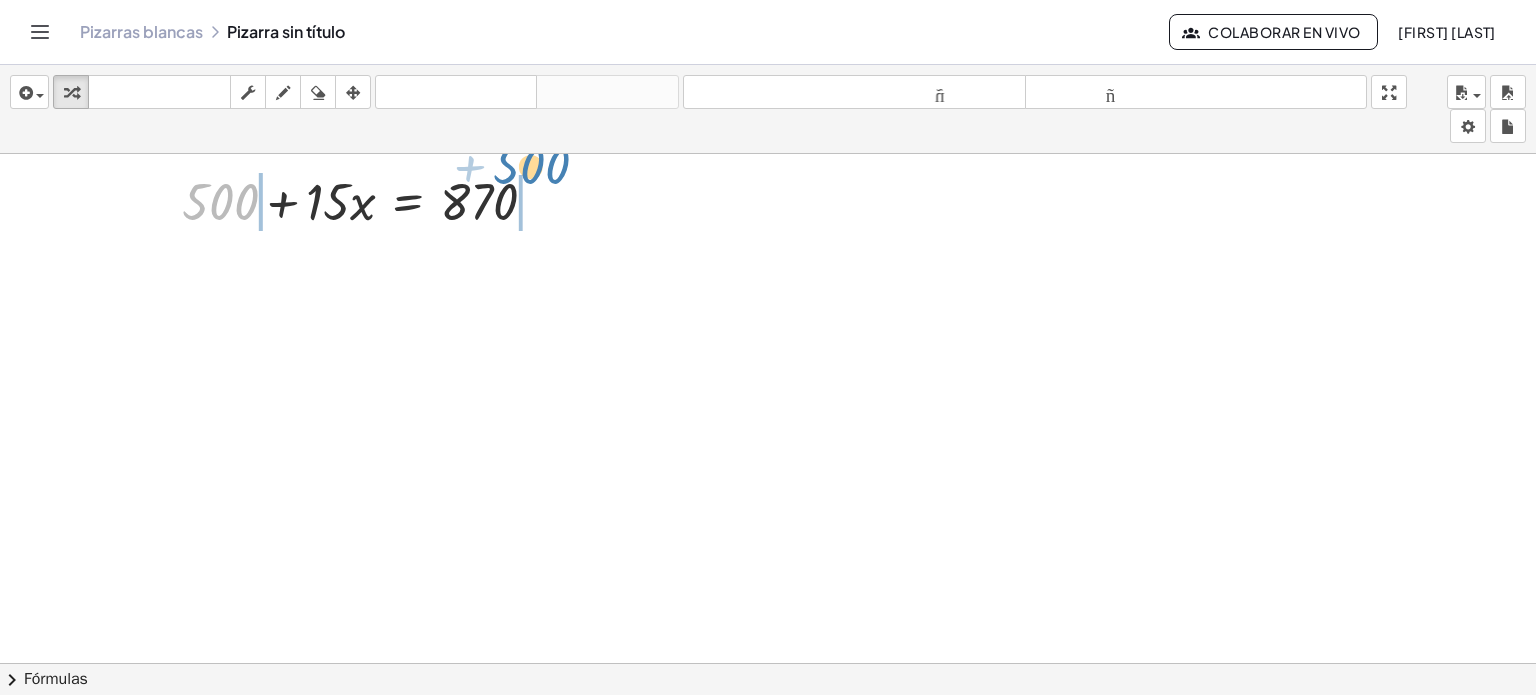 drag, startPoint x: 237, startPoint y: 199, endPoint x: 548, endPoint y: 163, distance: 313.07666 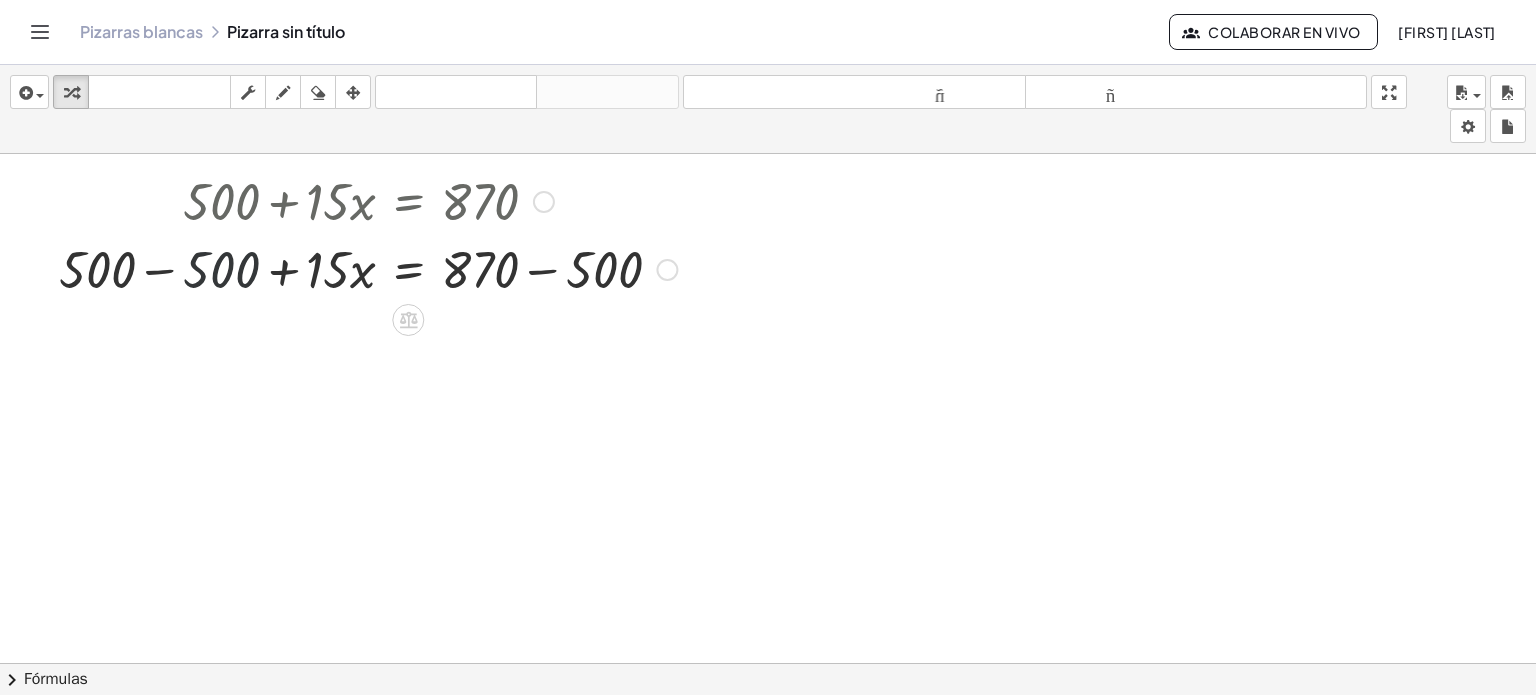 click at bounding box center [368, 268] 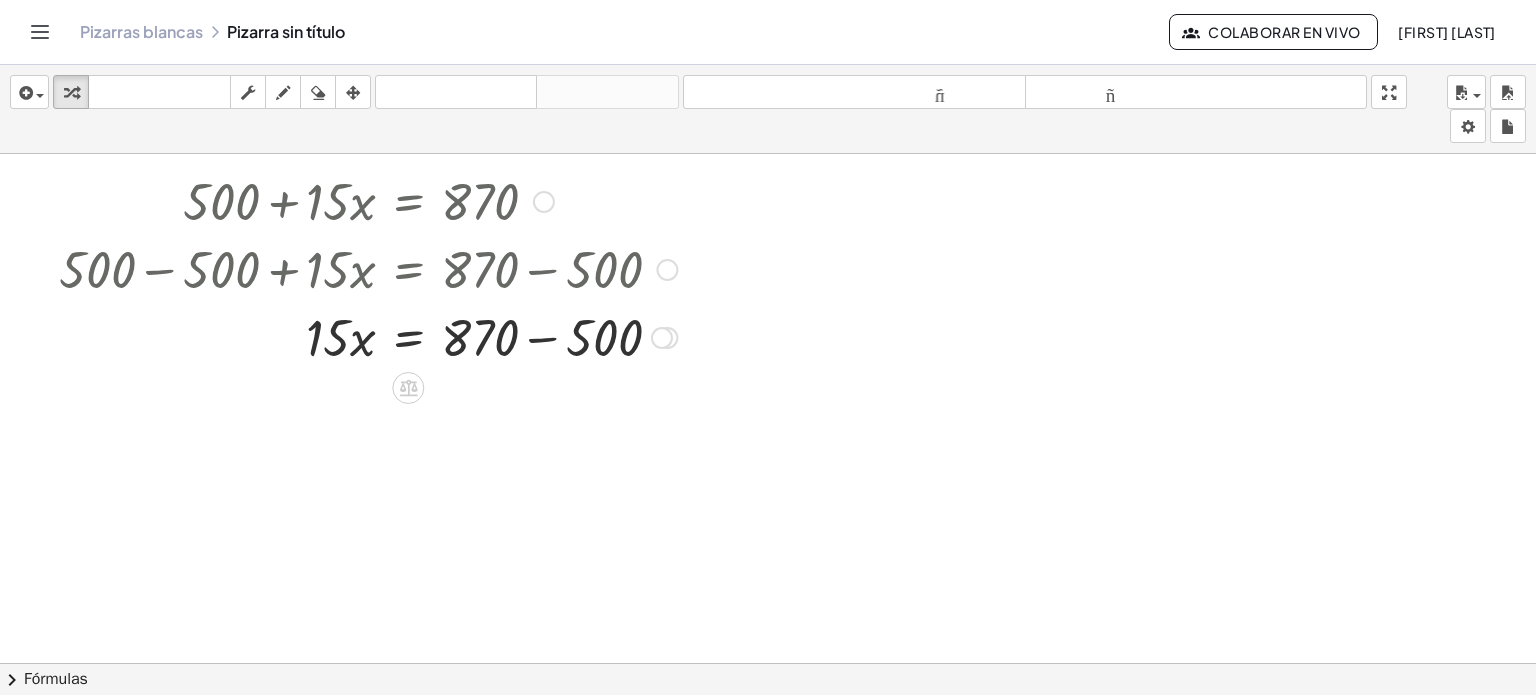 click at bounding box center (368, 268) 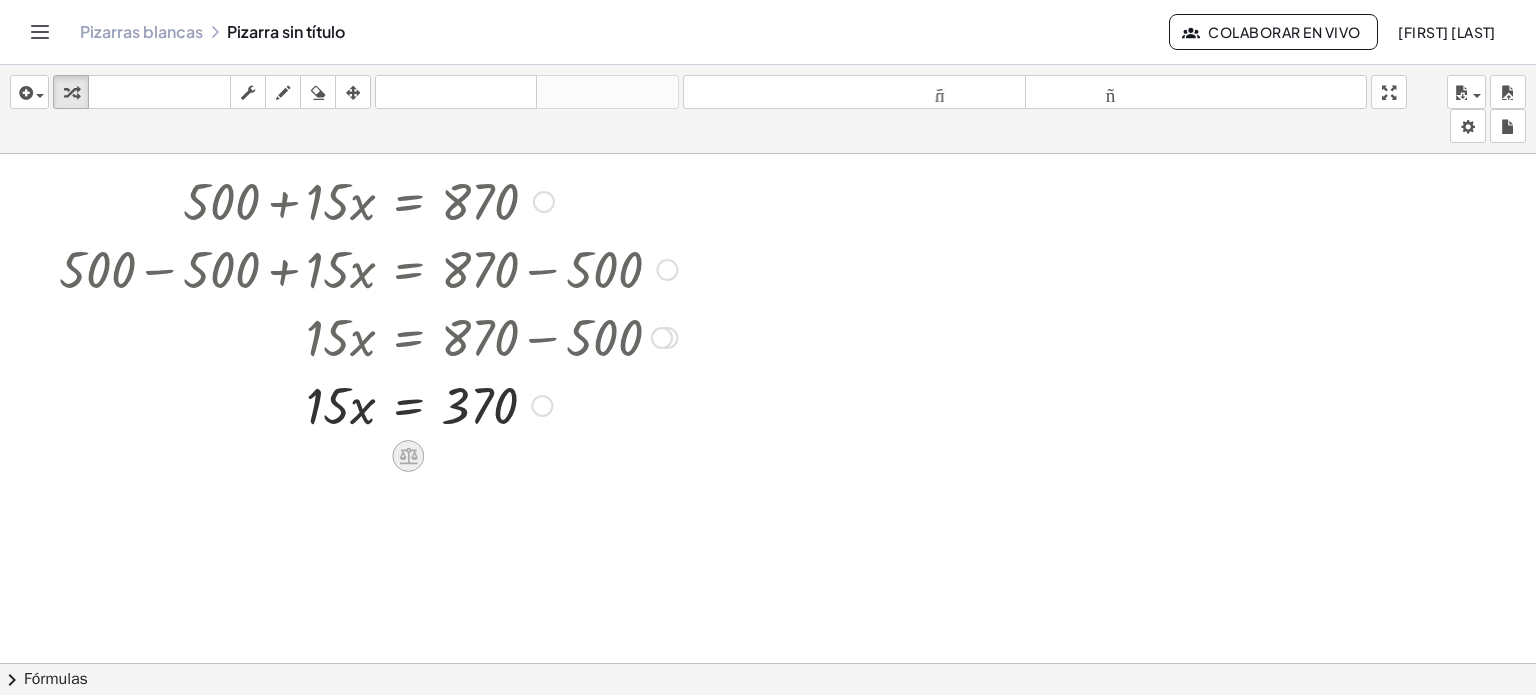 click 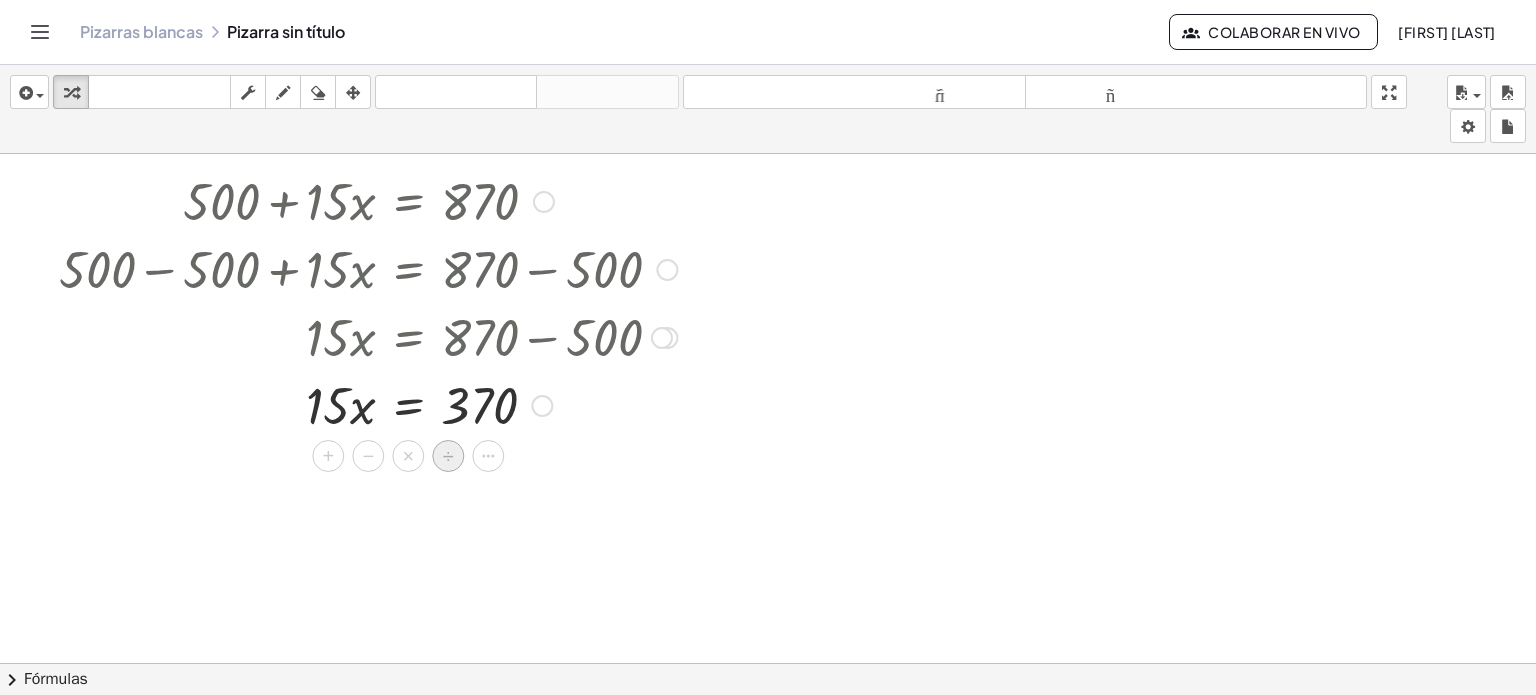 click on "÷" at bounding box center [448, 456] 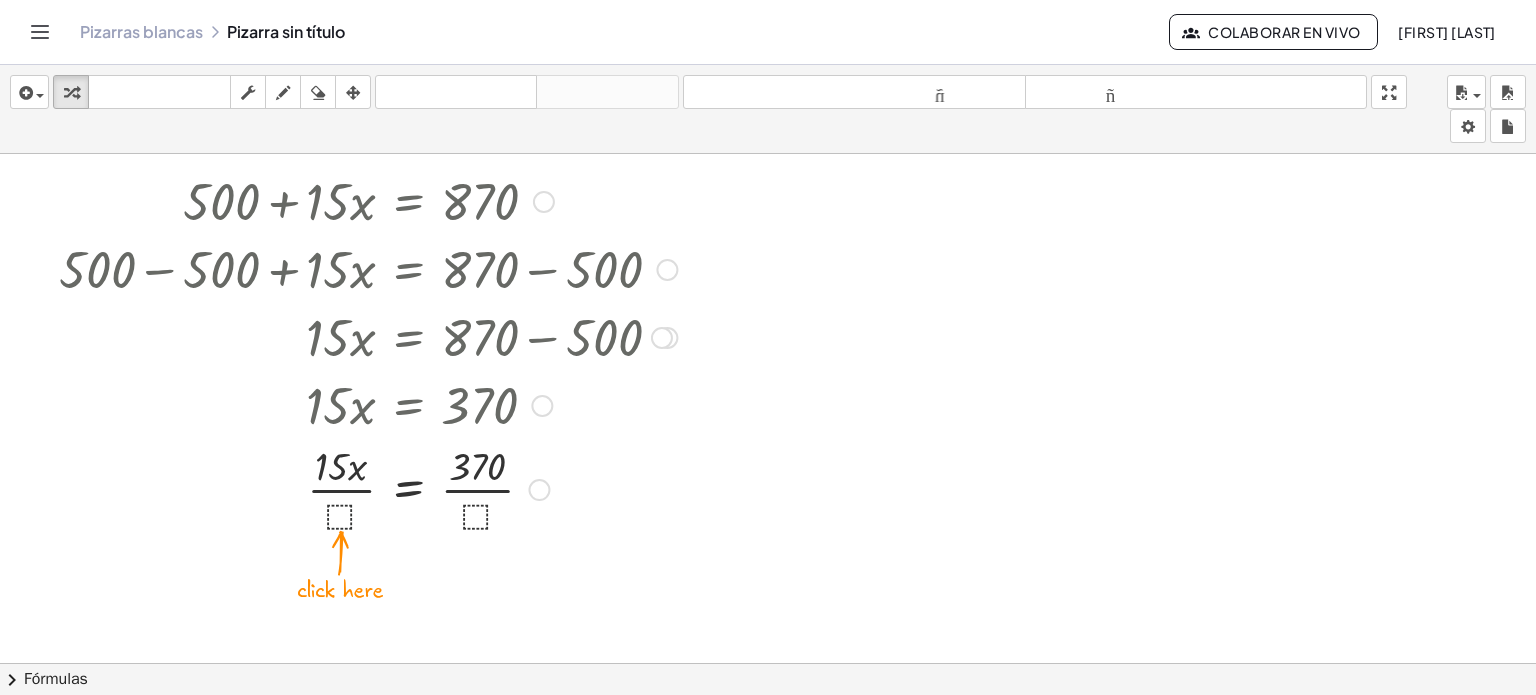 click at bounding box center (368, 488) 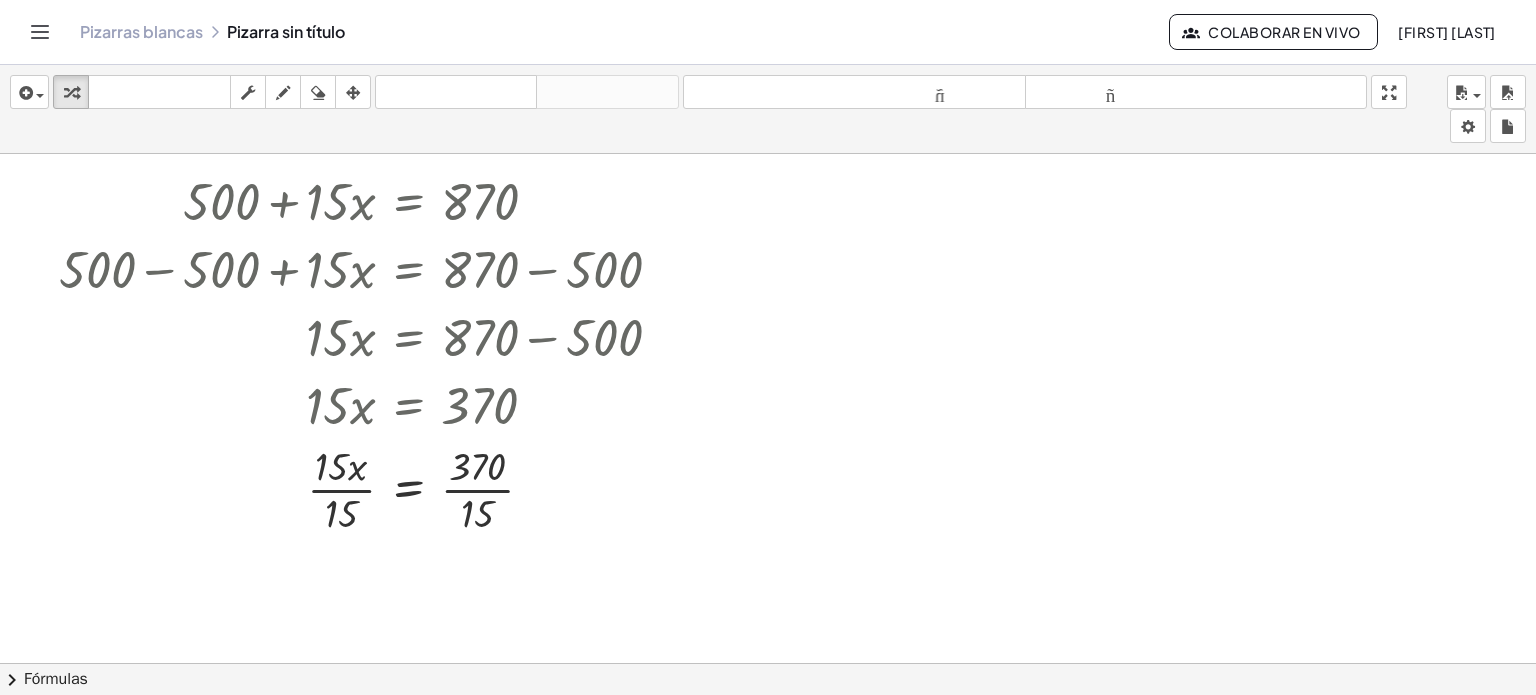 click at bounding box center (768, 699) 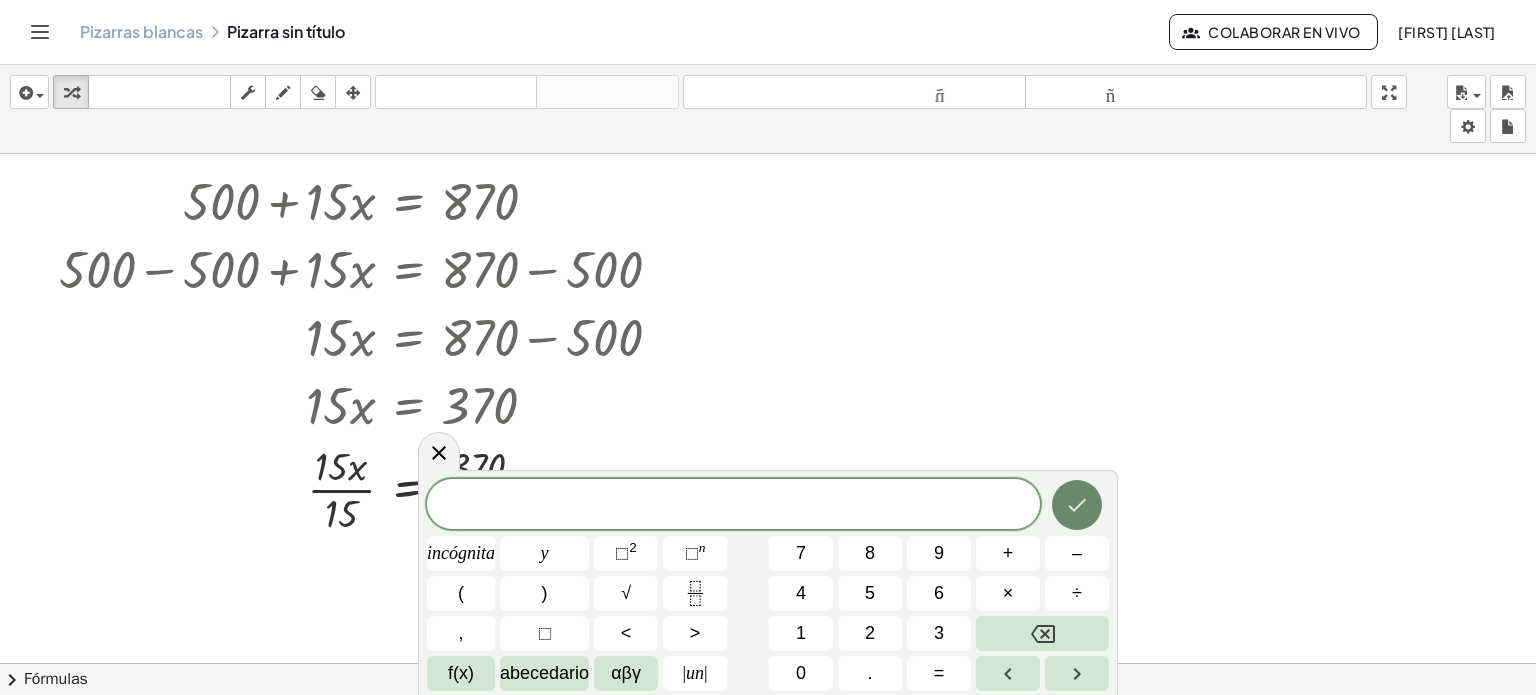 click at bounding box center (1077, 505) 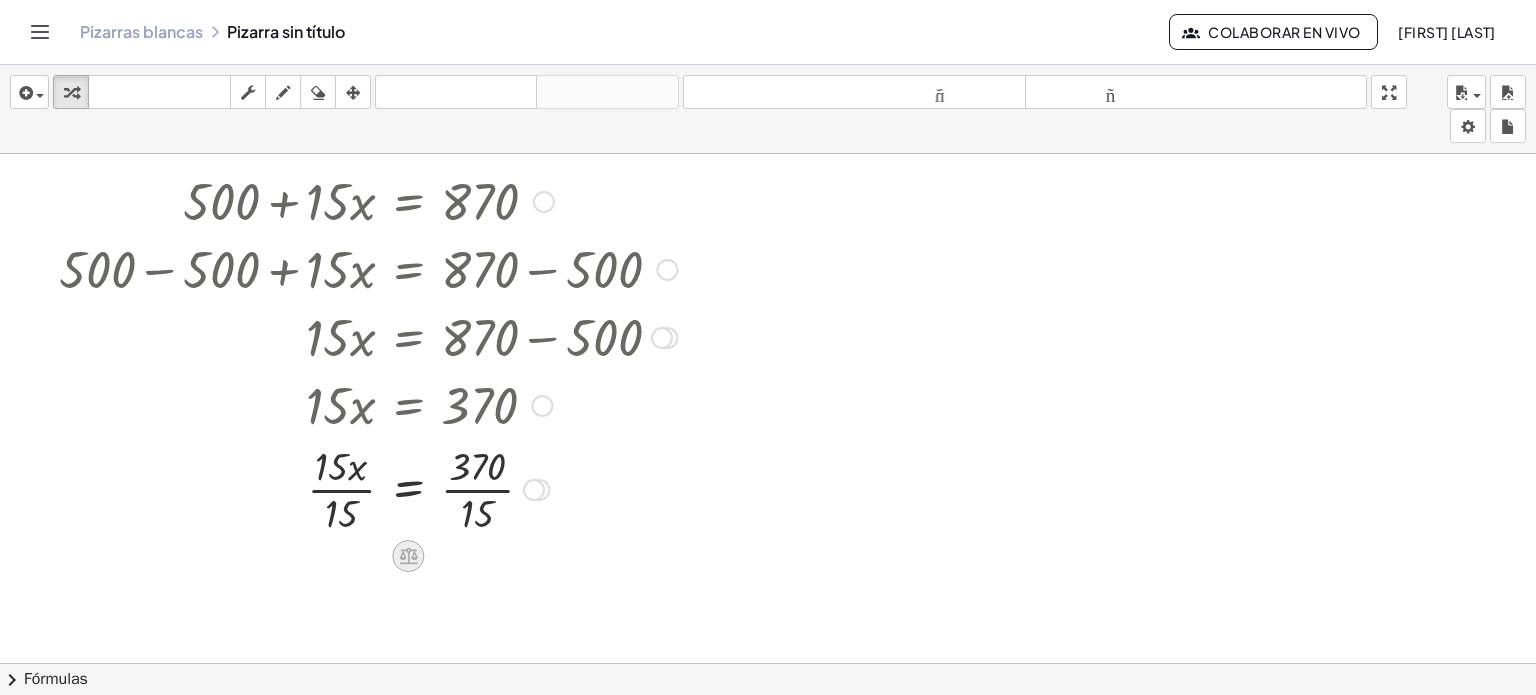 click 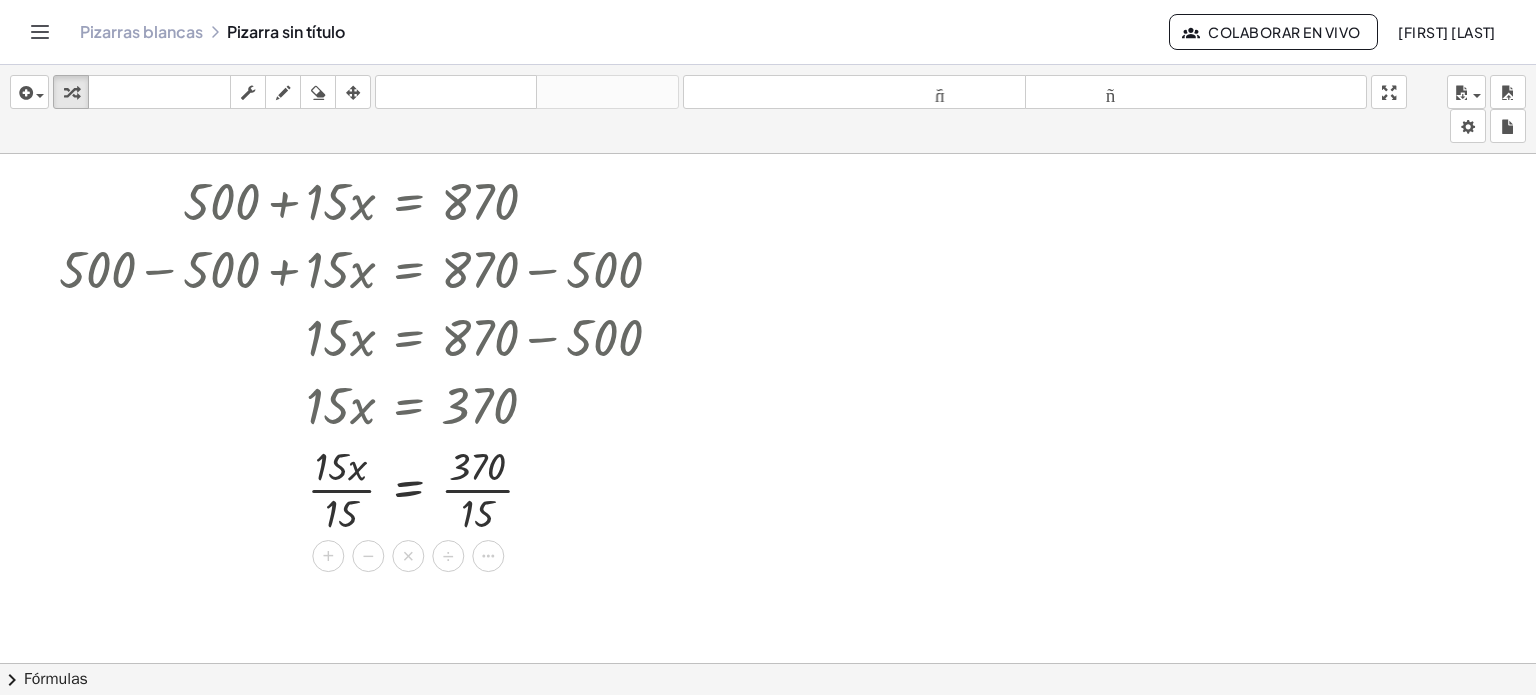 click at bounding box center (768, 699) 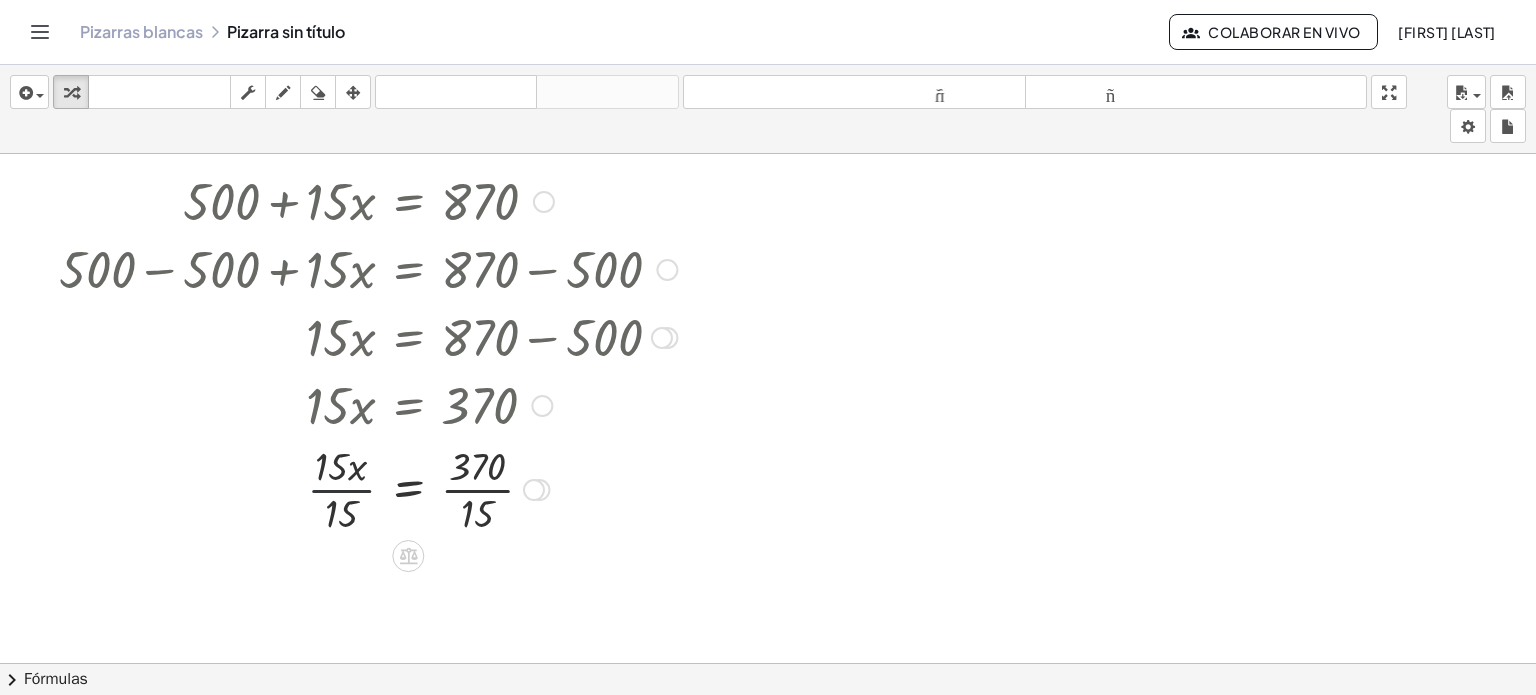 click at bounding box center (368, 488) 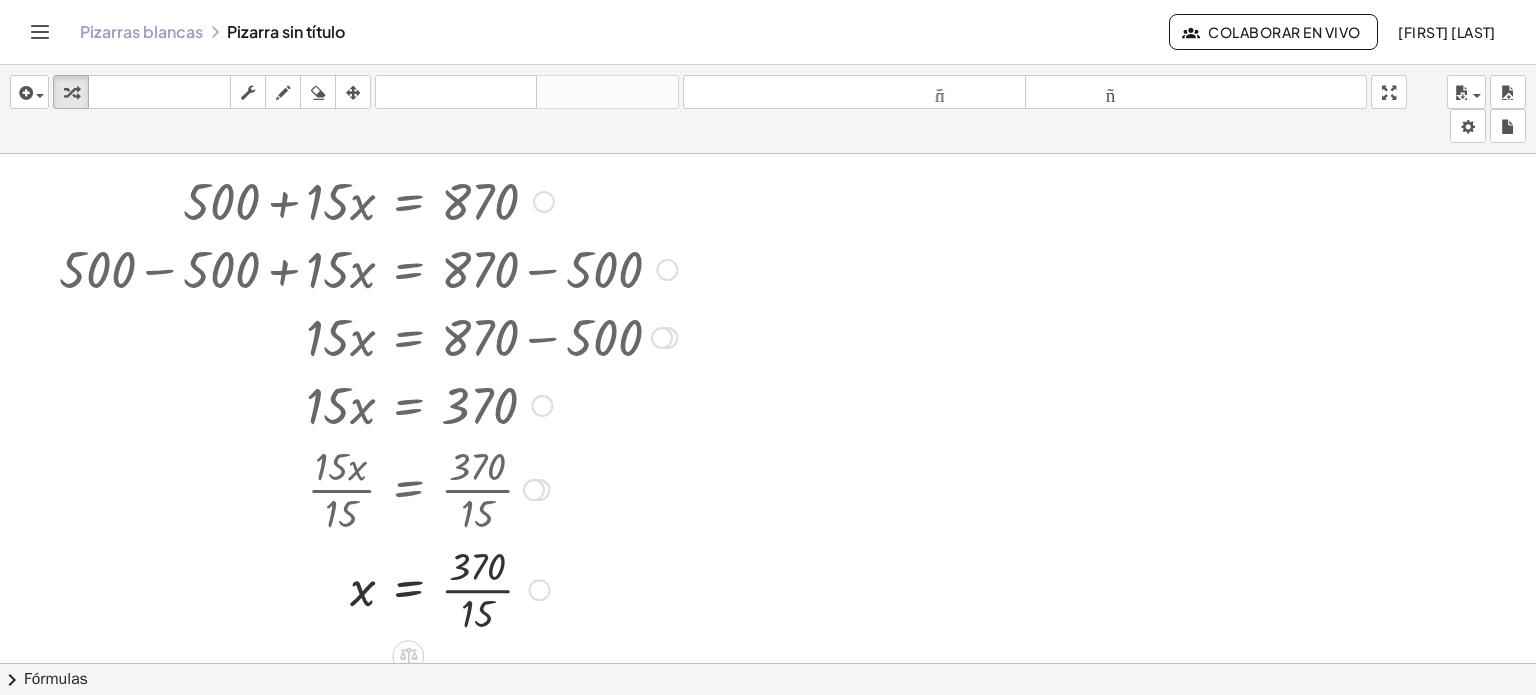 click at bounding box center [368, 588] 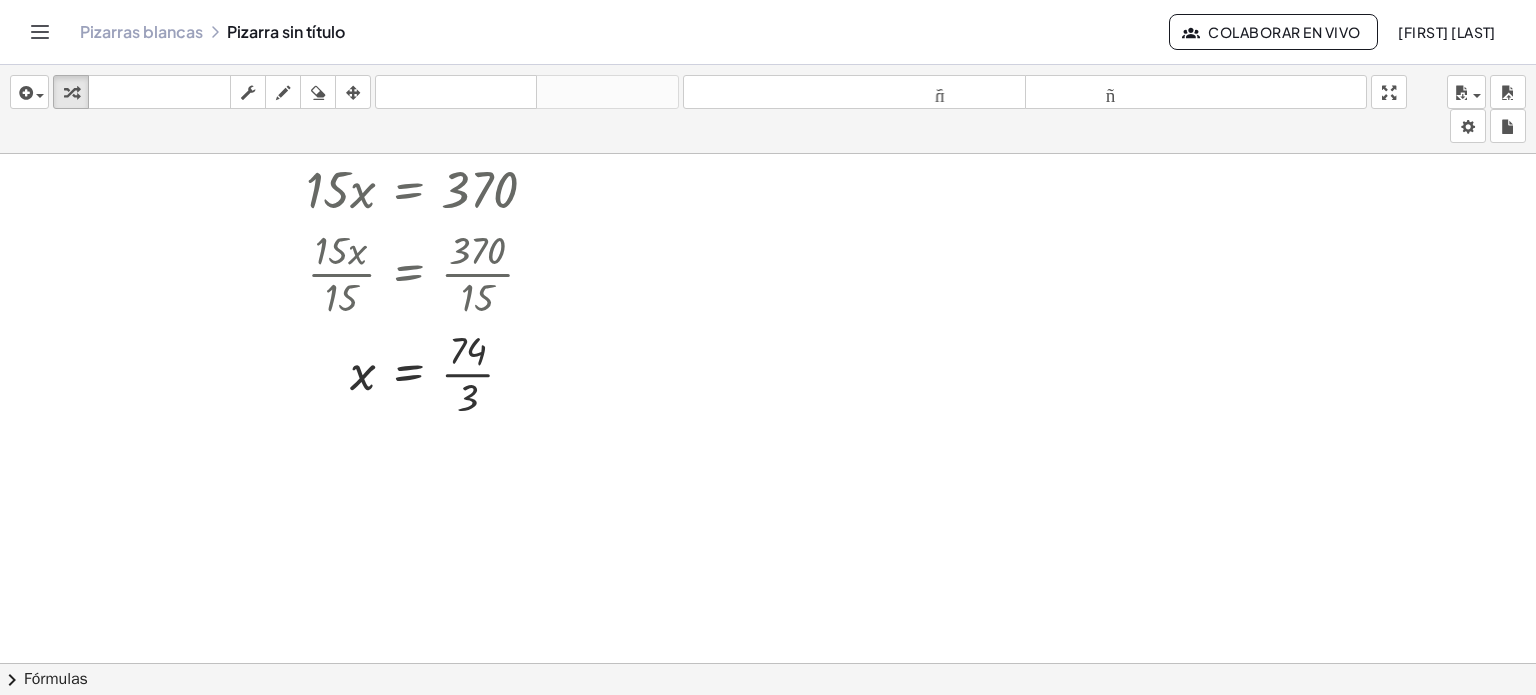 scroll, scrollTop: 261, scrollLeft: 0, axis: vertical 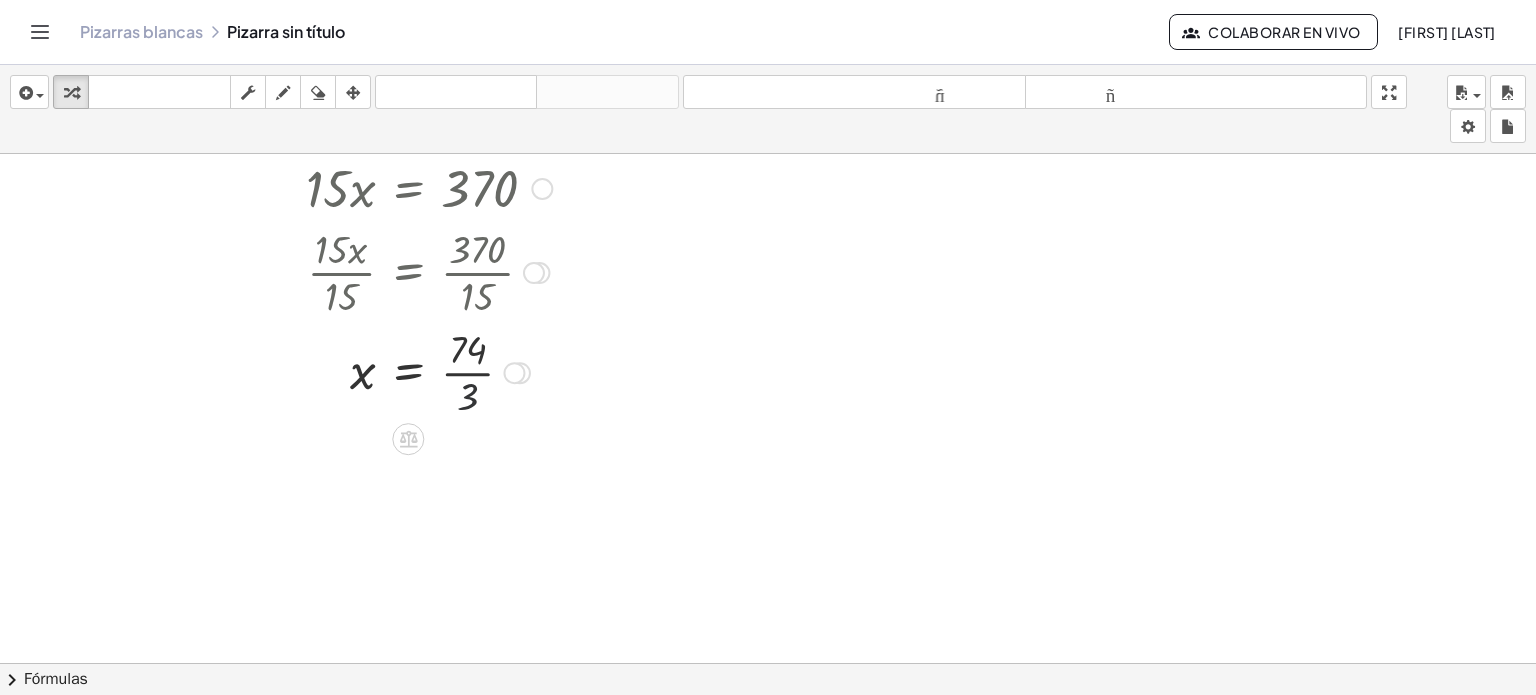 click at bounding box center [368, 371] 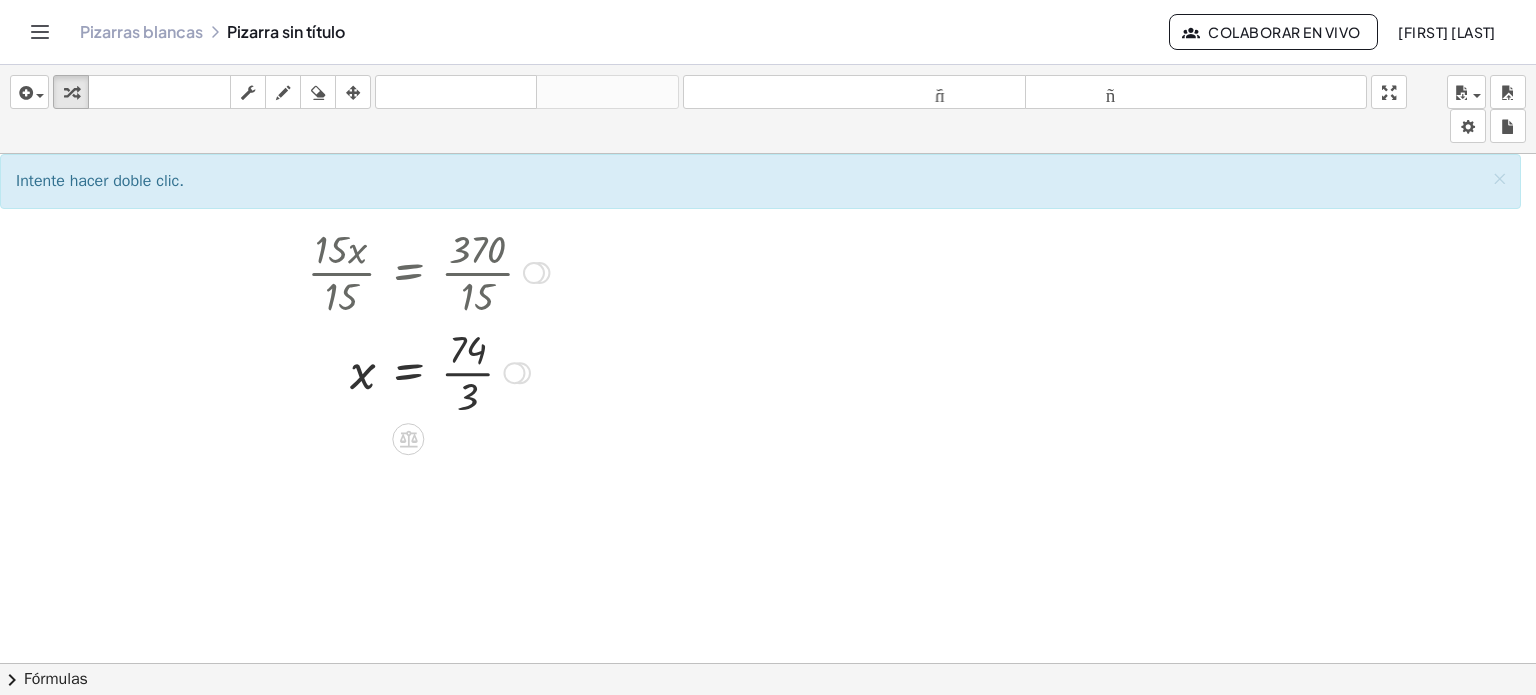 click at bounding box center (368, 371) 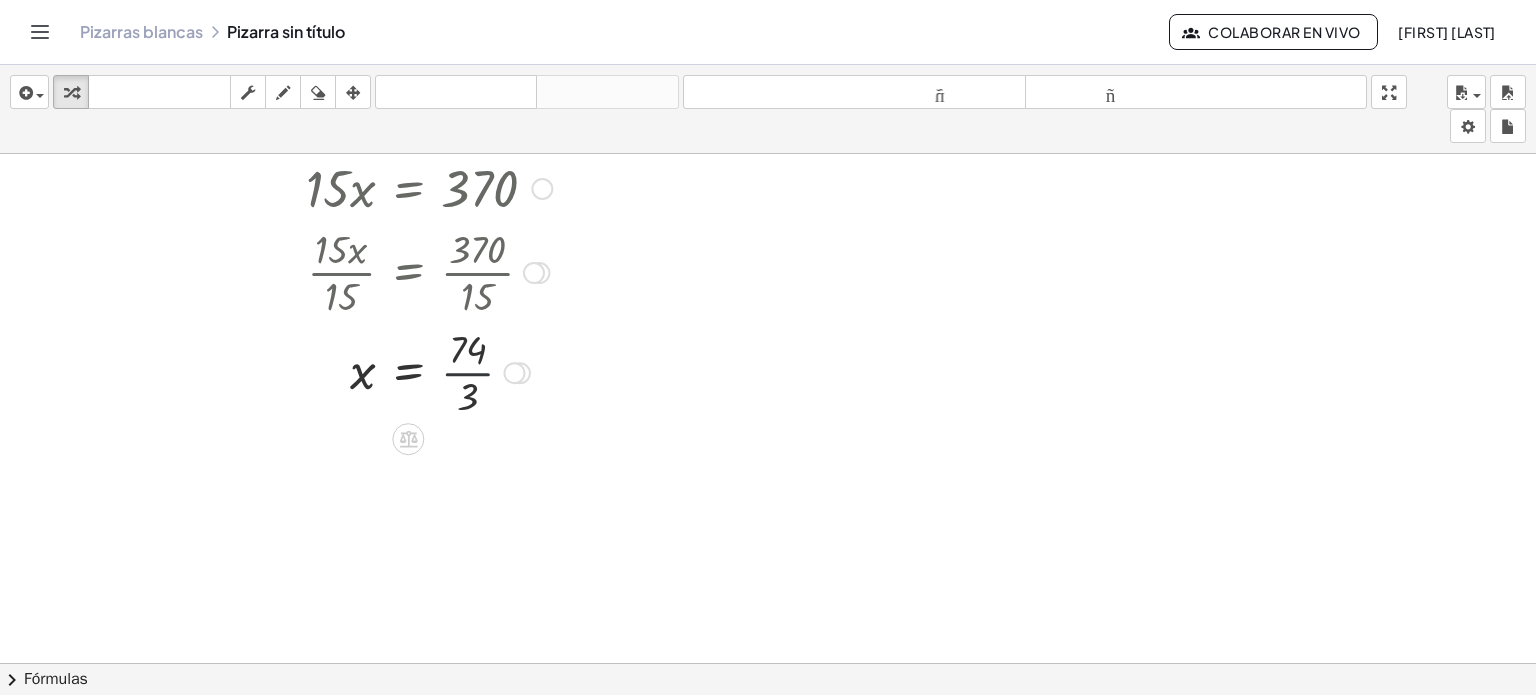 click at bounding box center (368, 371) 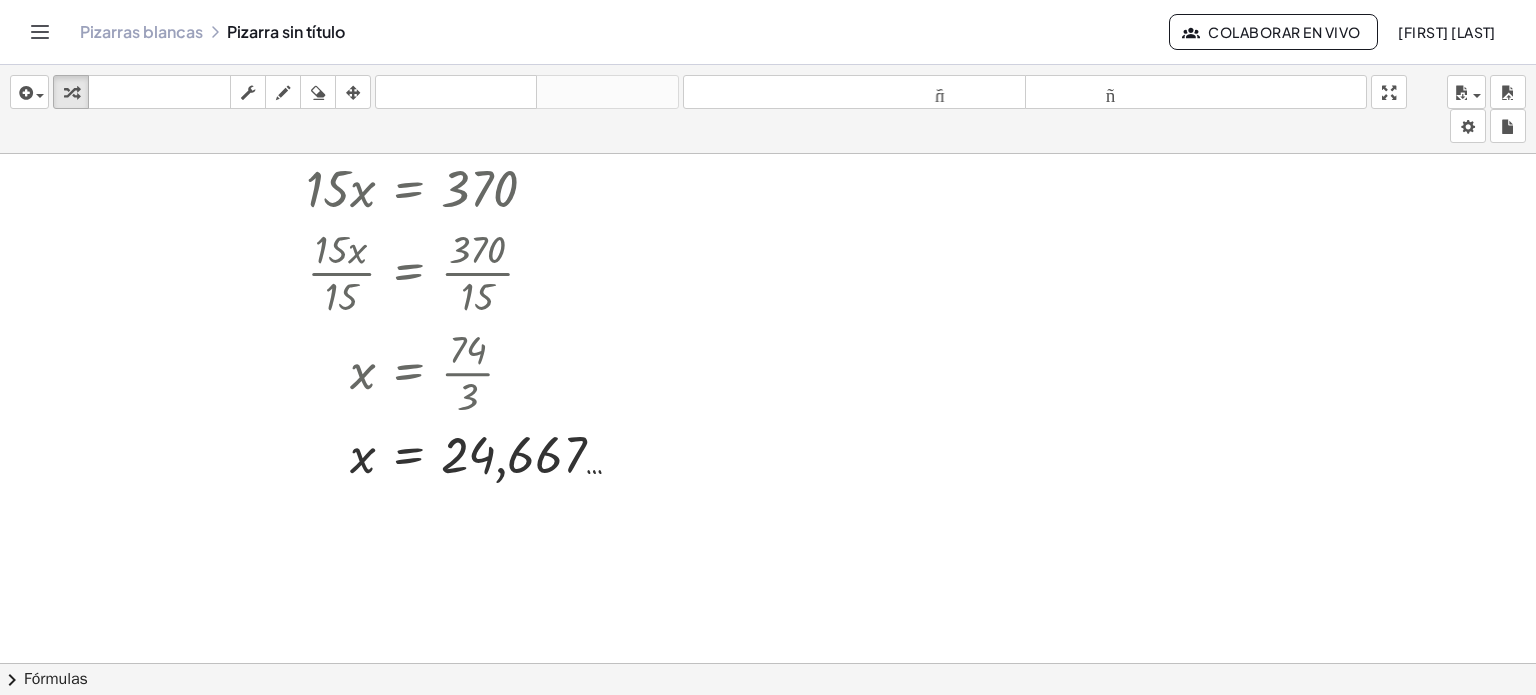 click at bounding box center (768, 482) 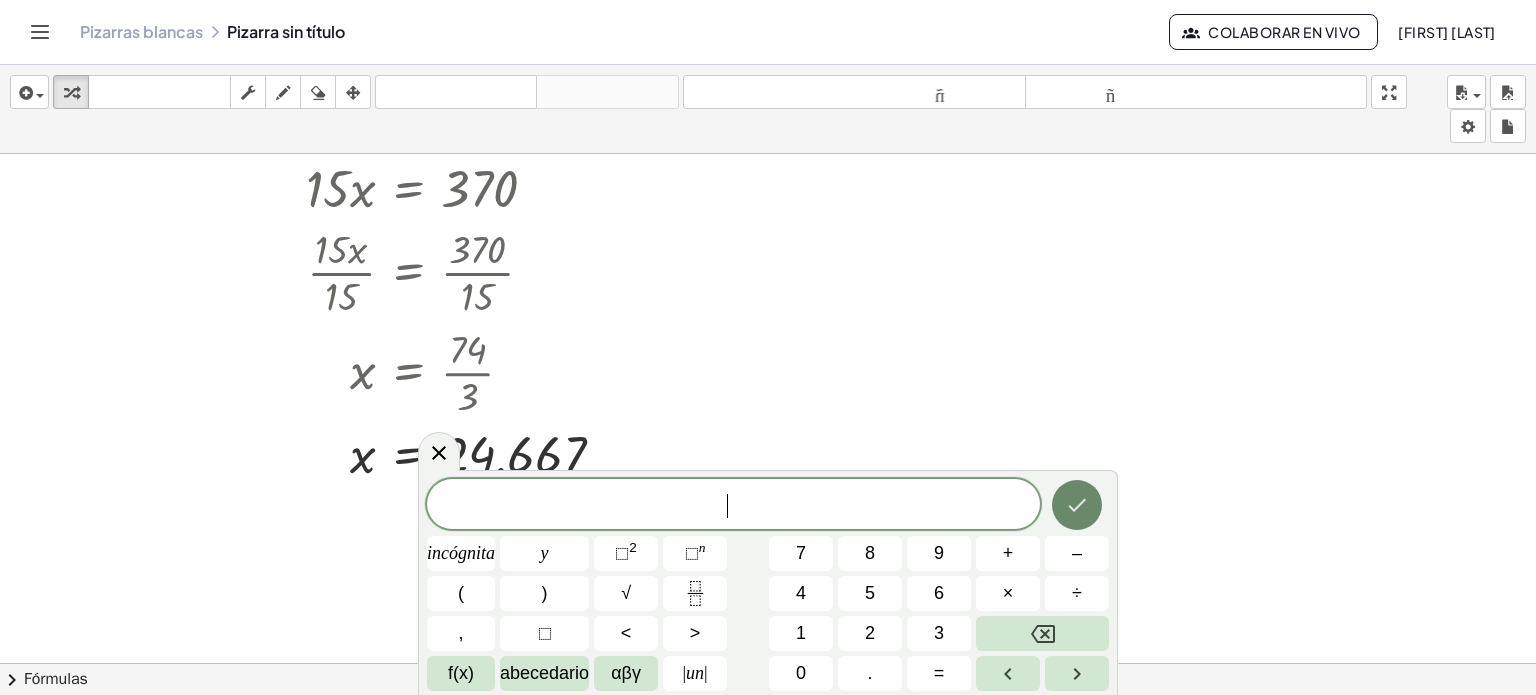 click 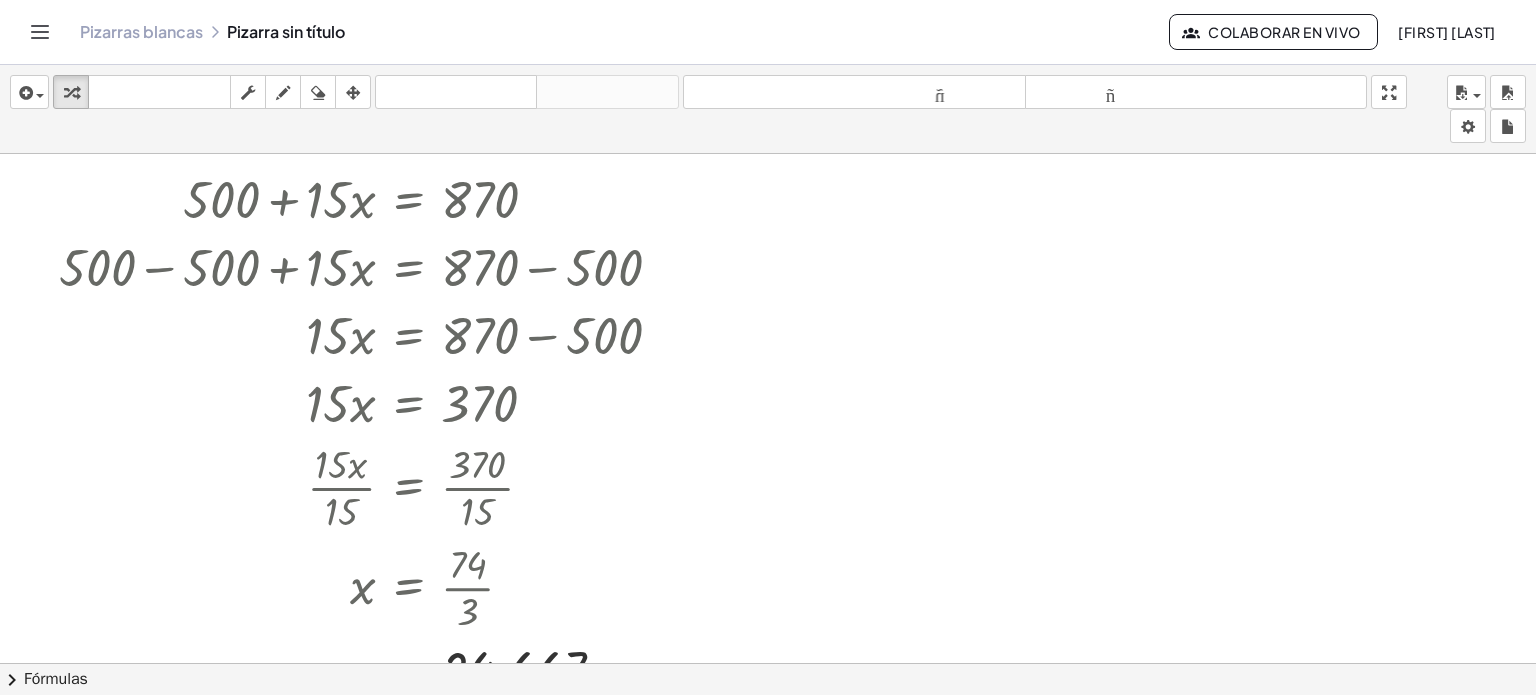 scroll, scrollTop: 0, scrollLeft: 0, axis: both 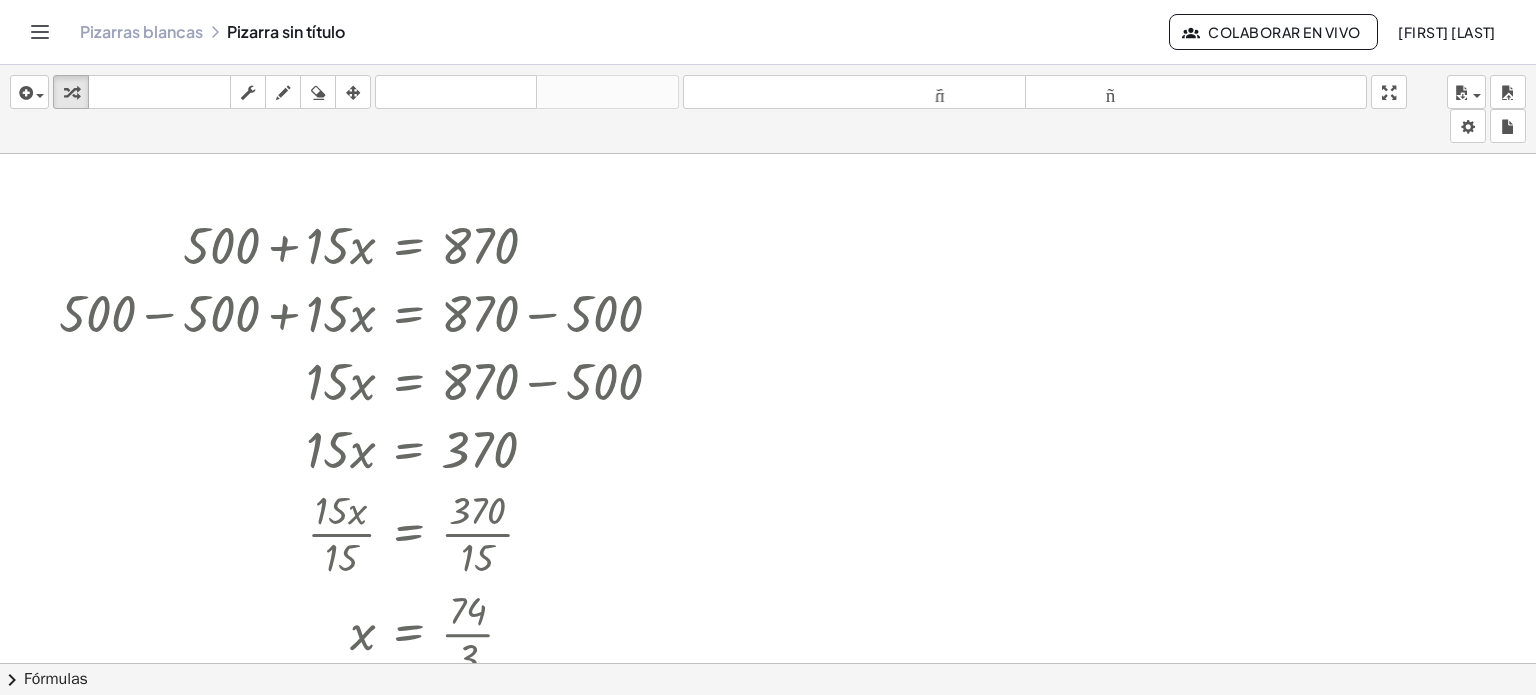 click at bounding box center [768, 664] 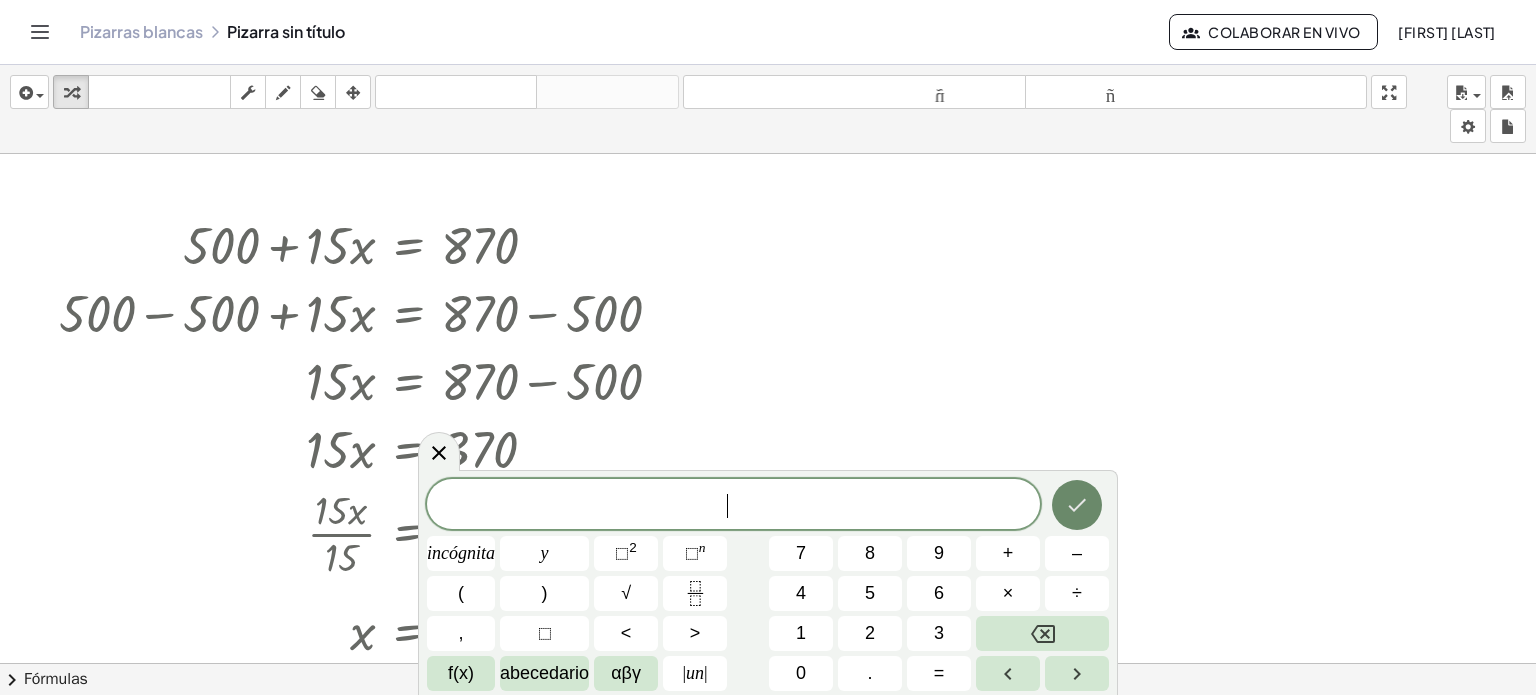 click at bounding box center [1077, 505] 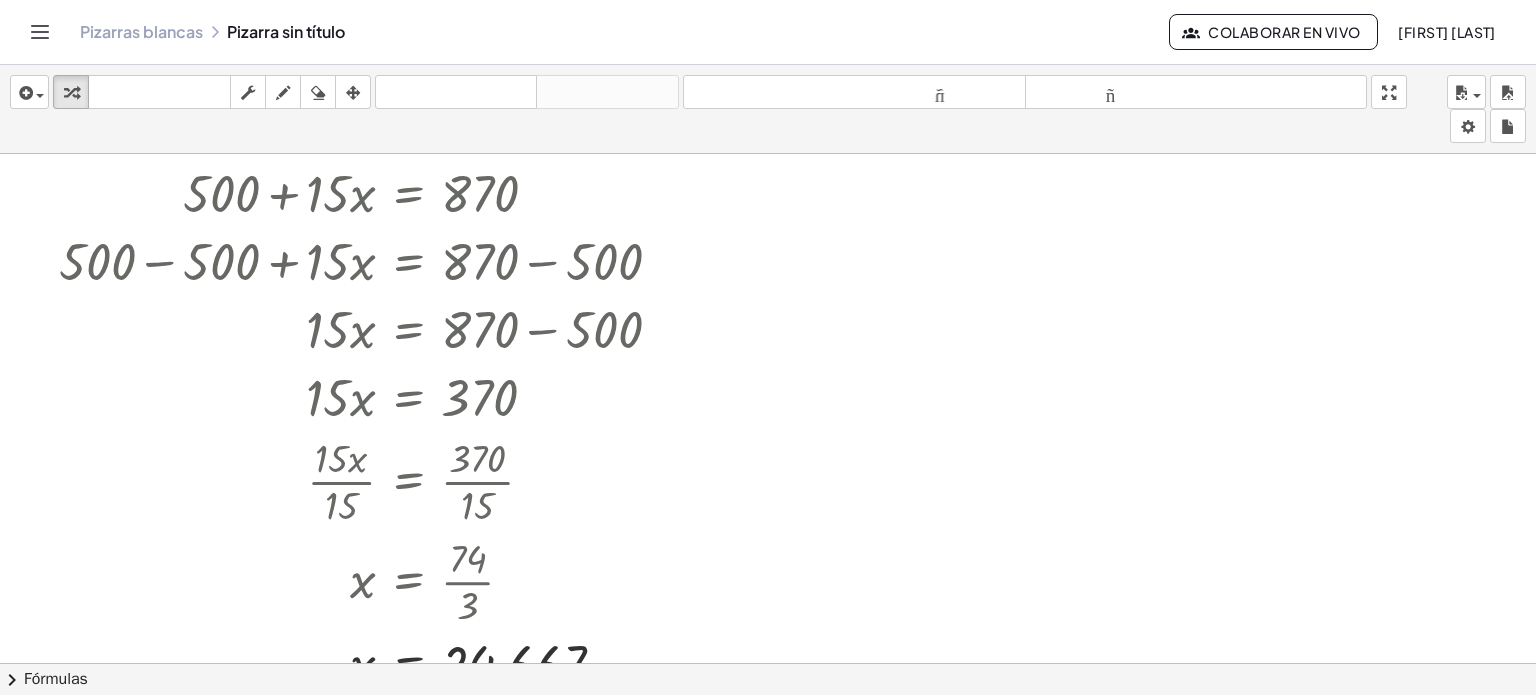 scroll, scrollTop: 0, scrollLeft: 0, axis: both 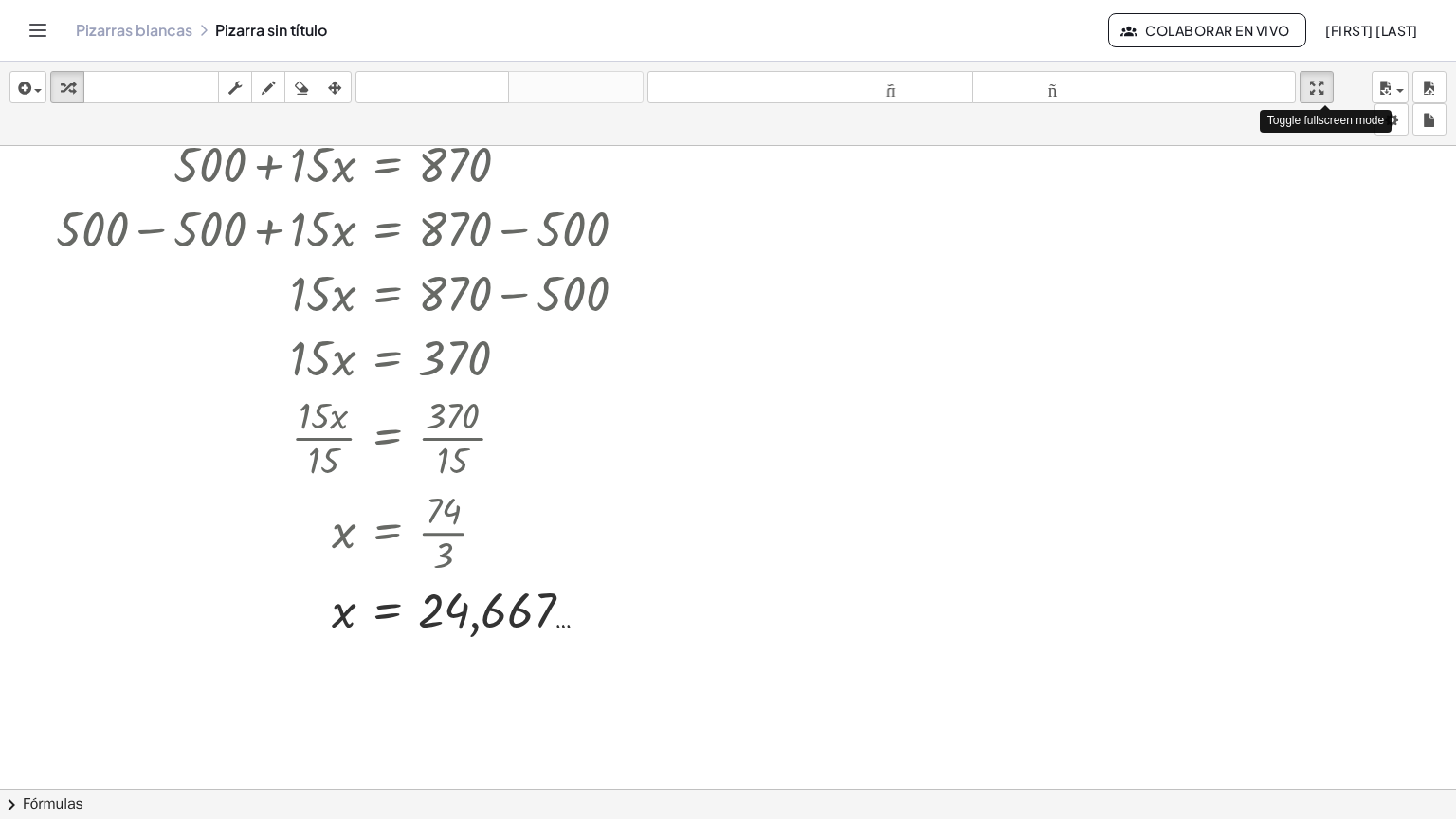 drag, startPoint x: 1331, startPoint y: 83, endPoint x: 1331, endPoint y: 198, distance: 115 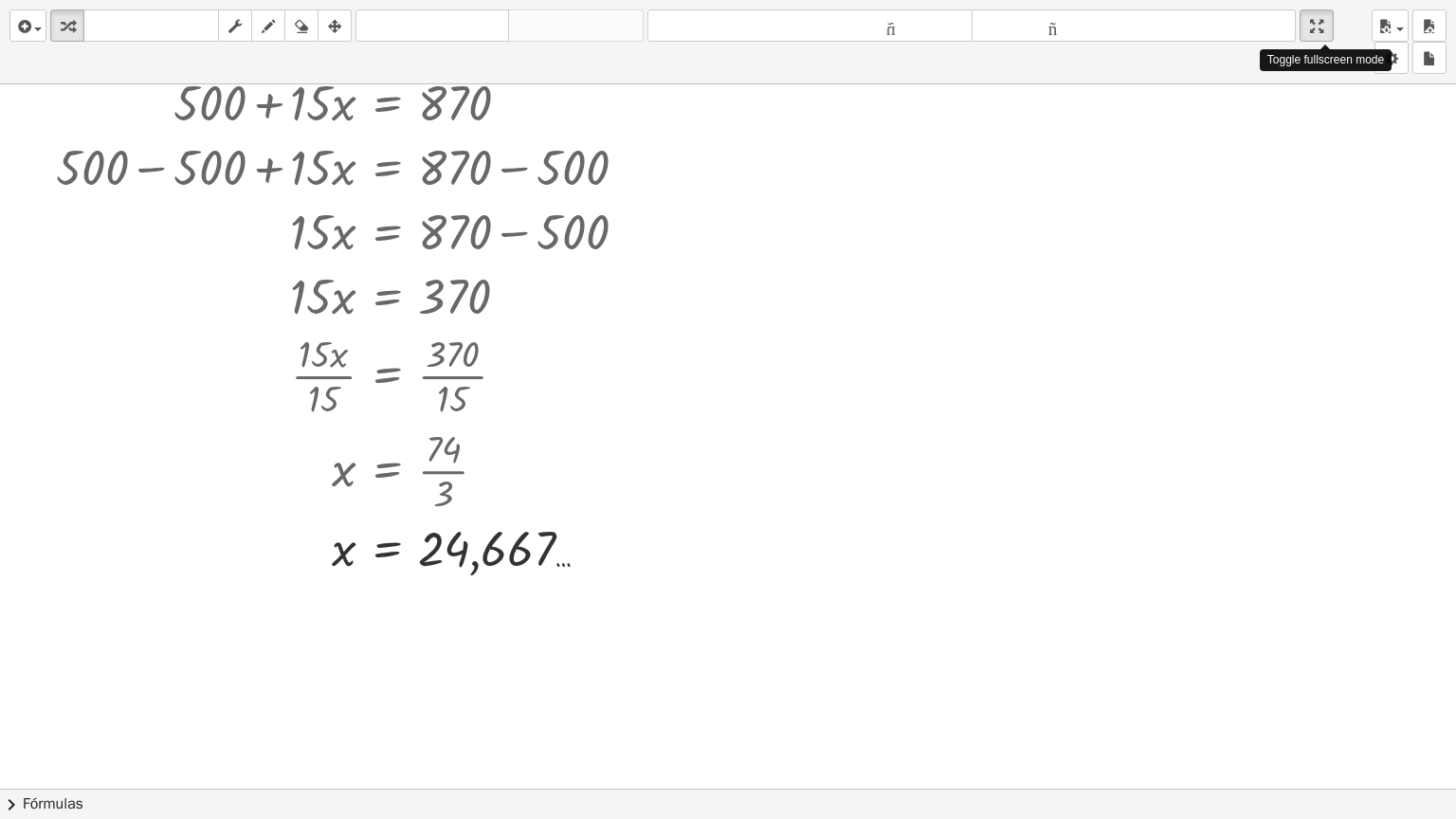 click on "insertar Seleccione uno: Expresión matemática Función Texto Vídeo de YouTube Graficando Geometría Geometría 3D transformar teclado teclado fregar dibujar borrar arreglar deshacer deshacer rehacer rehacer tamaño_del_formato menor tamaño_del_formato más grande pantalla completa carga   ahorrar nuevo ajustes Toggle fullscreen mode + 500 + · 15 · x = 870 + 500 − 500 + · 15 · x = + 870 − 500 + 0 + · 15 · x = + 870 − 500 · 15 · x = + 870 − 500 · 15 · x = 370 · 15 · x · ⬚ = · 370 · ⬚ · 15 · x · 15 = · 370 · 15 x = · 370 · 15 x = · 74 · 5 · 3 · 5 x = · 74 · 3 x = 24,667 … Regresa a esta línea Copiar línea como LaTeX Derivación de copia como LaTeX Intente hacer doble clic. × chevron_right Fórmulas
Arrastre un lado de una fórmula sobre una expresión resaltada en el lienzo para aplicarla.
Fórmula cuadrática
+ · a · x 2 + · b · x + c = 0
⇔
x = · ( − b 2" at bounding box center [728, 410] 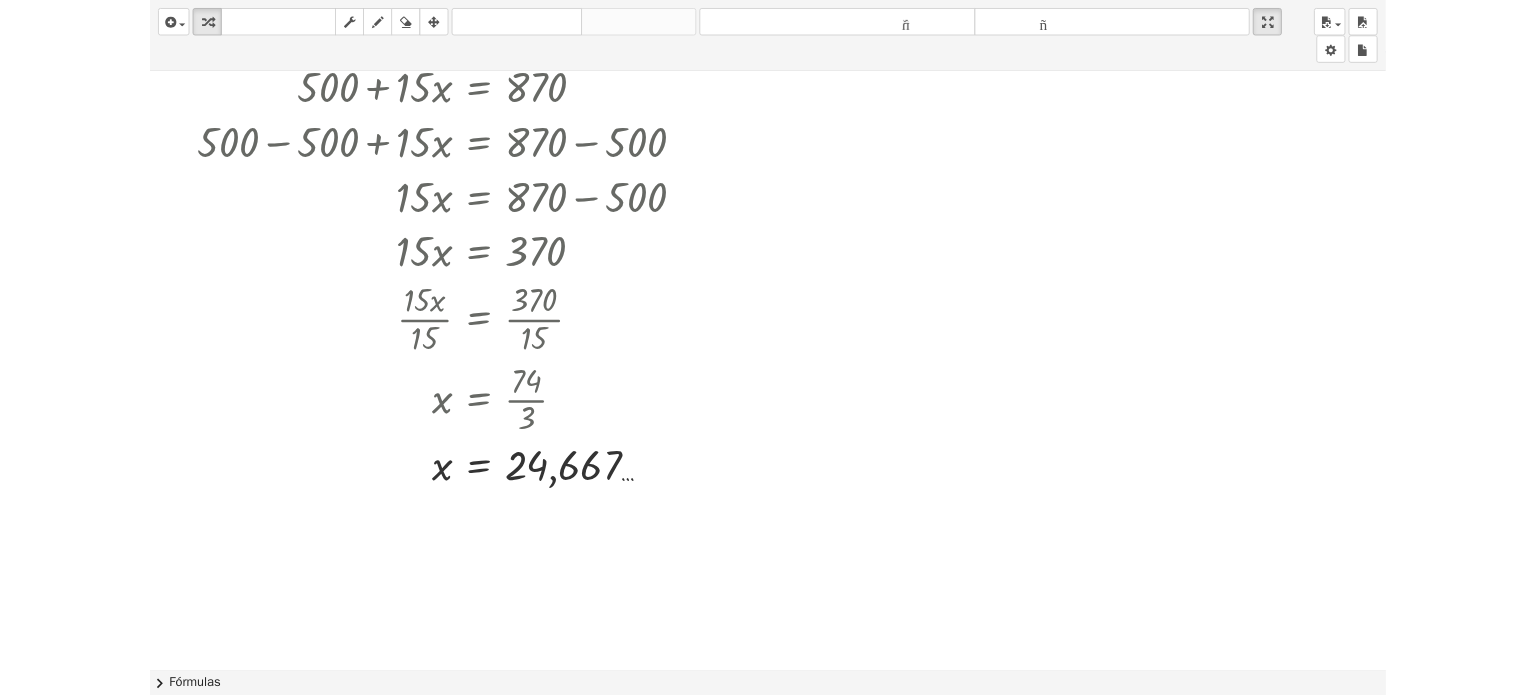 scroll, scrollTop: 0, scrollLeft: 0, axis: both 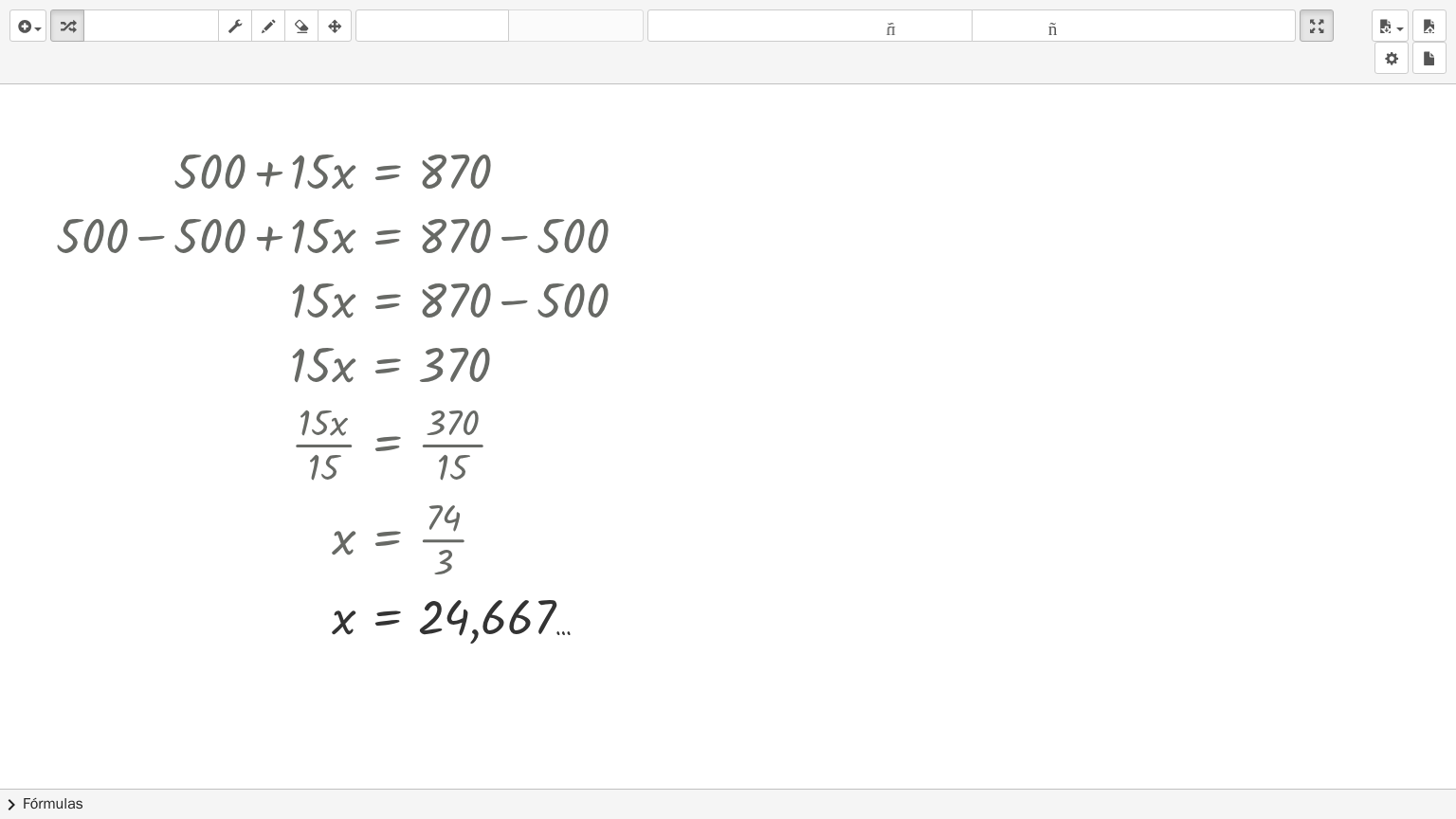 click at bounding box center [728, 789] 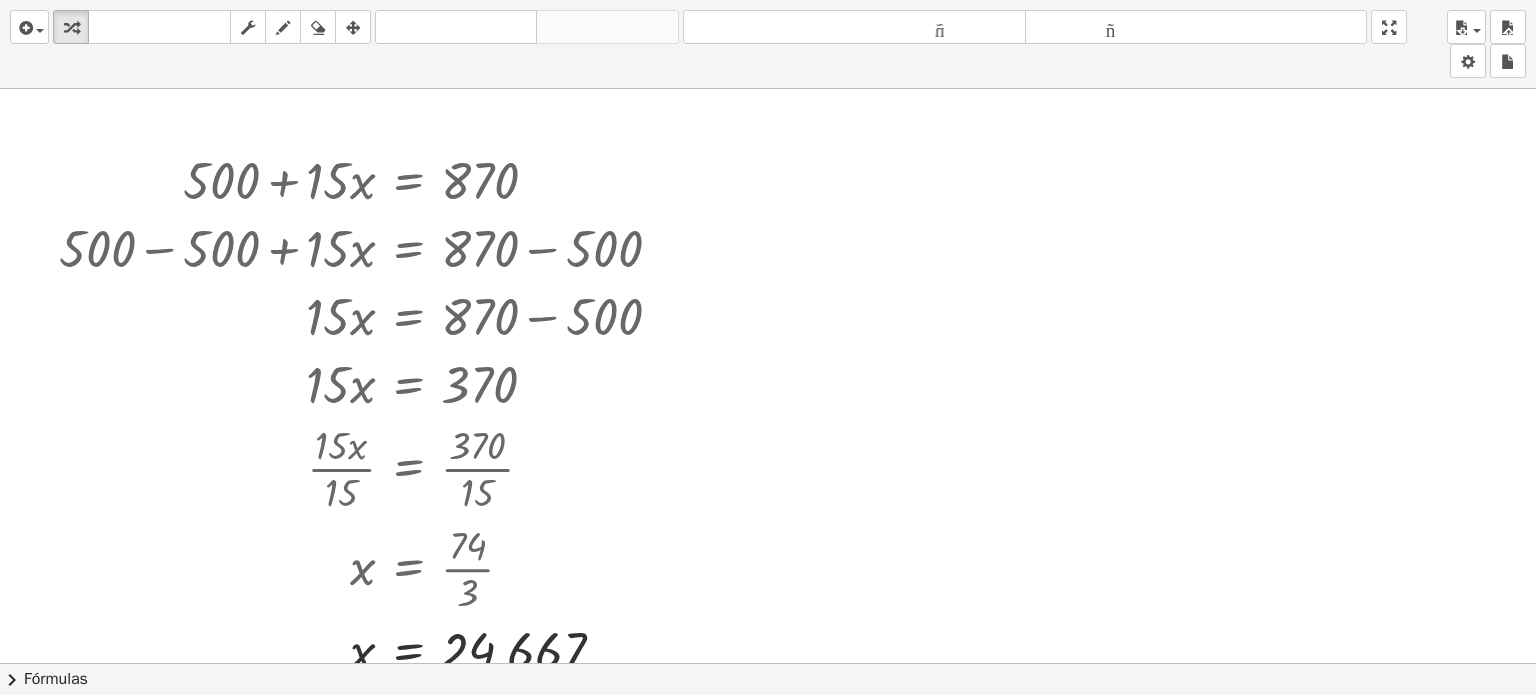 drag, startPoint x: 1409, startPoint y: 28, endPoint x: 1409, endPoint y: -93, distance: 121 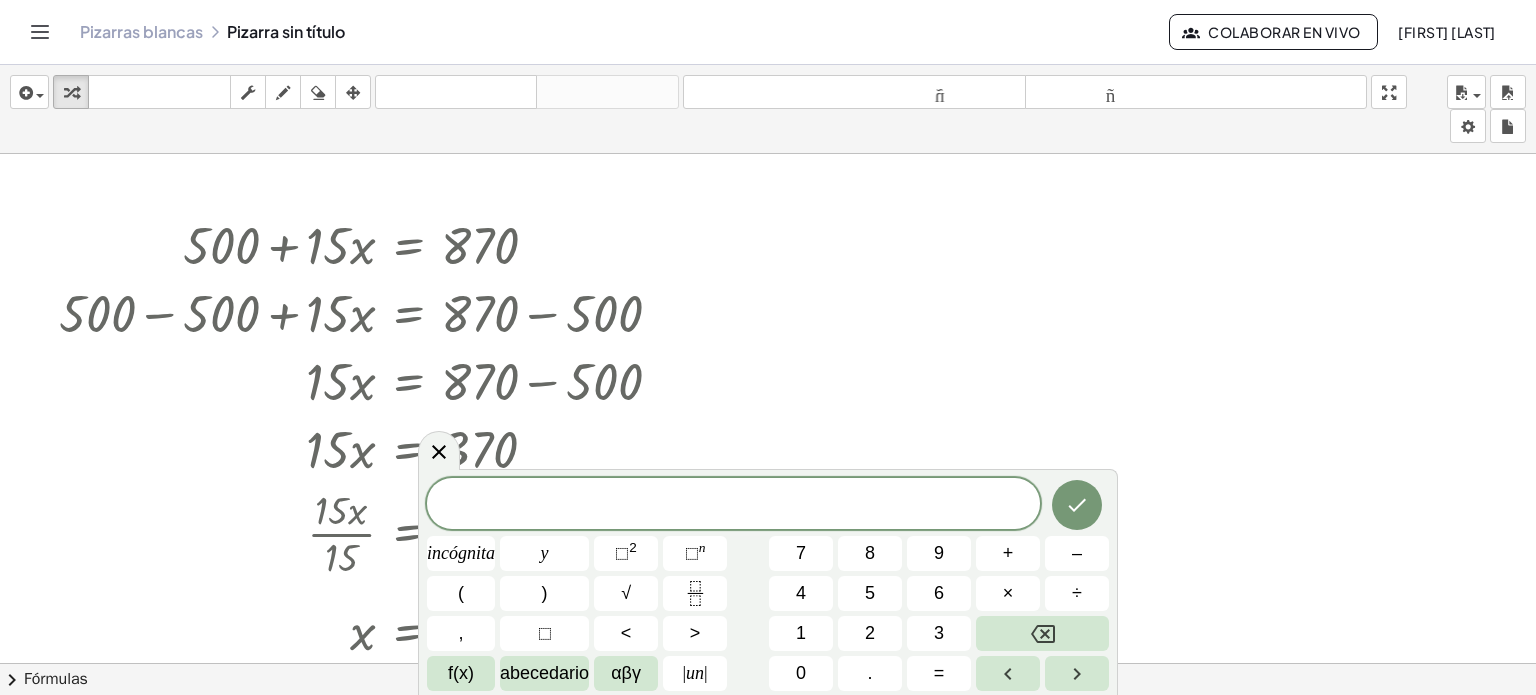click on "Actividades matemáticas fáciles de comprender Pizarras blancas Clases Cuenta versión 1.28.3 | Política de privacidad © 2025 | Graspable, Inc. Pizarras blancas Pizarra sin título Colaborar en vivo [FIRST] [LAST] insertar Seleccione uno: Expresión matemática Función Texto Vídeo de YouTube Graficando Geometría Geometría 3D transformar teclado teclado fregar dibujar borrar arreglar deshacer deshacer rehacer rehacer tamaño_del_formato menor tamaño_del_formato más grande pantalla completa carga ahorrar nuevo ajustes + 500 + · 15 · x = 870 + 500 − 500 + · 15 · x = + 870 − 500 + 0 + · 15 · x = + 870 − 500 · 15 · x = + 870 − 500 · 15 · x = 370 · 15 · x · ⬚ = · 370 · ⬚ · 15 · x · 15 = · 370 · 15 x = · 370 · 15 x = · 74 · 5 · 3 · 5 x = · 74 · 3 x = 24,667 … Regresa a esta línea Copiar línea como LaTeX Derivación de copia como LaTeX Intente hacer doble clic. × chevron_right Fórmulas Fórmula cuadrática + · a" at bounding box center [768, 347] 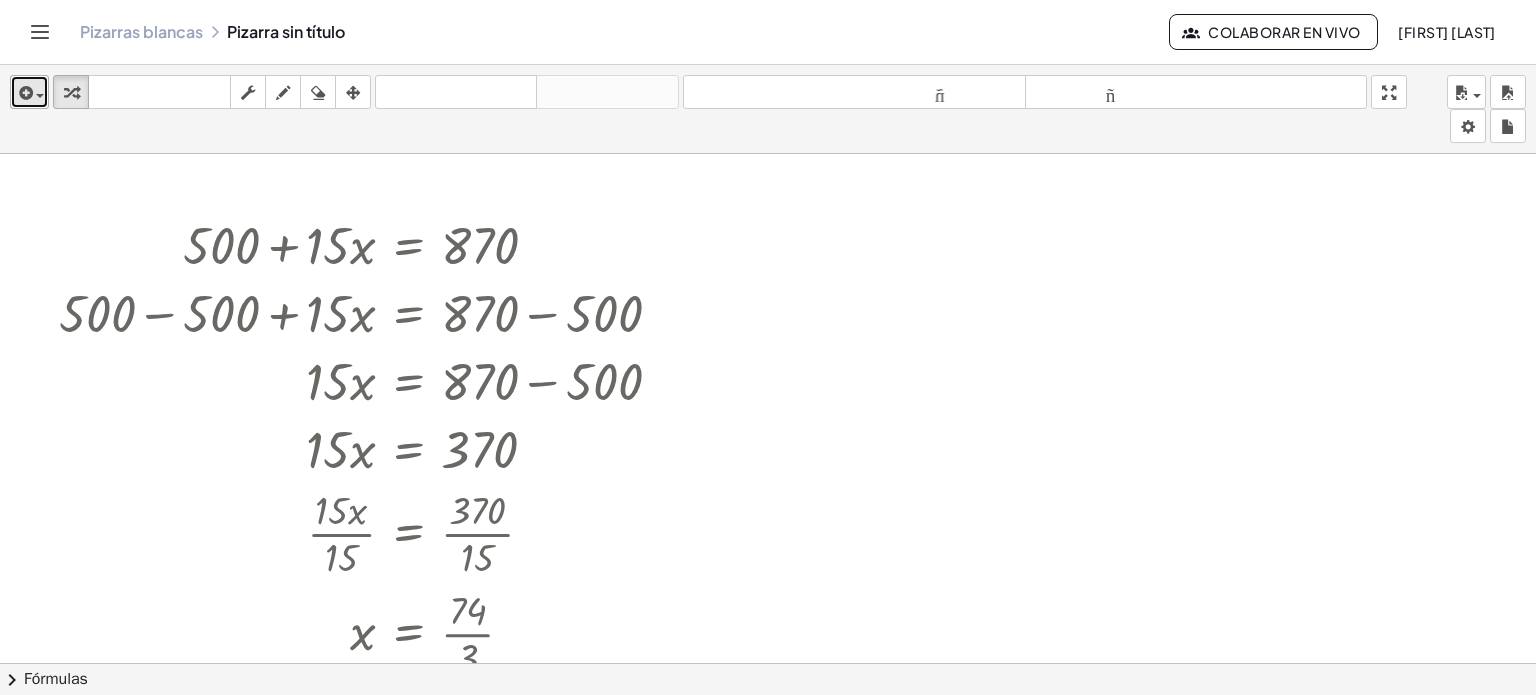 click on "insertar" at bounding box center [29, 92] 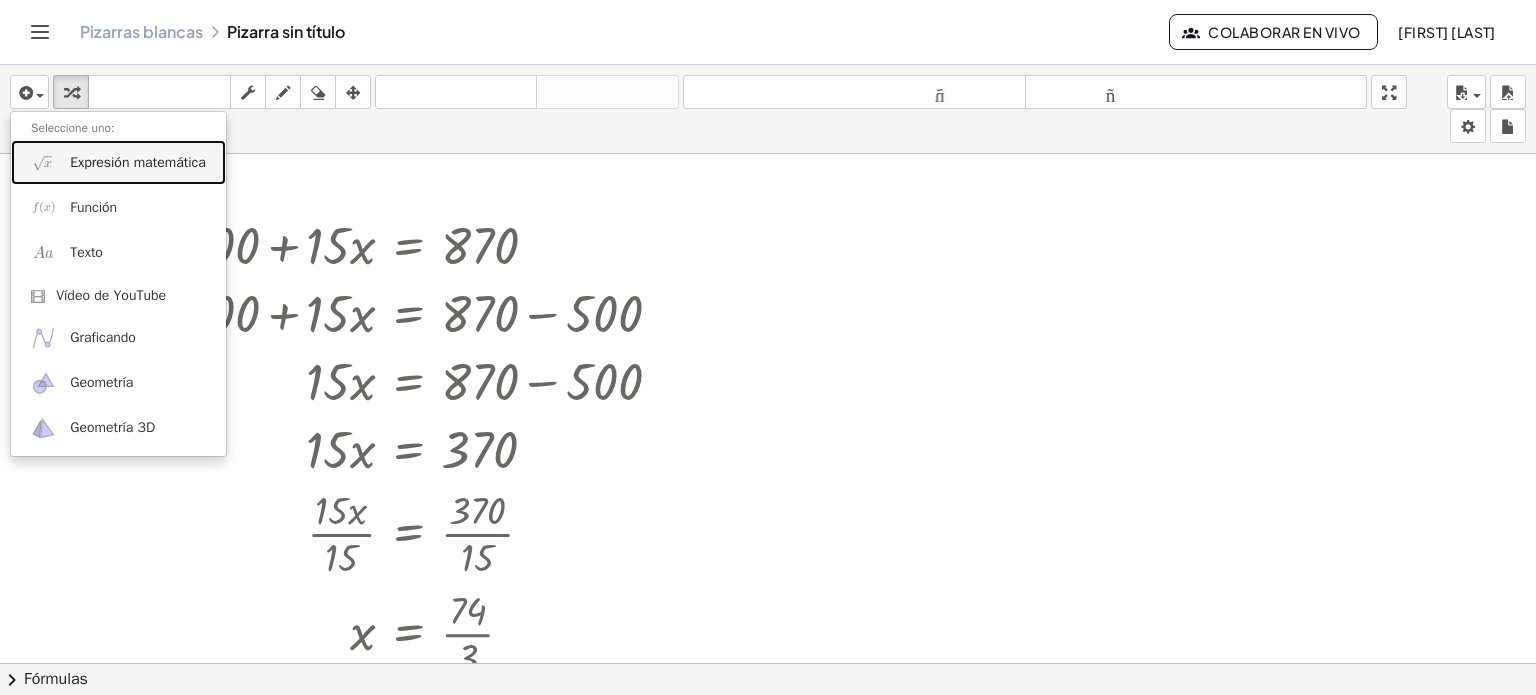 click on "Expresión matemática" at bounding box center [138, 162] 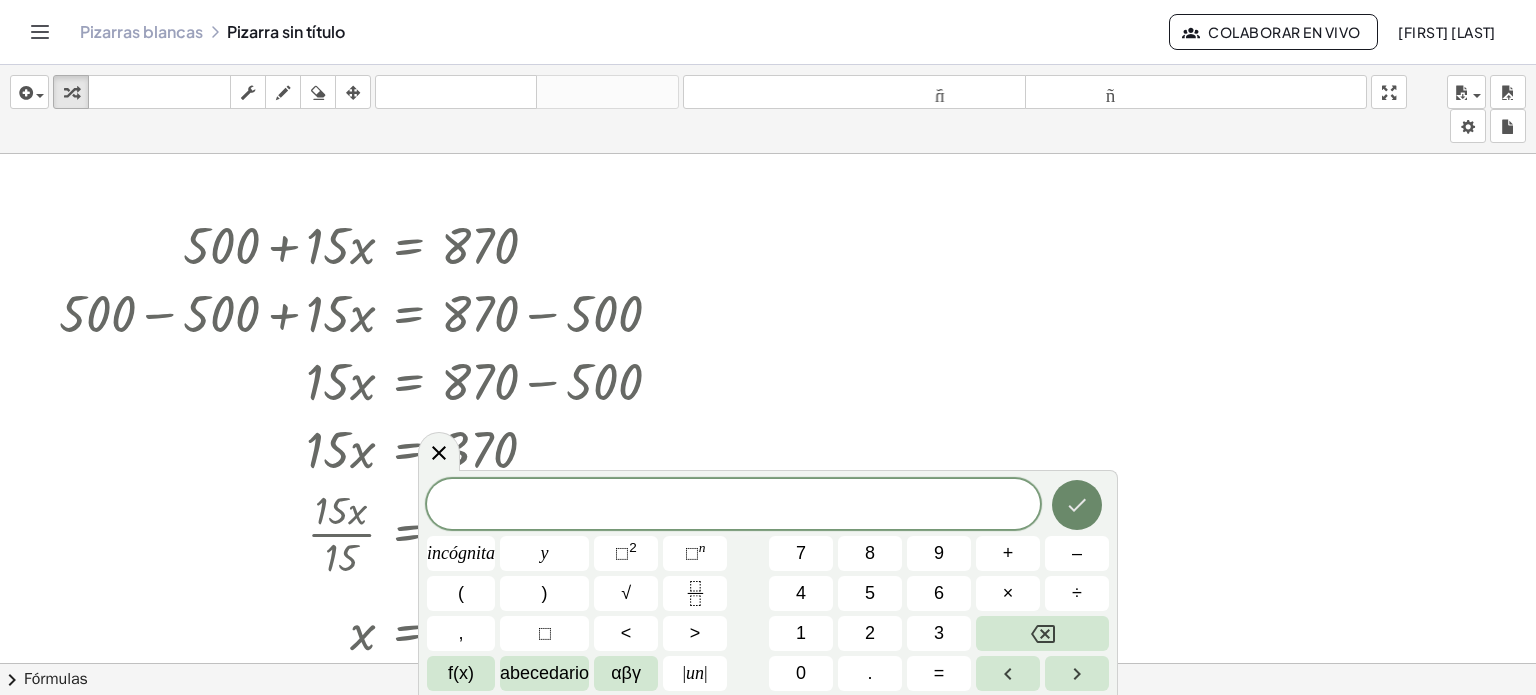 click 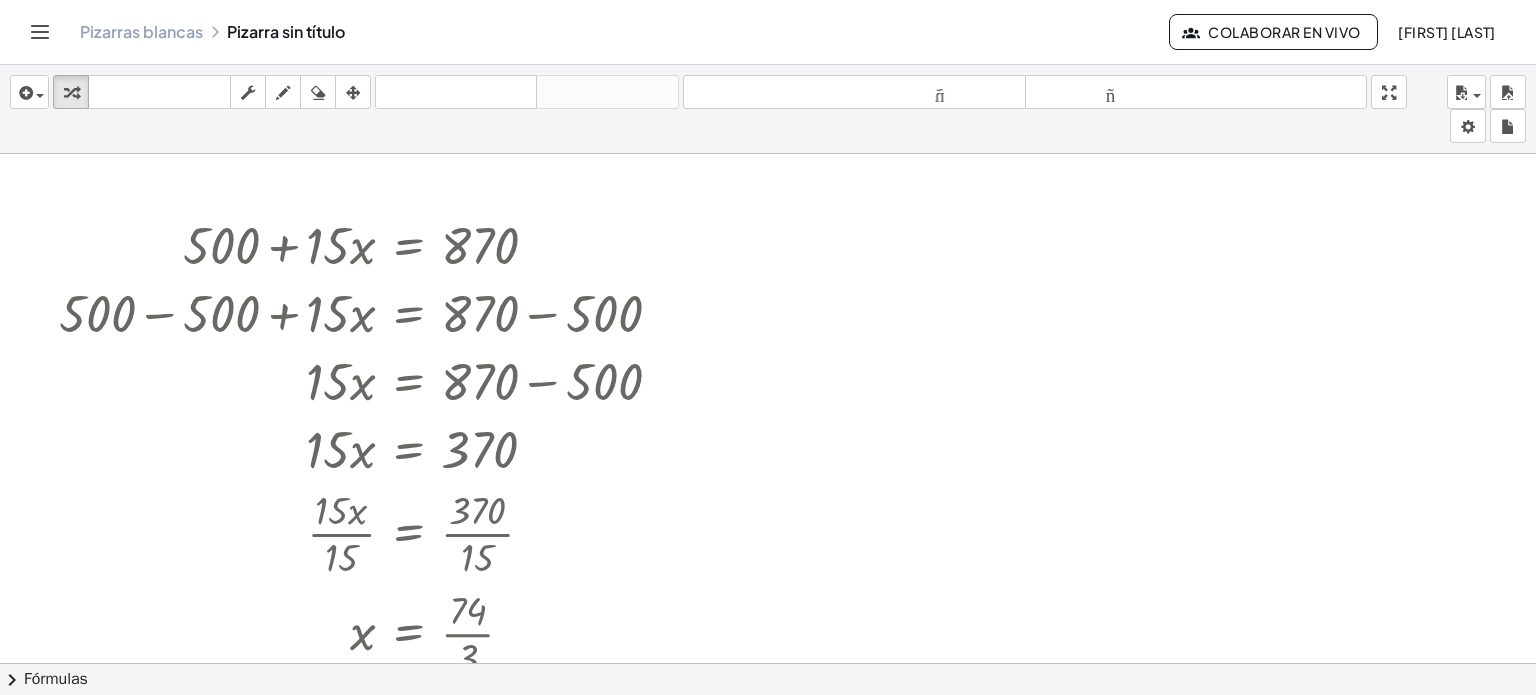 click on "Pizarras blancas Pizarra sin título" at bounding box center (624, 32) 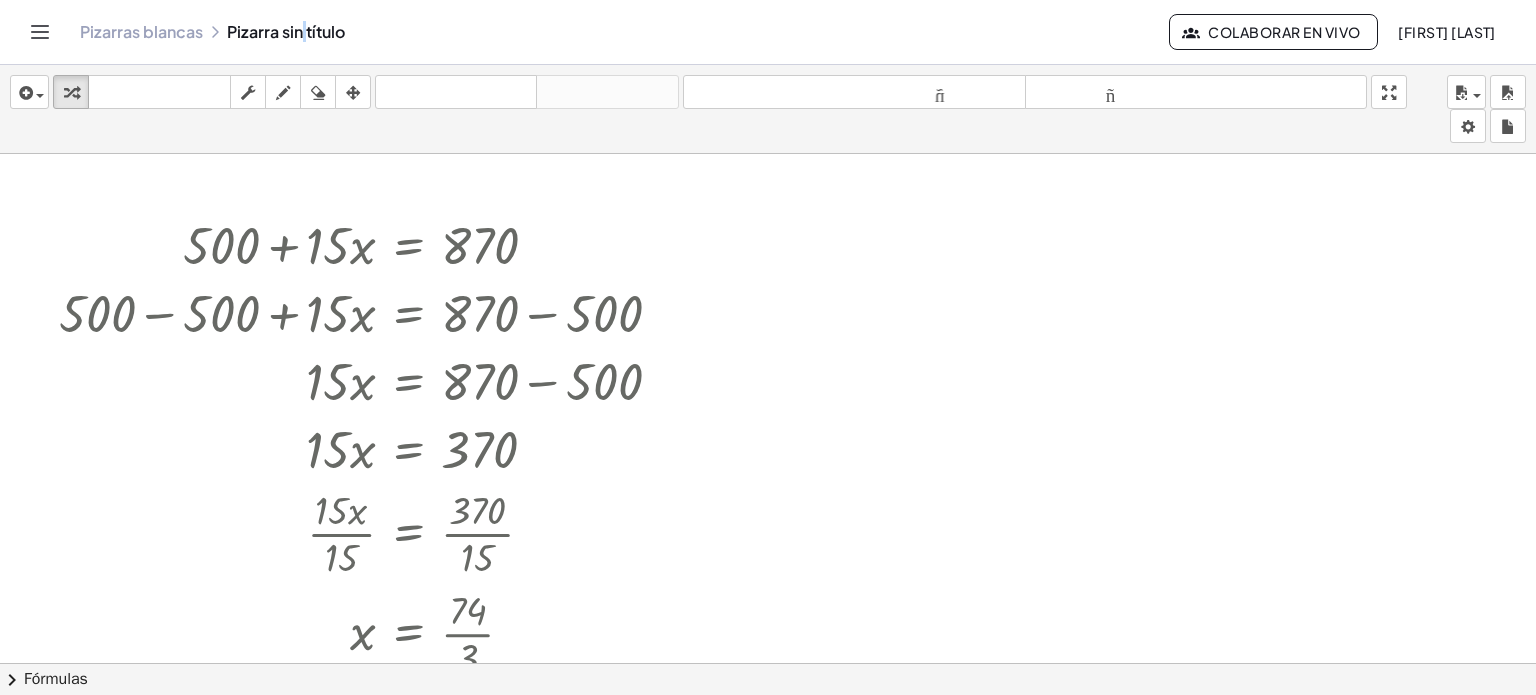click on "Pizarras blancas Pizarra sin título" at bounding box center (624, 32) 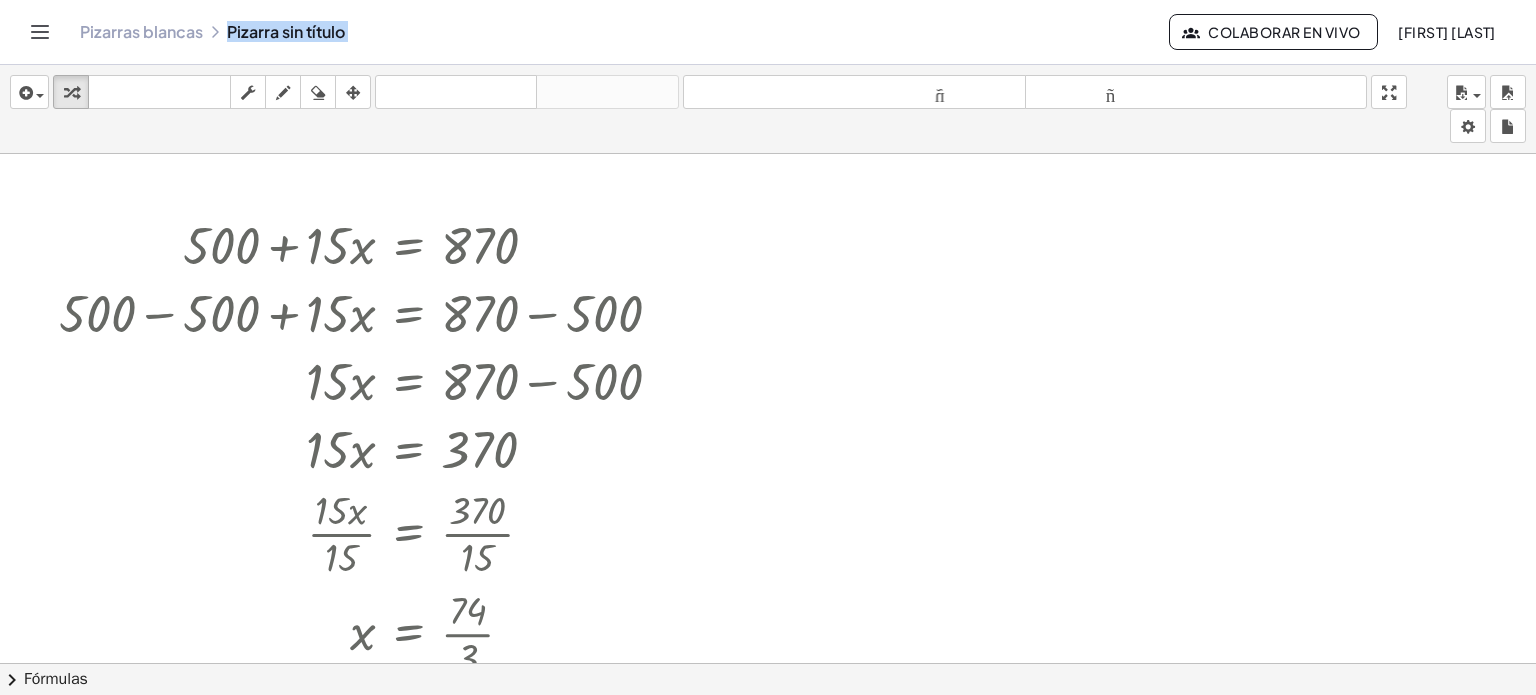 click on "Pizarras blancas Pizarra sin título" at bounding box center [624, 32] 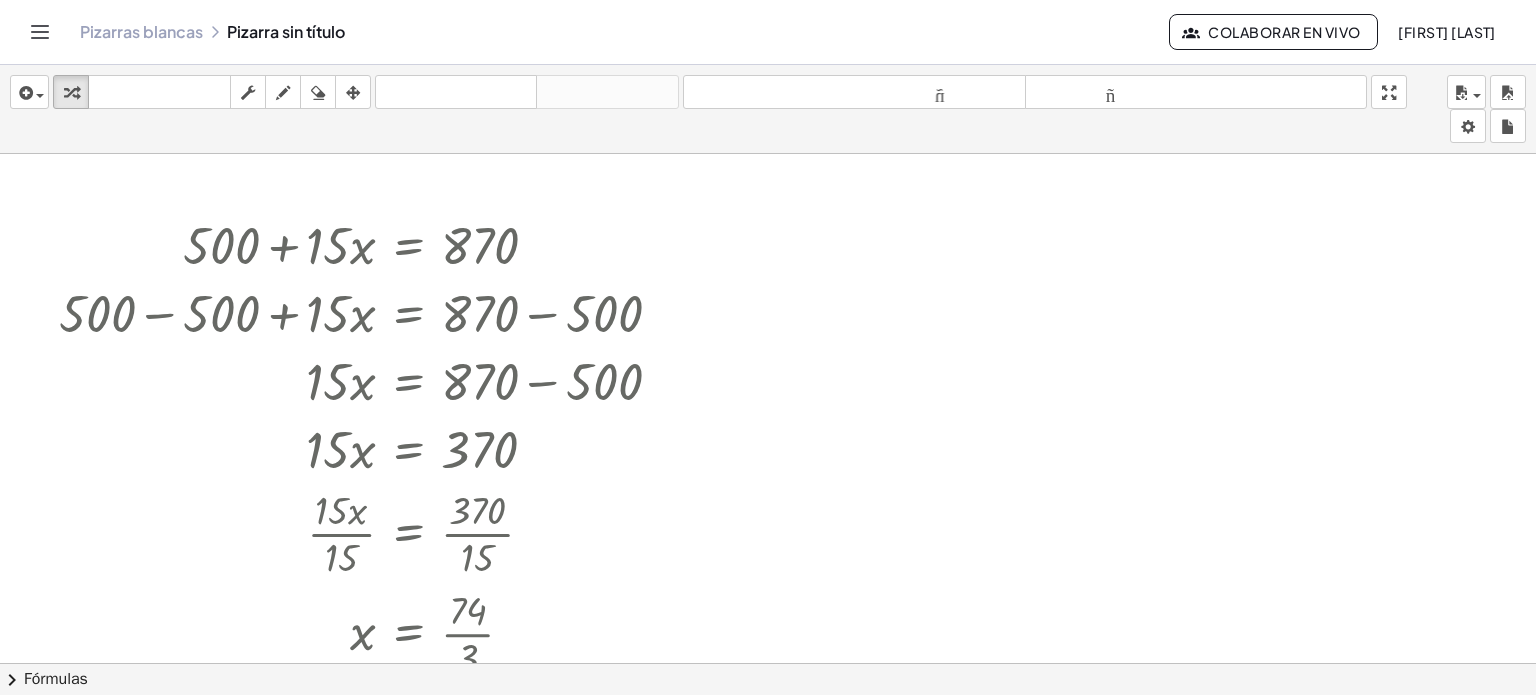 click on "Pizarras blancas Pizarra sin título" at bounding box center [624, 32] 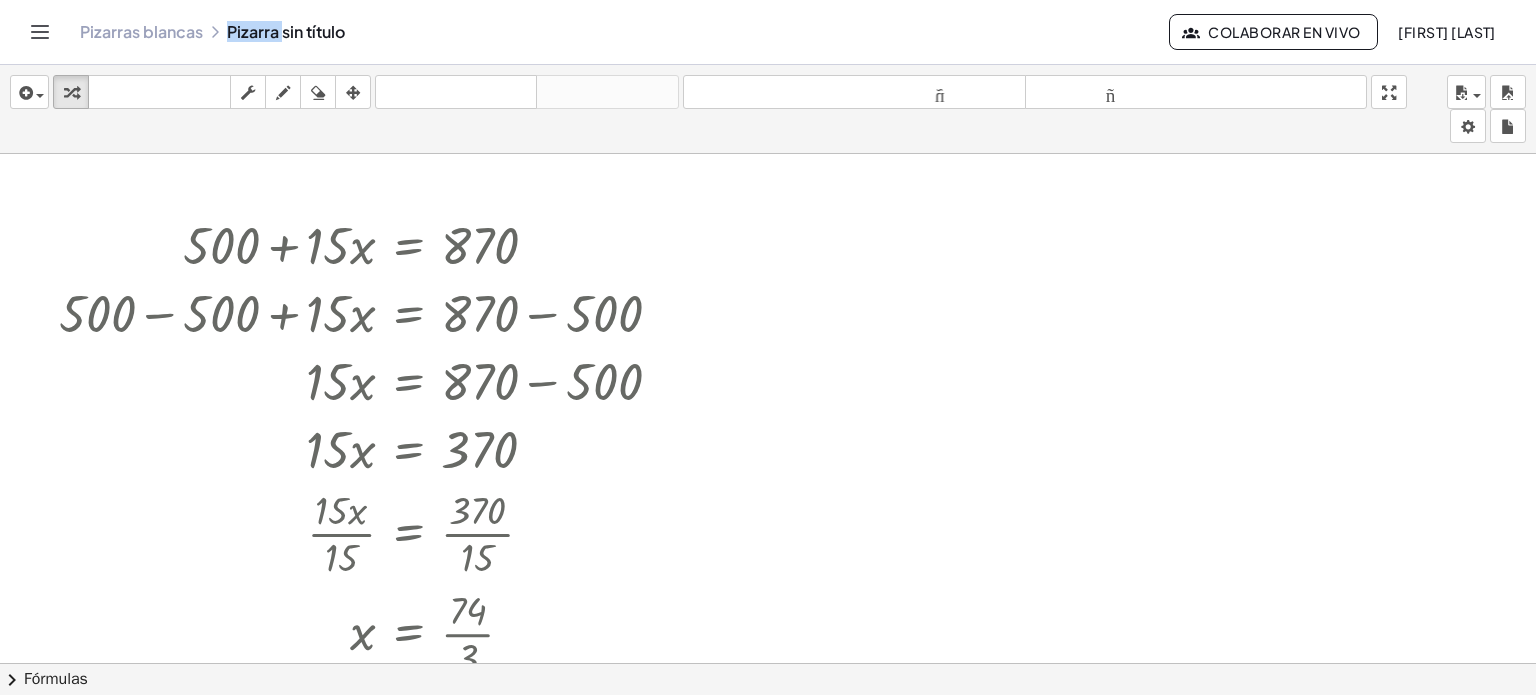 click on "Pizarras blancas Pizarra sin título" at bounding box center [624, 32] 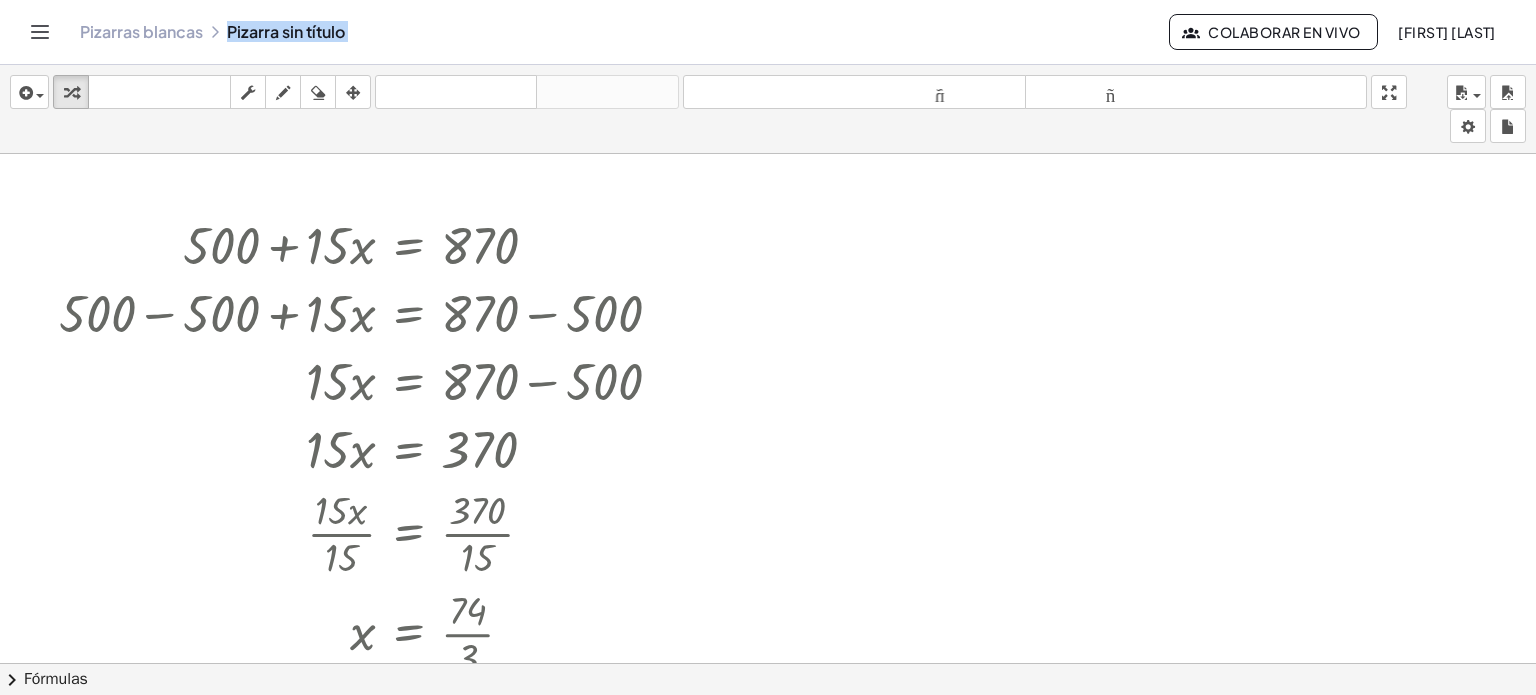 click on "Pizarras blancas Pizarra sin título" at bounding box center (624, 32) 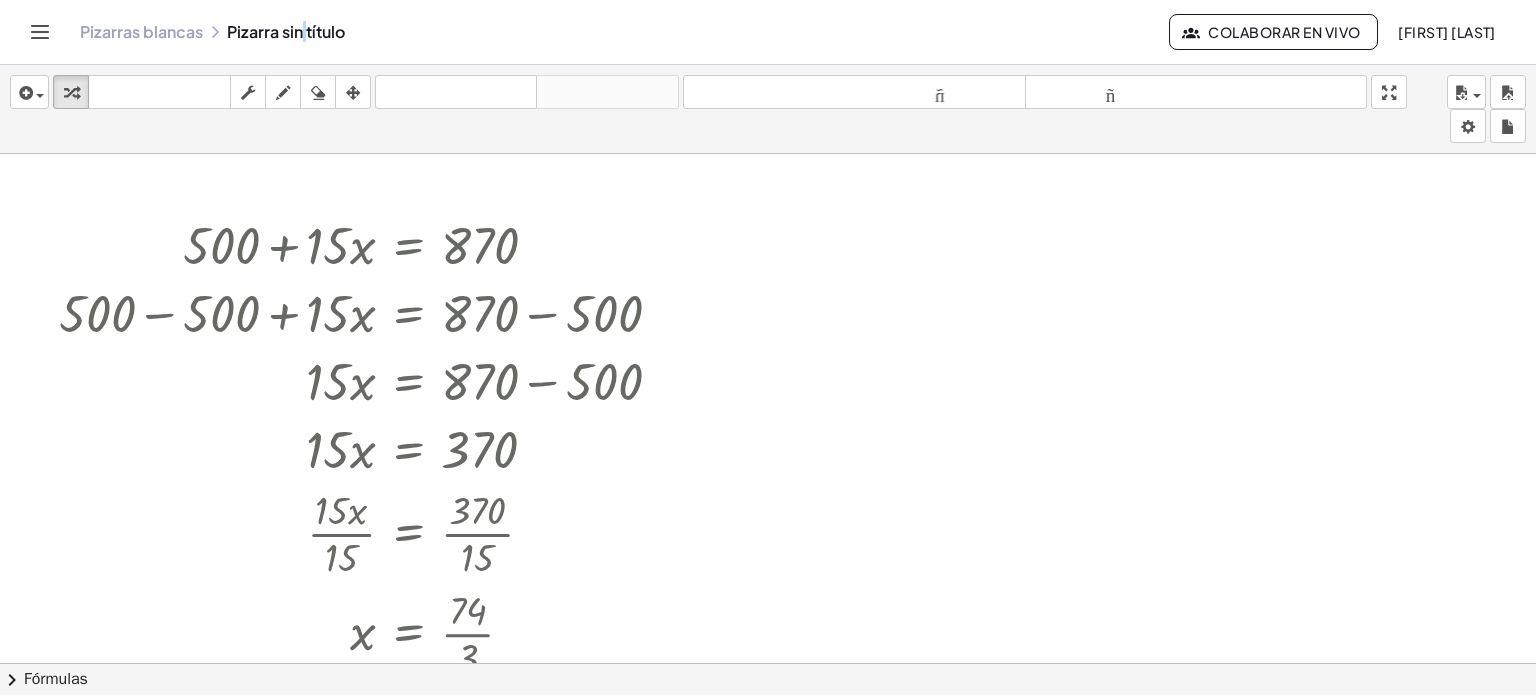 click on "Pizarras blancas Pizarra sin título" at bounding box center [624, 32] 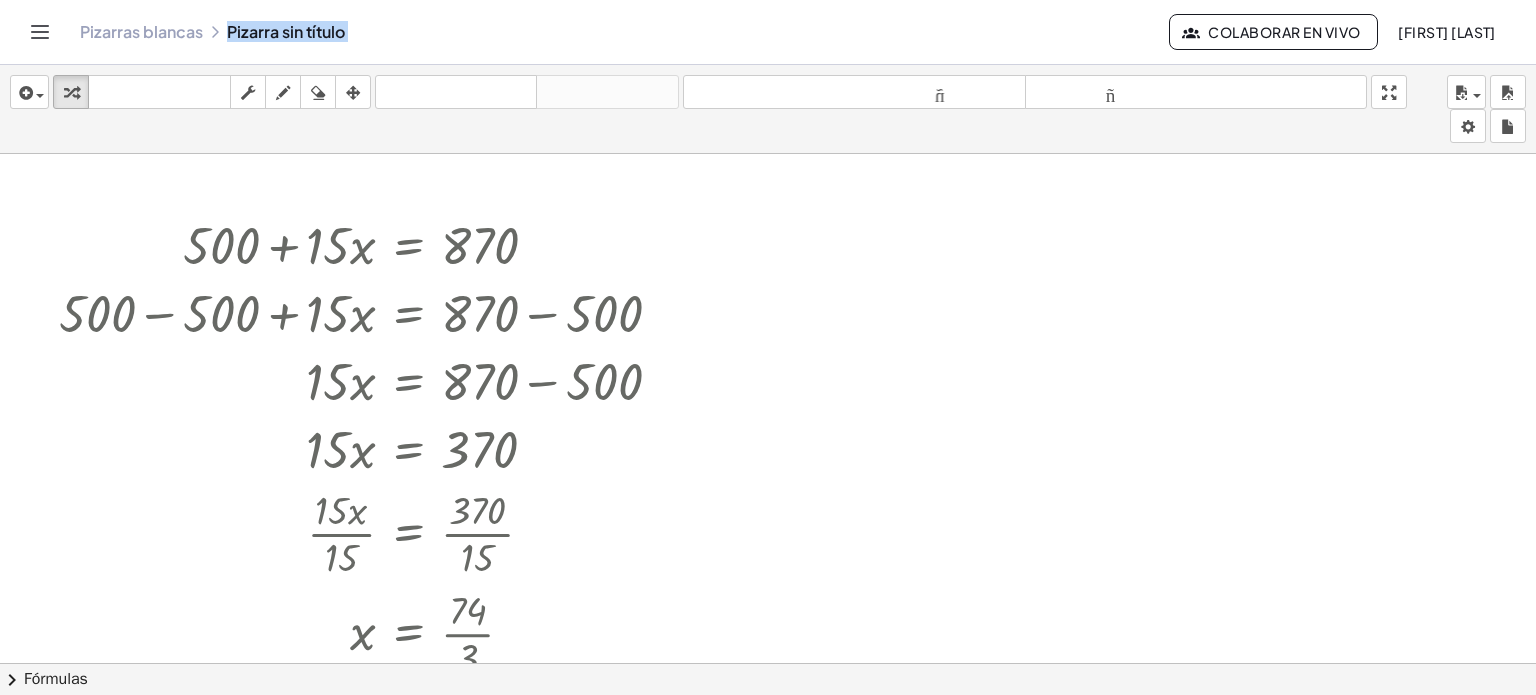 click on "Pizarras blancas Pizarra sin título" at bounding box center [624, 32] 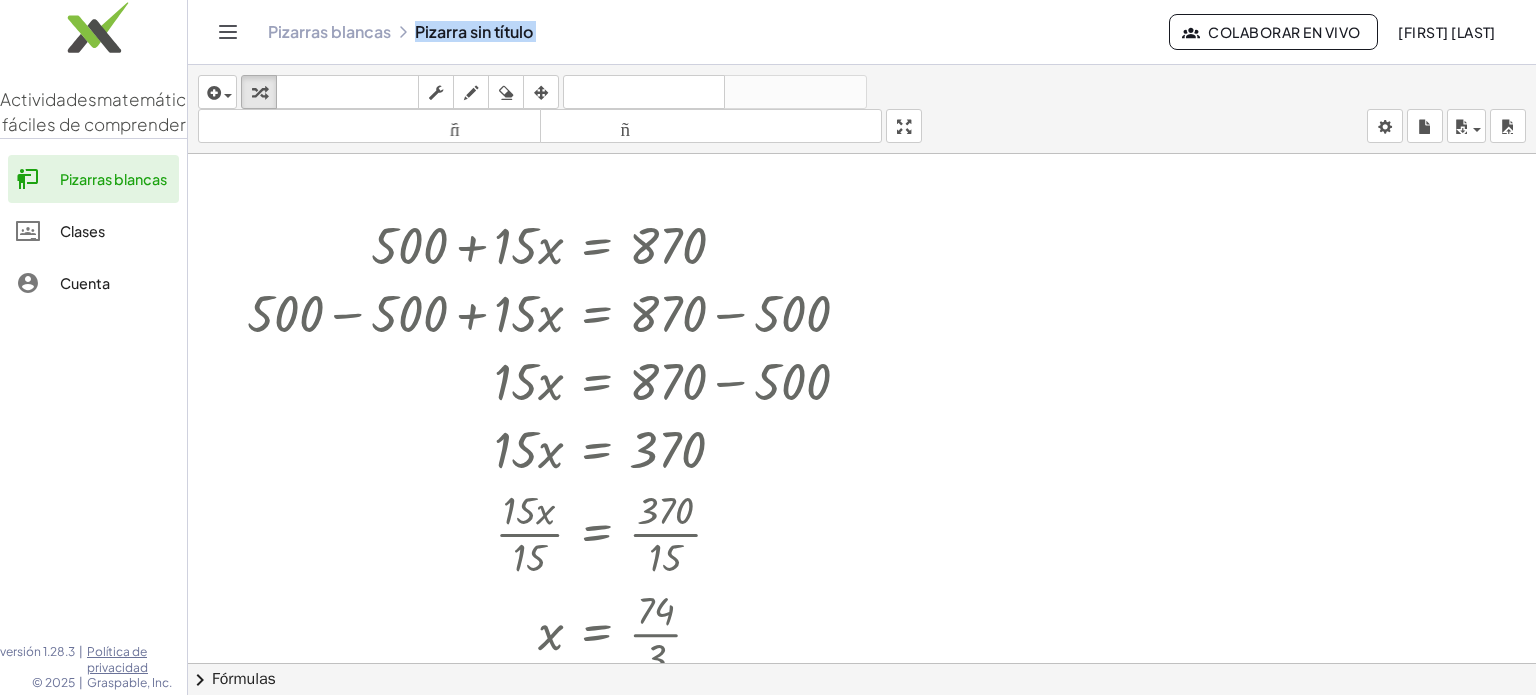 click at bounding box center [862, 664] 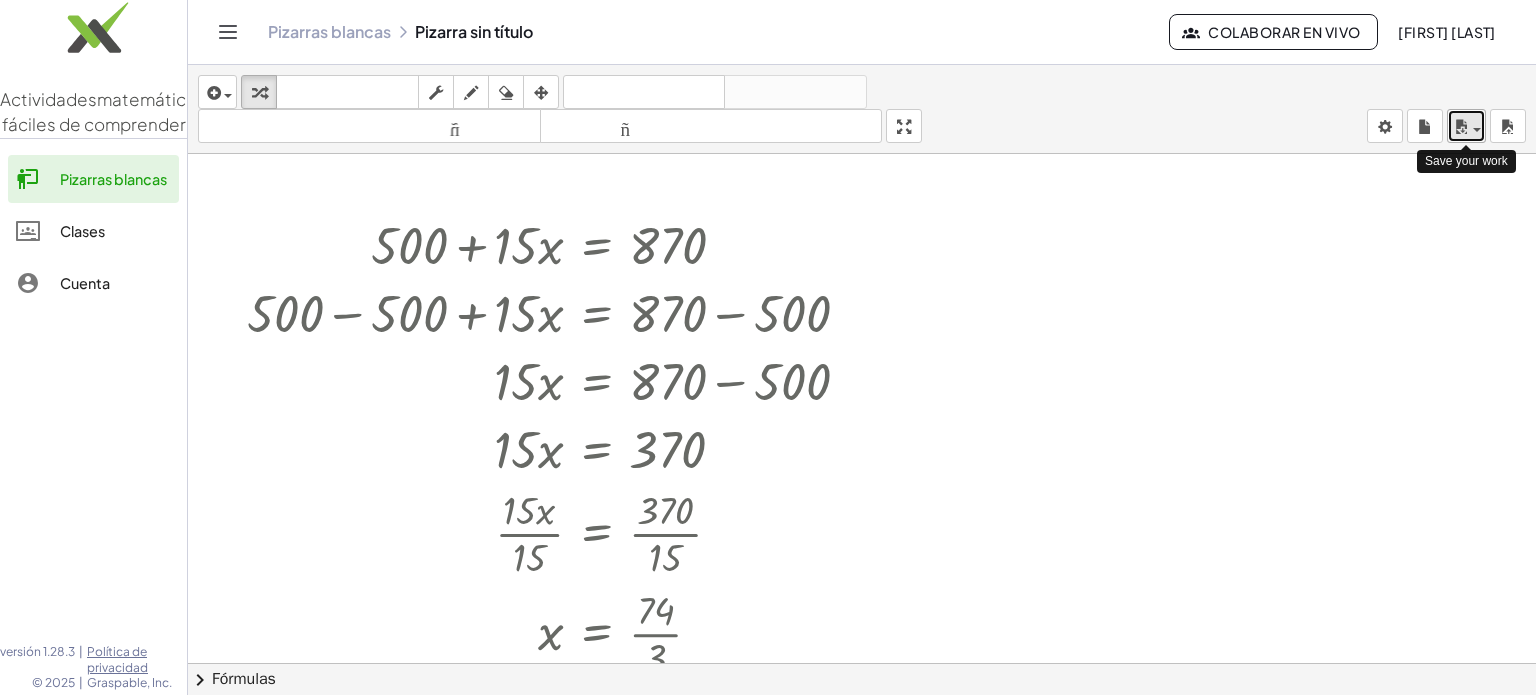click at bounding box center (1461, 127) 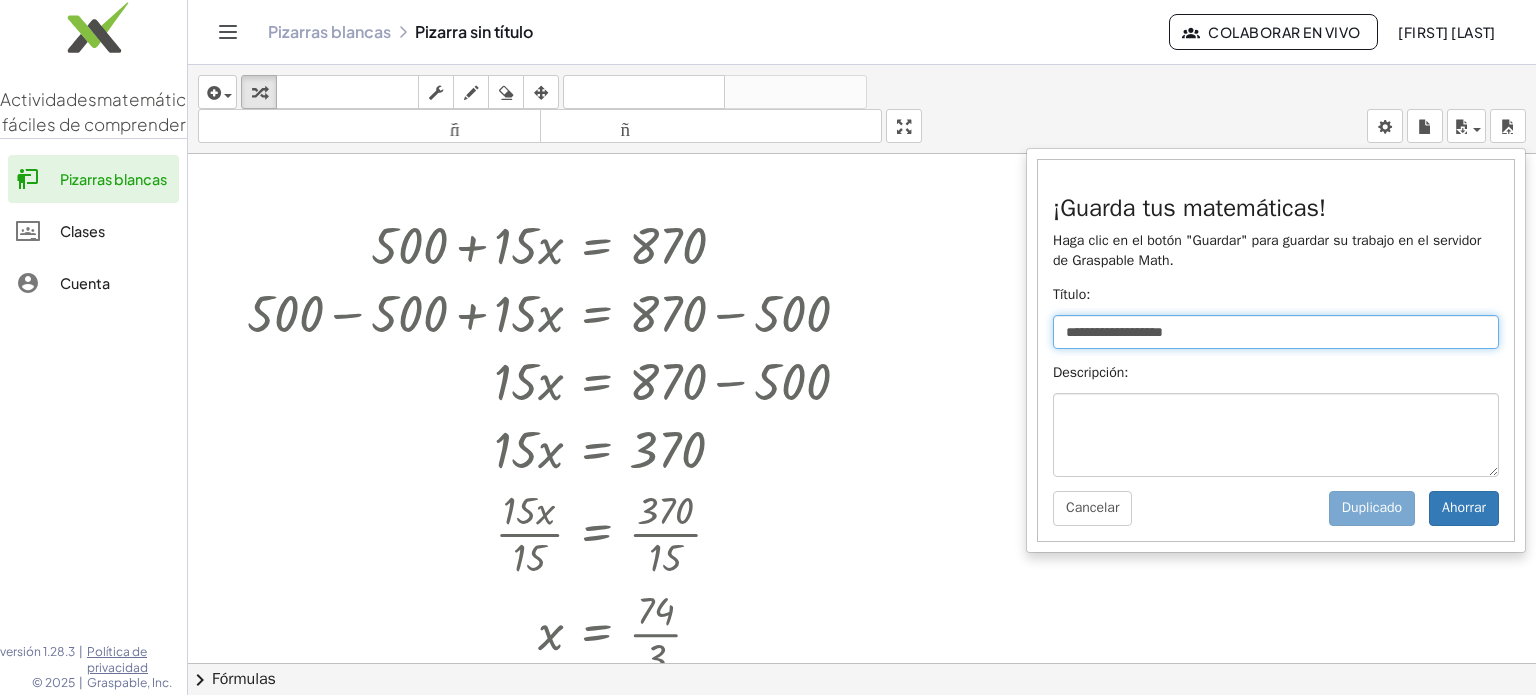 click on "**********" at bounding box center (1276, 332) 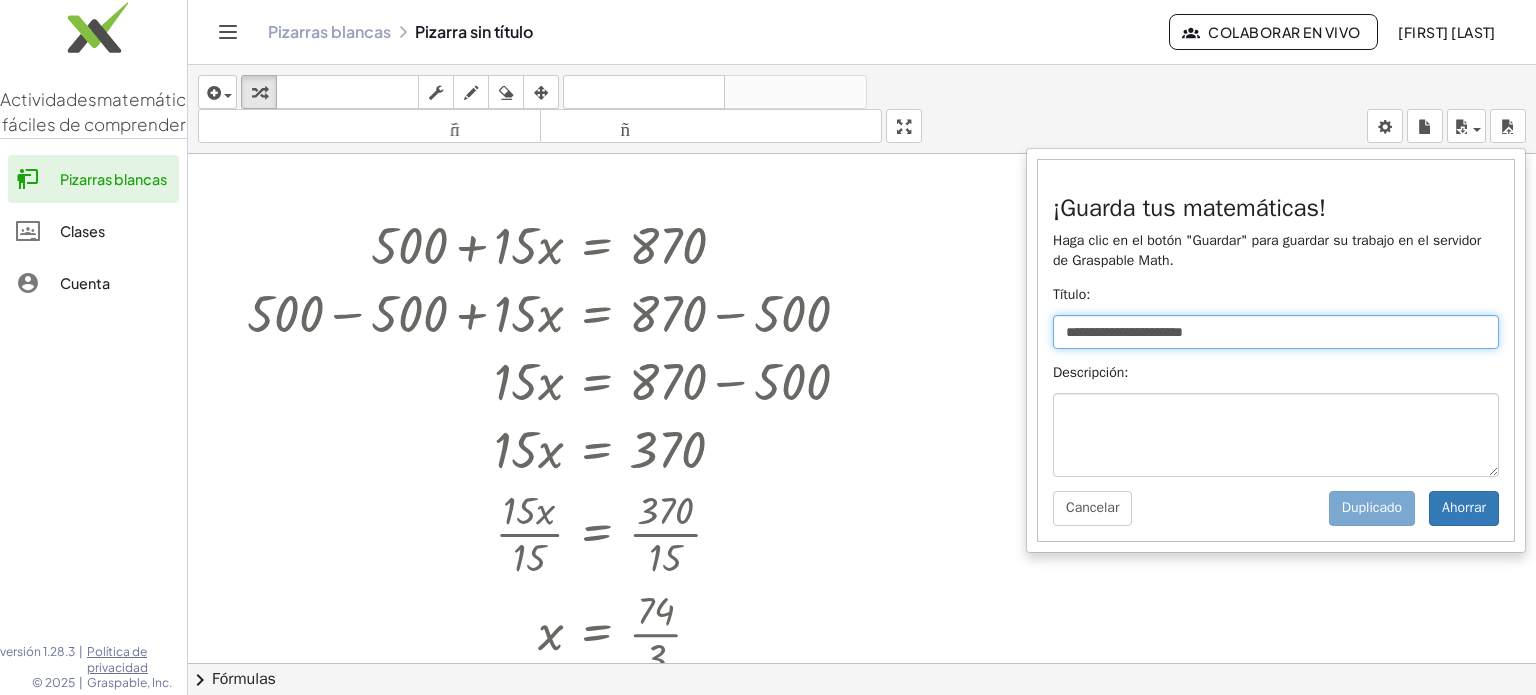 type on "**********" 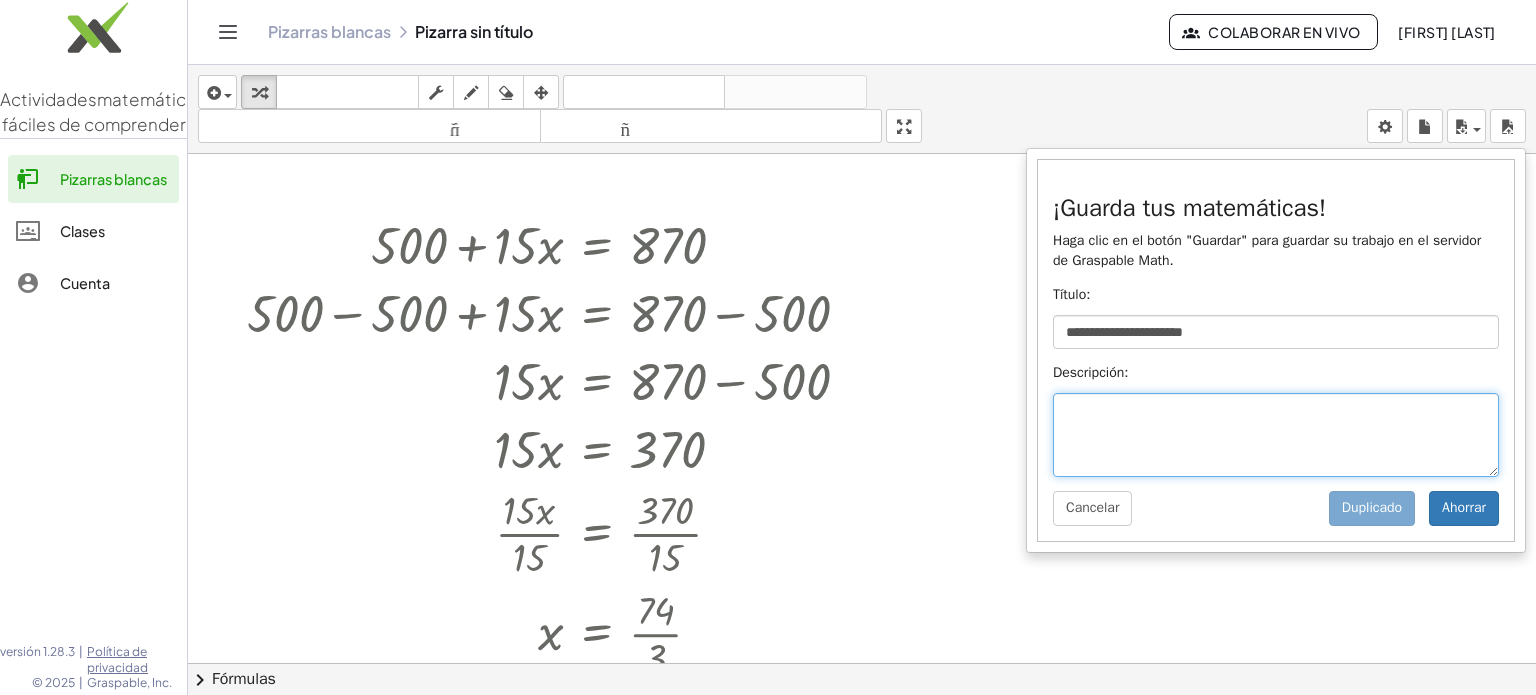 click at bounding box center [1276, 435] 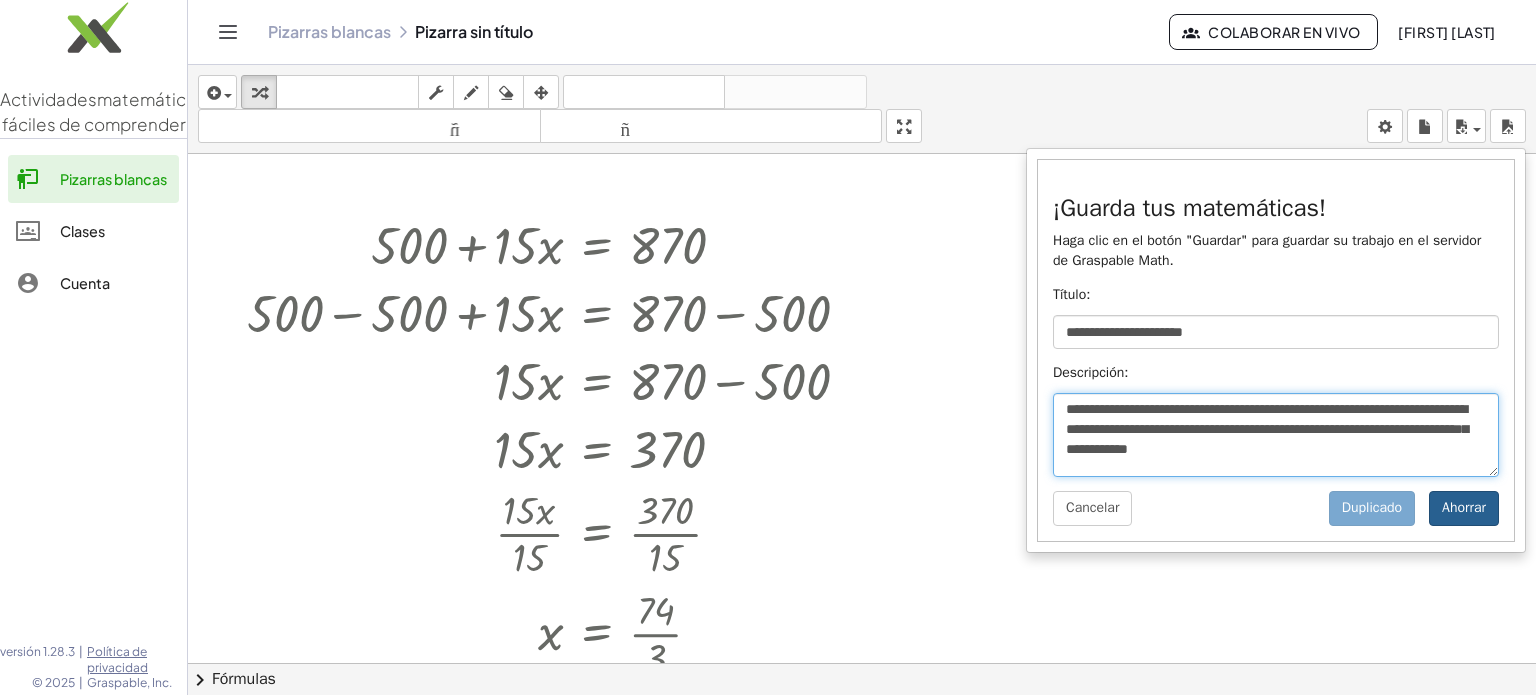 type on "**********" 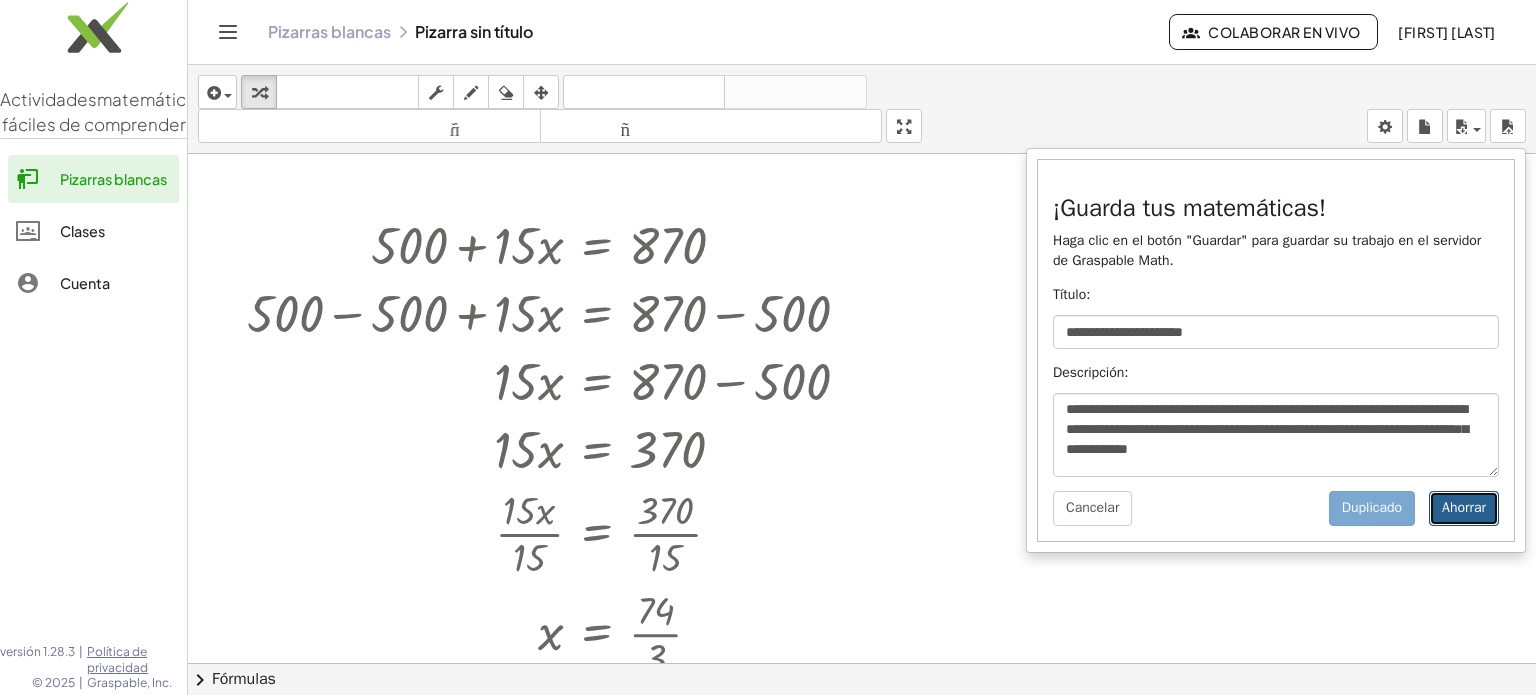 click on "Ahorrar" at bounding box center [1464, 508] 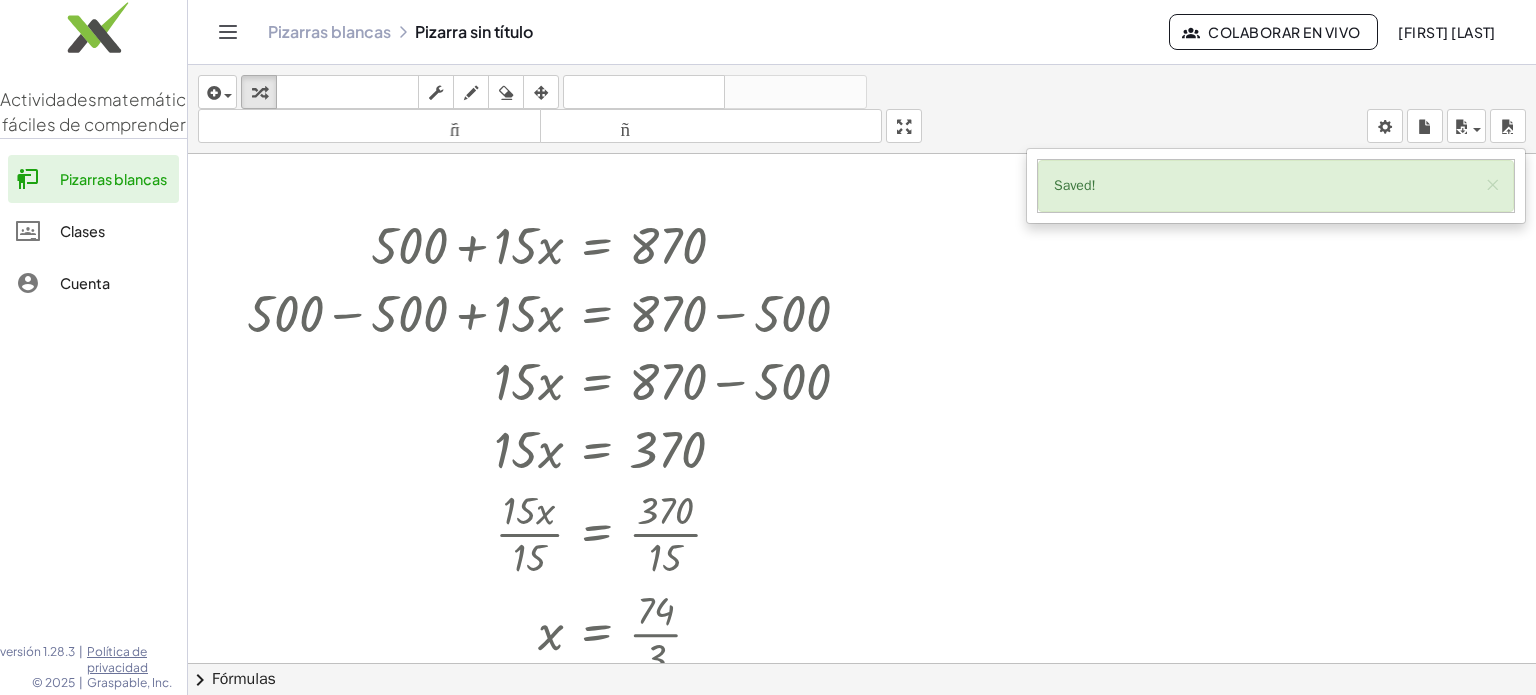 click at bounding box center [862, 664] 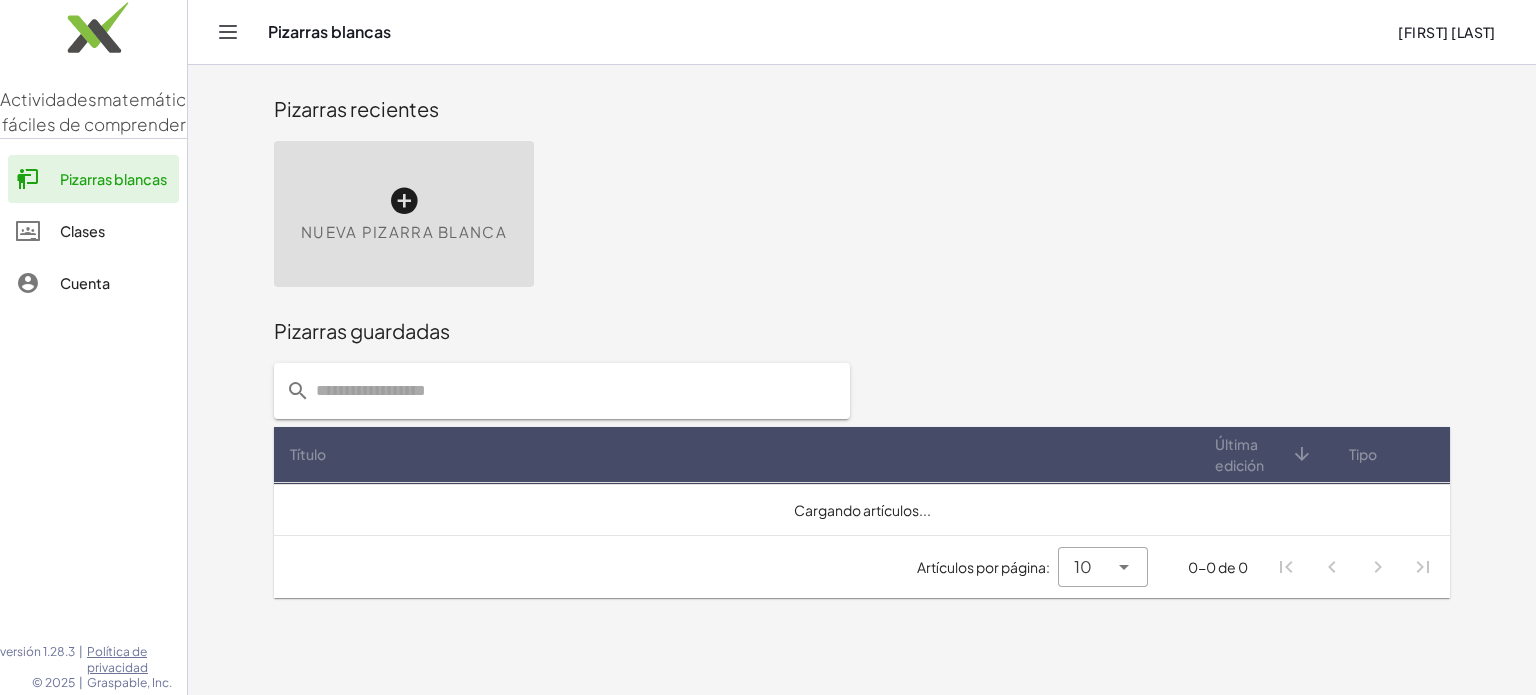 scroll, scrollTop: 0, scrollLeft: 0, axis: both 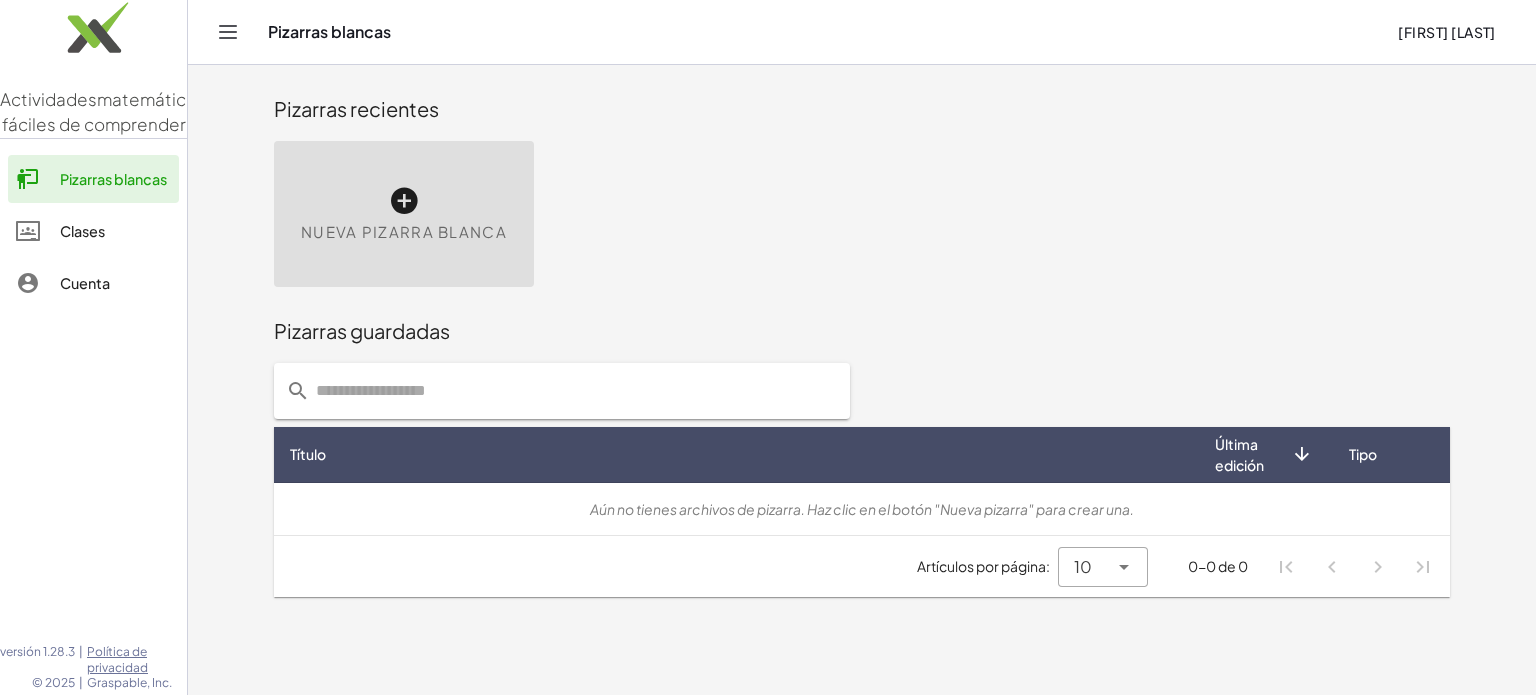 click 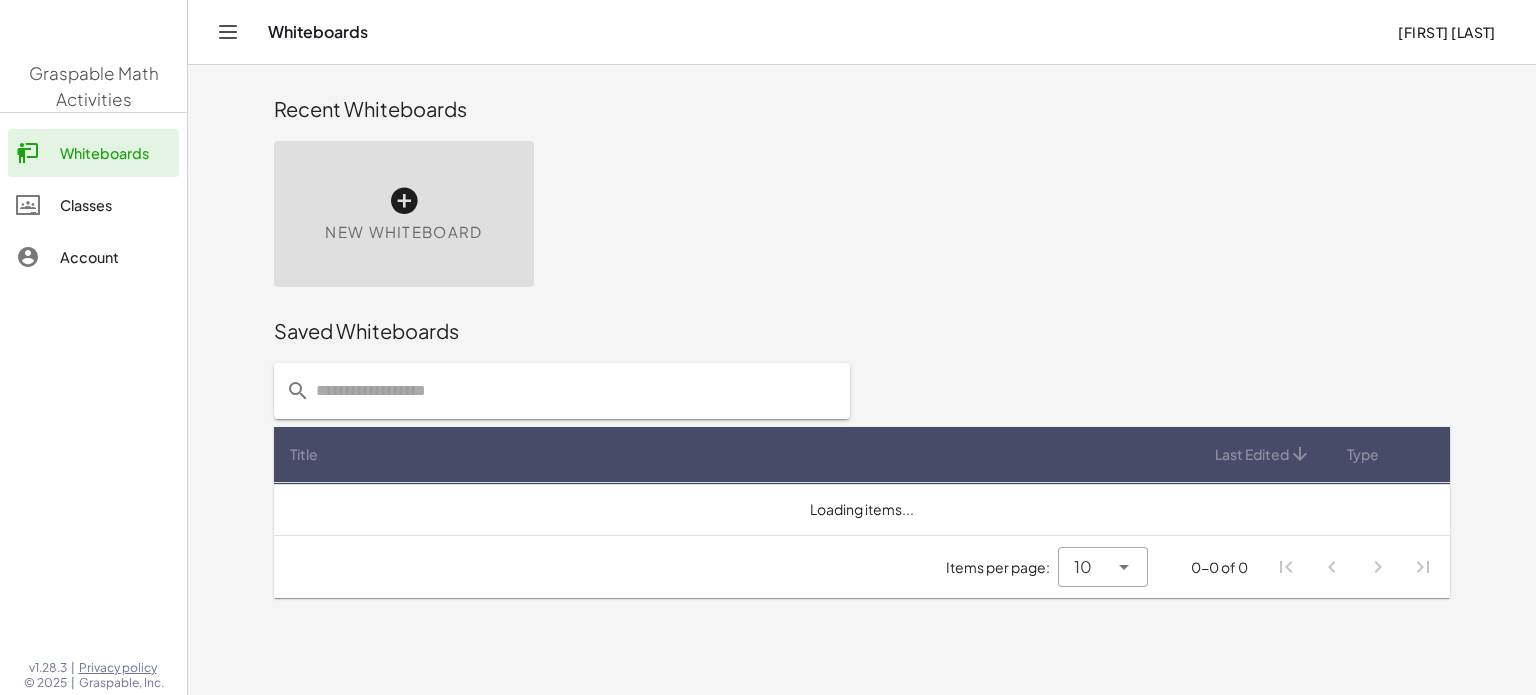 scroll, scrollTop: 0, scrollLeft: 0, axis: both 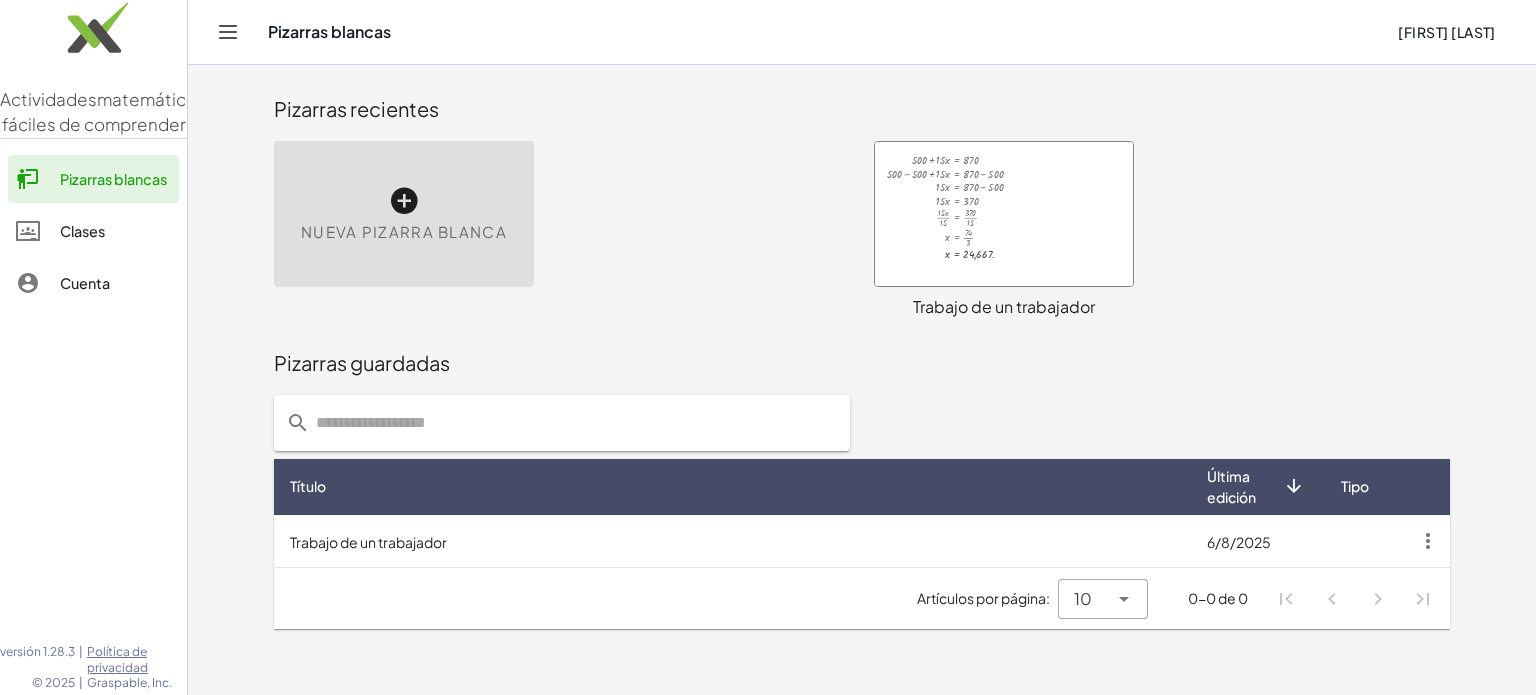 click on "Trabajo de un trabajador" at bounding box center (732, 541) 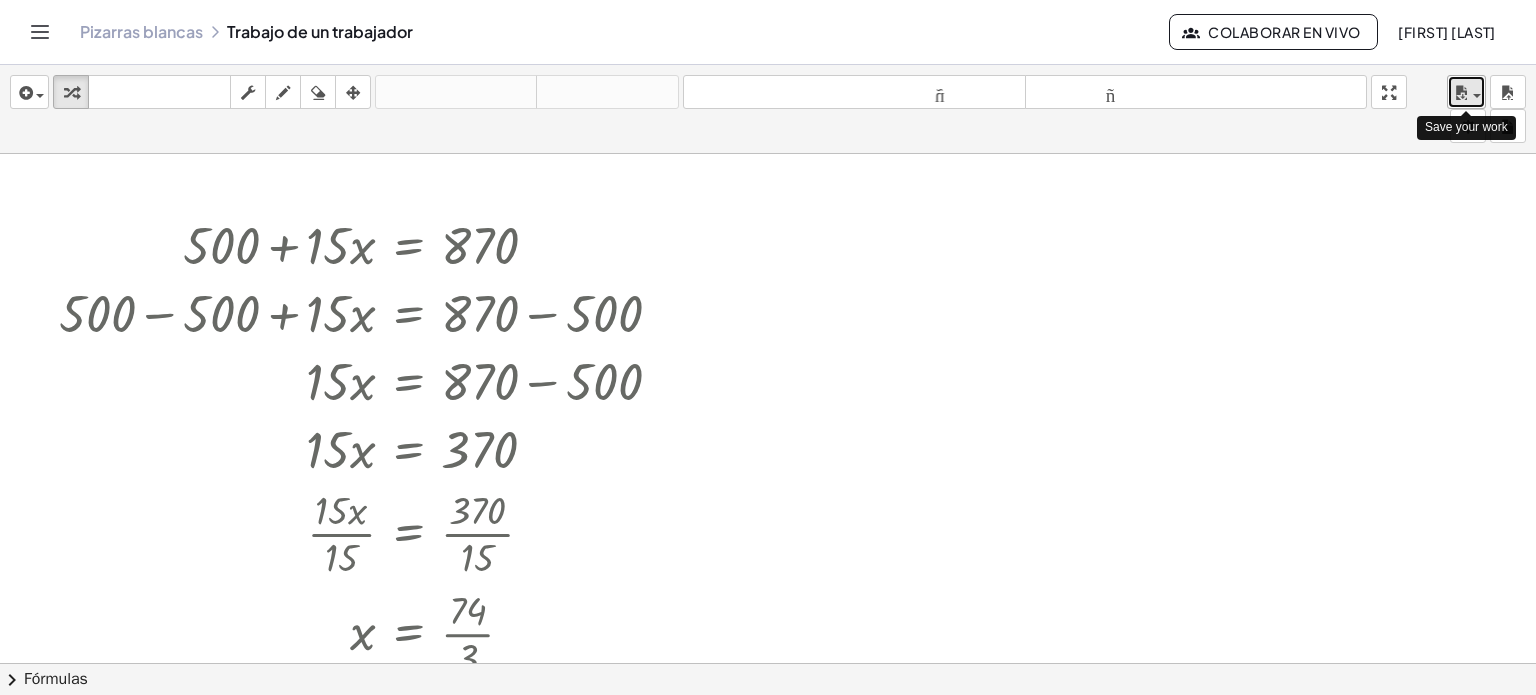 click at bounding box center (1466, 92) 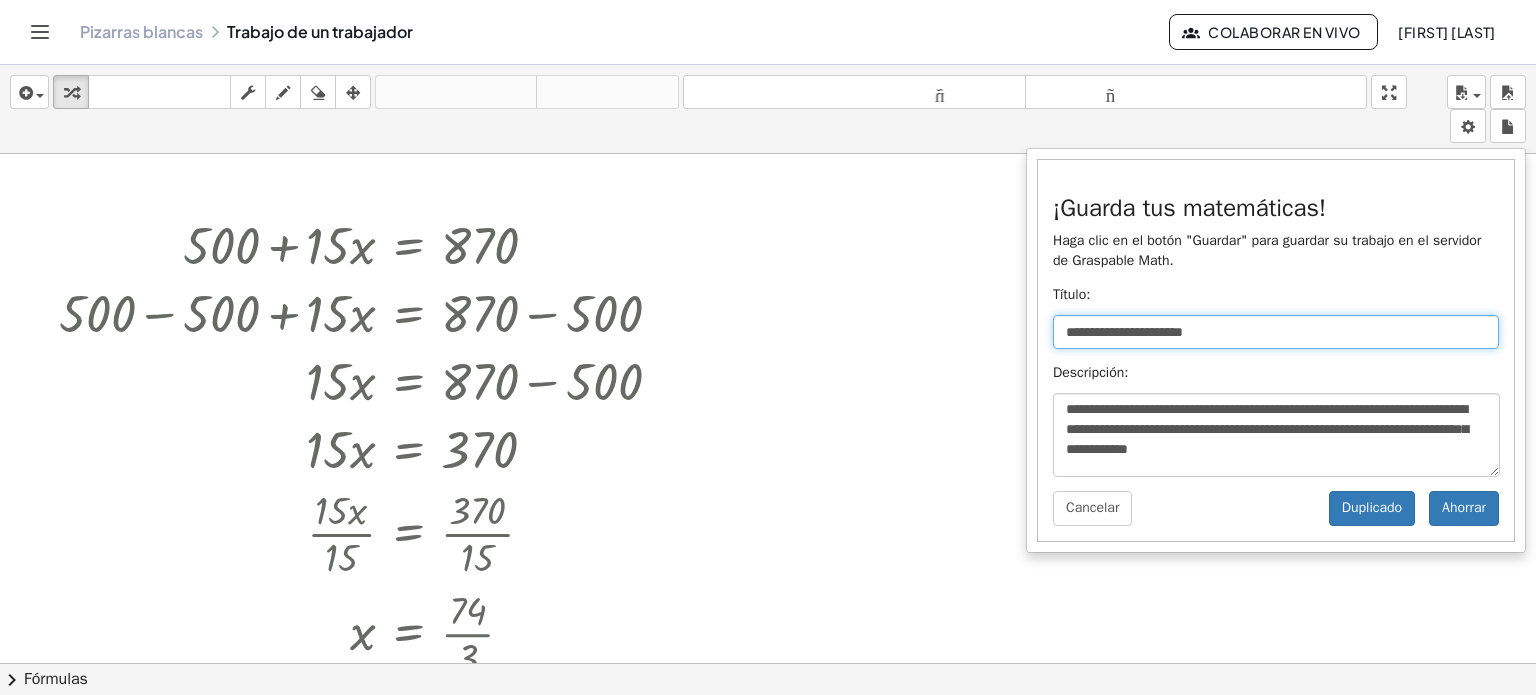 drag, startPoint x: 1068, startPoint y: 331, endPoint x: 1228, endPoint y: 350, distance: 161.12418 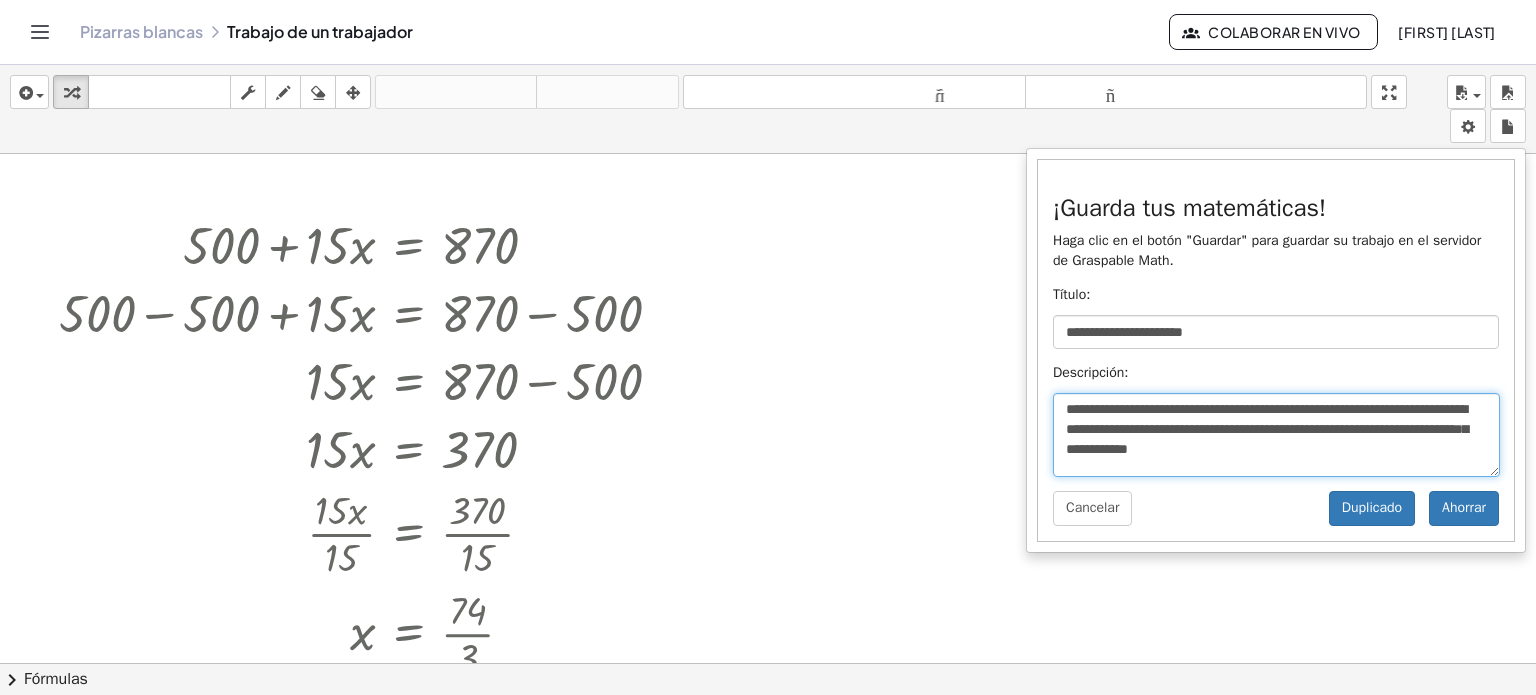drag, startPoint x: 1084, startPoint y: 397, endPoint x: 1358, endPoint y: 435, distance: 276.6225 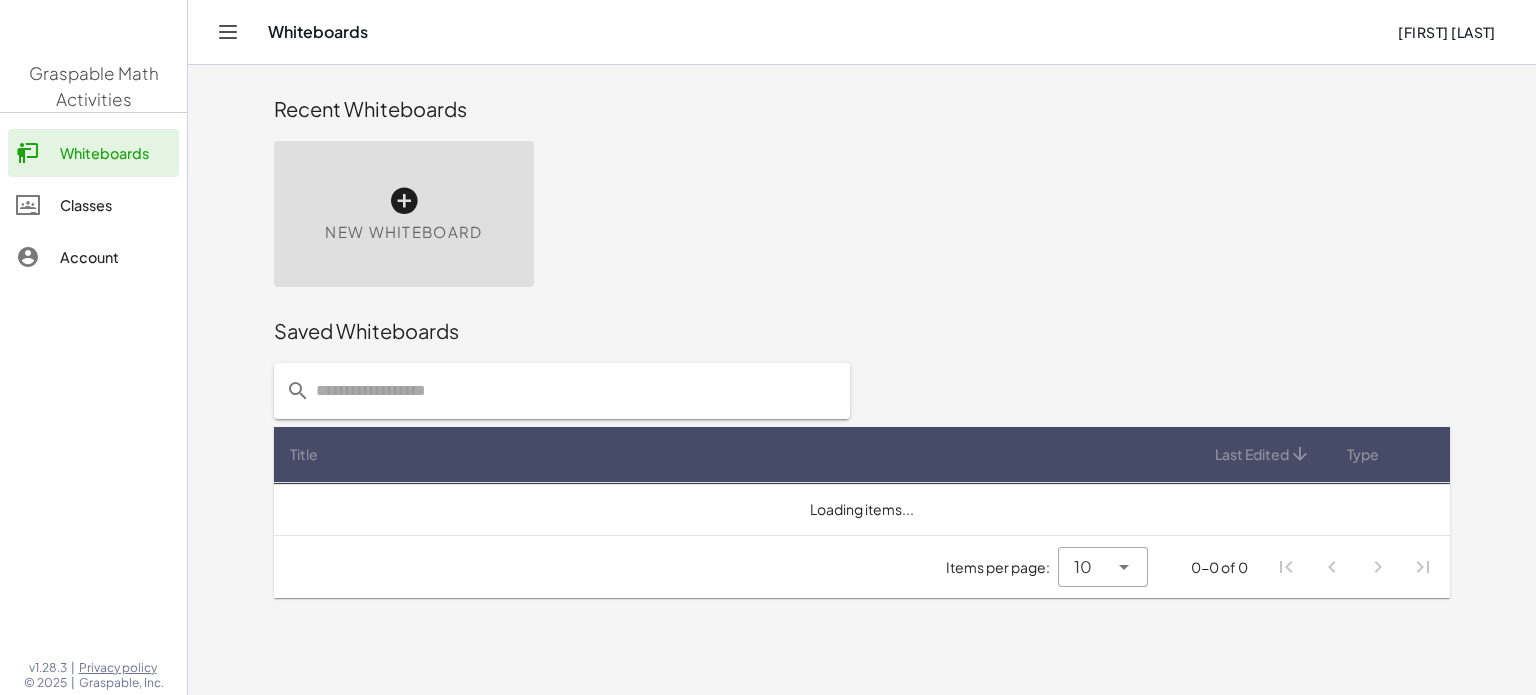 scroll, scrollTop: 0, scrollLeft: 0, axis: both 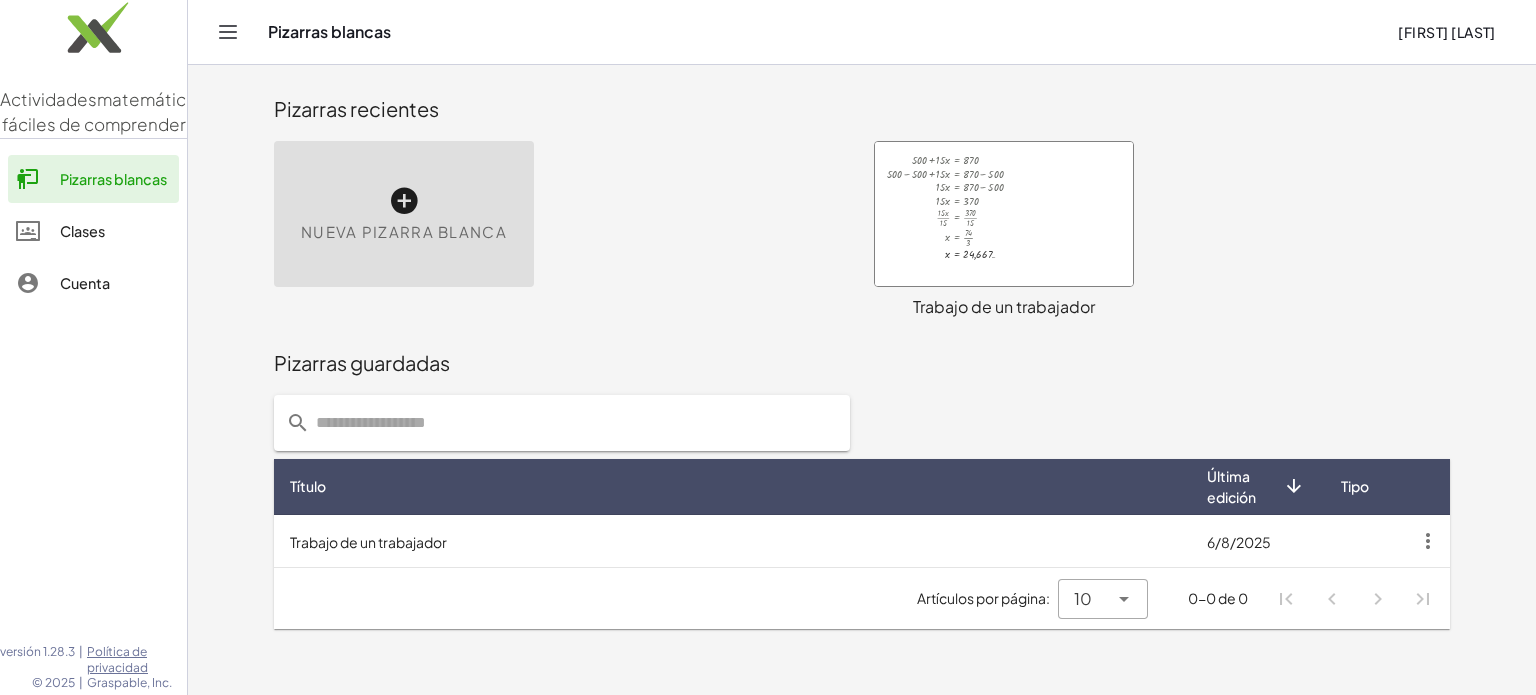 click on "Trabajo de un trabajador" at bounding box center [368, 542] 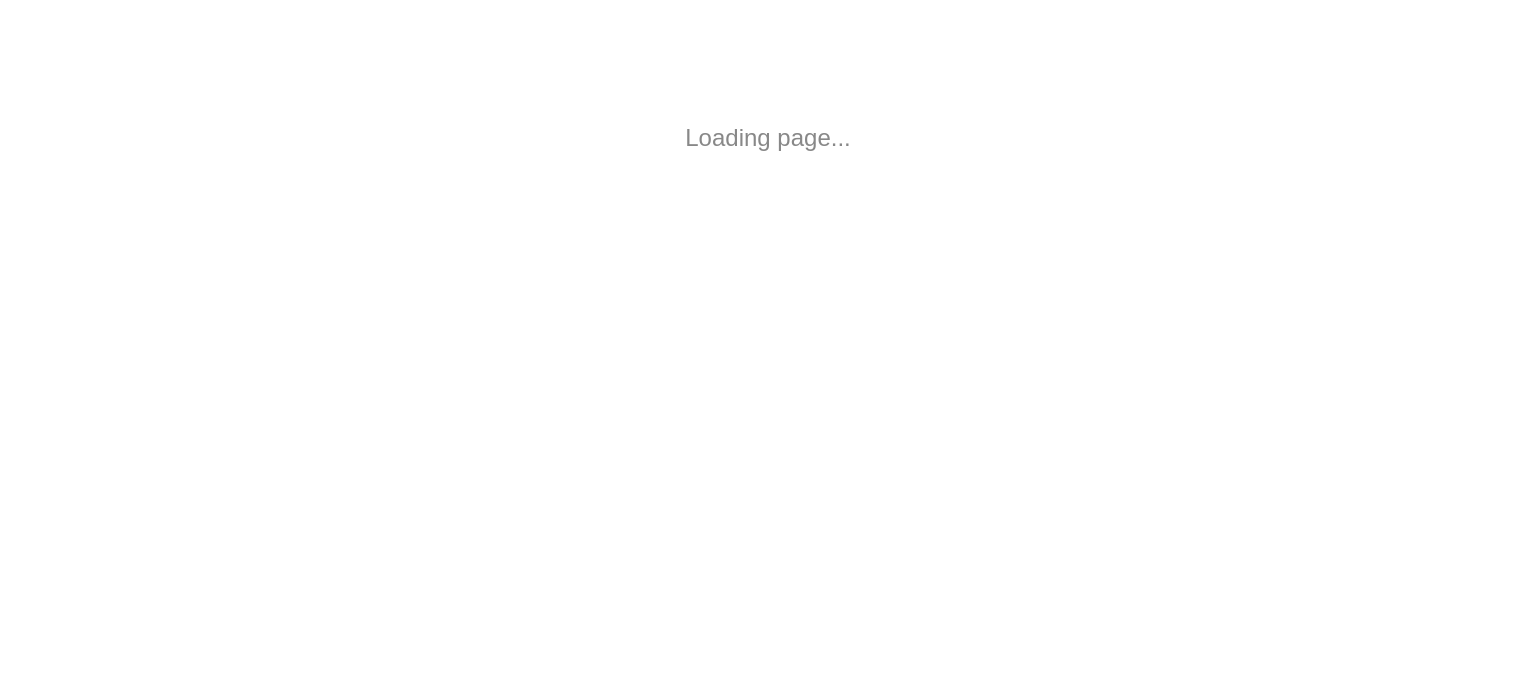 scroll, scrollTop: 0, scrollLeft: 0, axis: both 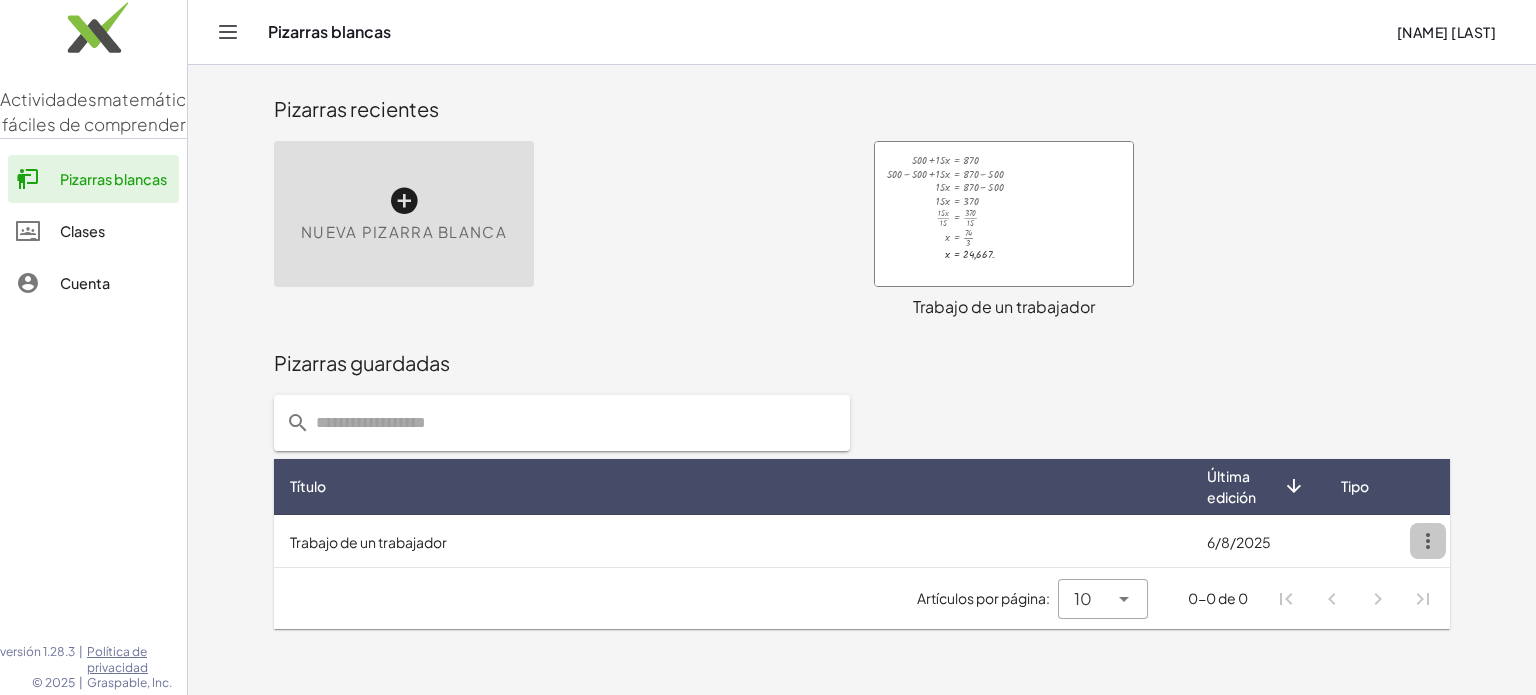 click 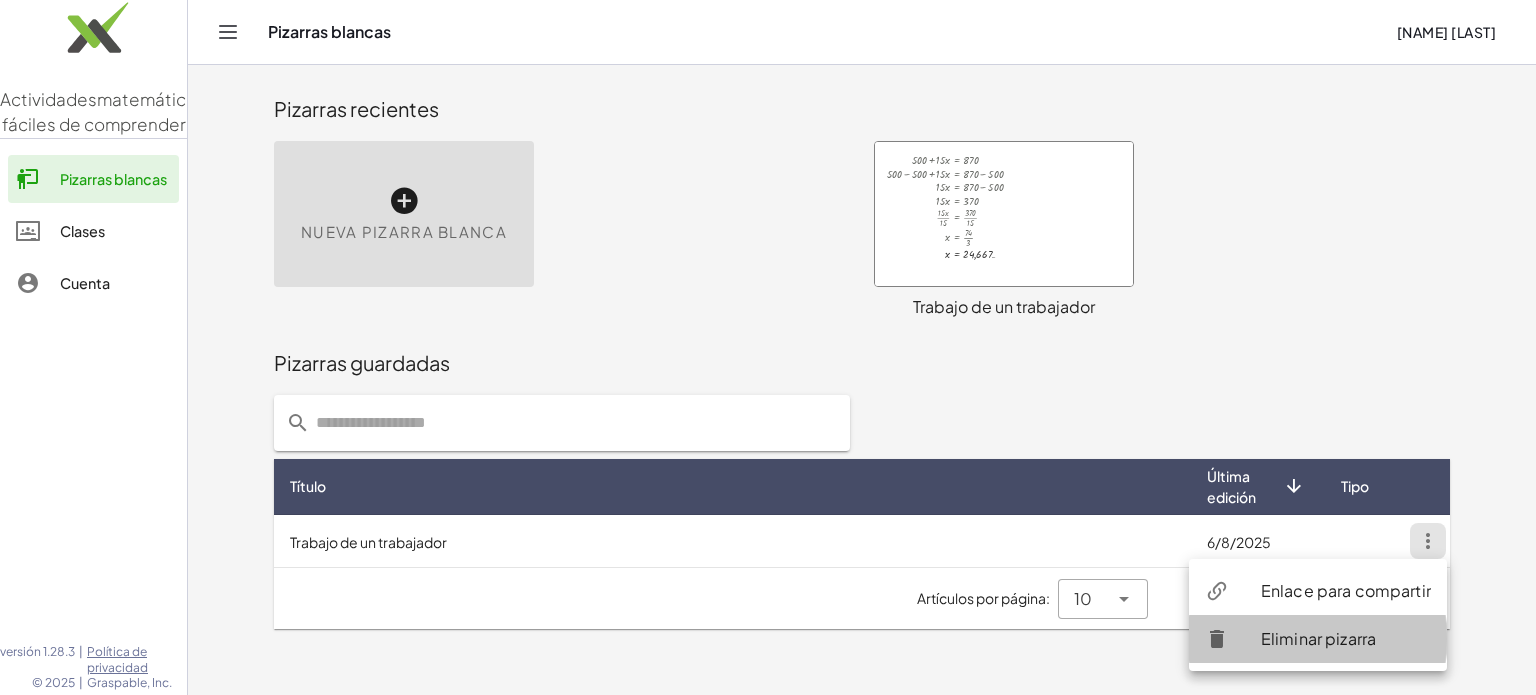 click on "Eliminar pizarra" at bounding box center (1318, 638) 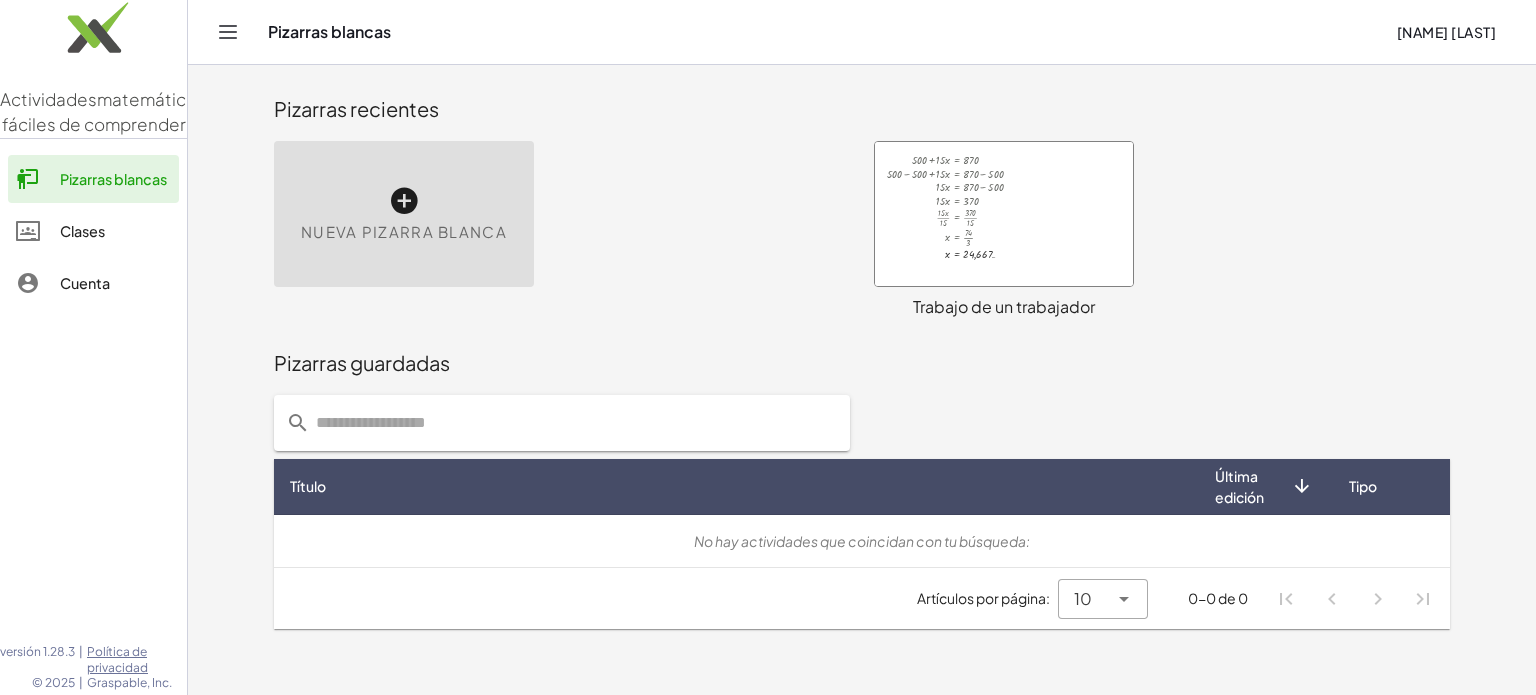 click on "+ 500 + · 15 · x = 870 + 500 − 500 + · 15 · x = + 870 − 500 · 15 · x = + 870 − 500 · 15 · x = 370 · 15 · x · 15 = · 370 · 15 x = · 74 · 3 x = 24,667 … × chevron_right Fórmulas
Arrastre un lado de una fórmula sobre una expresión resaltada en el lienzo para aplicarla.
Fórmula cuadrática
+ · a · x 2 + · b · x + c = 0
⇔
x = · ( − b ± 2 √ ( + b 2 − · 4 · a · c ) ) · 2 · a
+ x 2 + · p · x + q = 0
⇔
x = − · p · 2 ± 2 √ ( + ( · p · 2 ) 2 − q )
Factorización manual de una ecuación cuadrática
+ x 2 + · b · x + c
⇒
· (" 